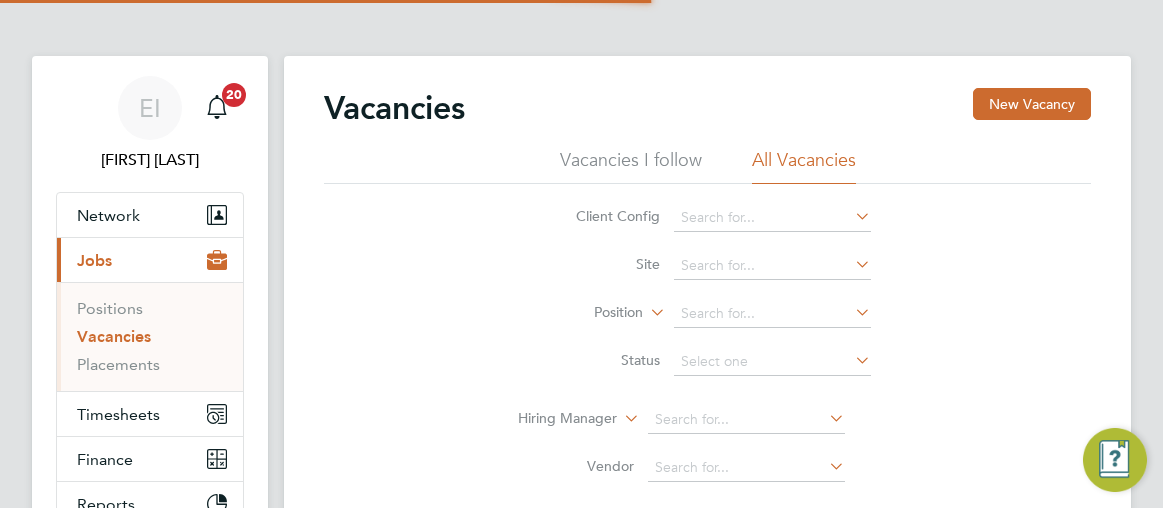 scroll, scrollTop: 0, scrollLeft: 0, axis: both 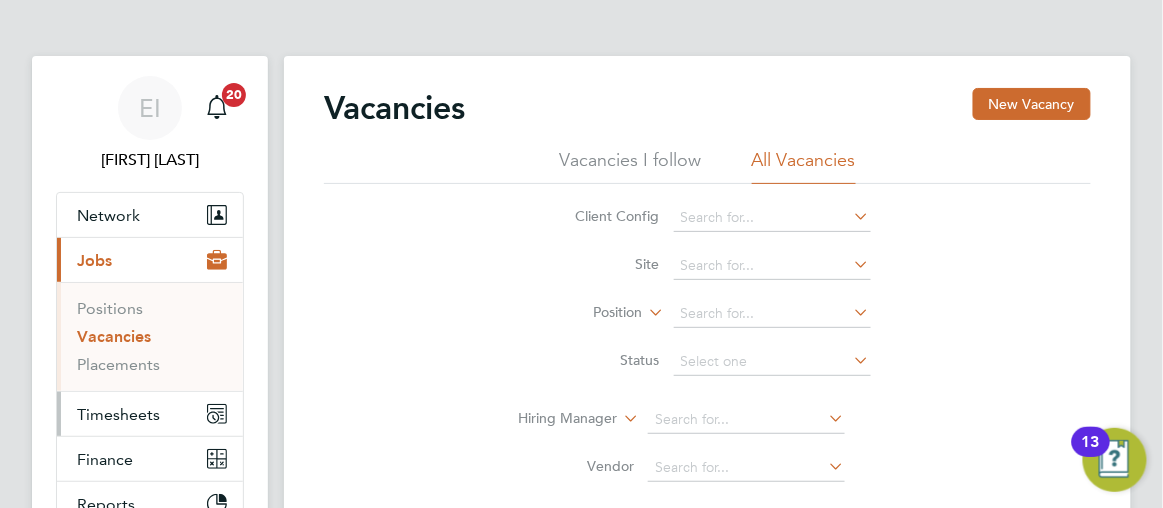 click on "Timesheets" at bounding box center [118, 414] 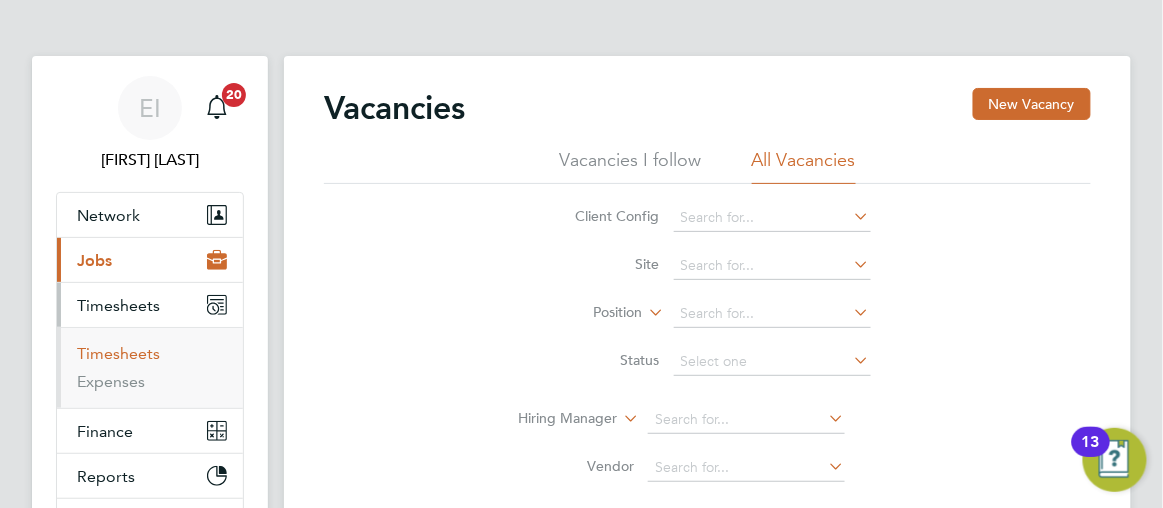 click on "Timesheets" at bounding box center [118, 353] 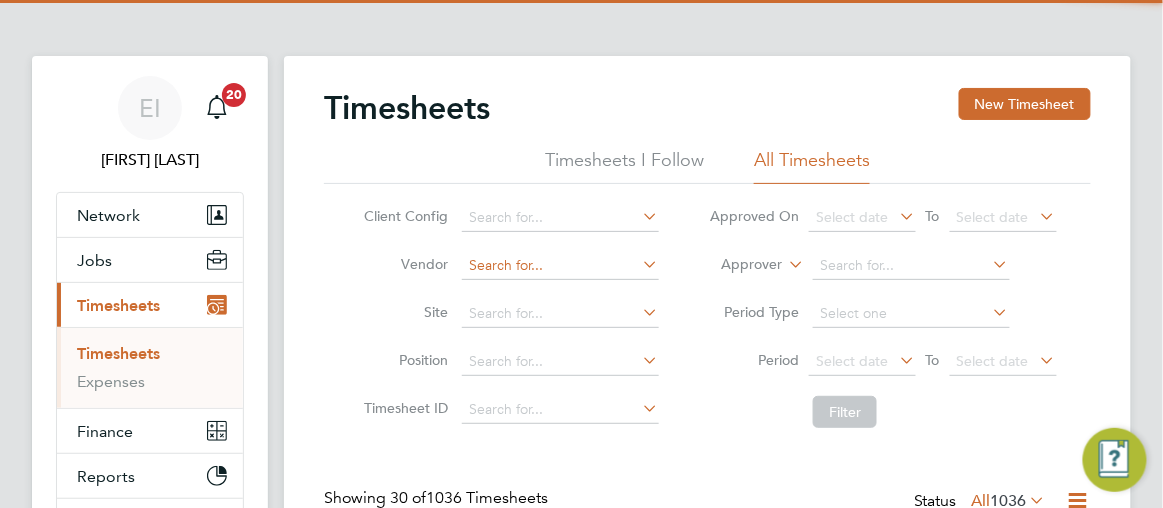 scroll, scrollTop: 10, scrollLeft: 9, axis: both 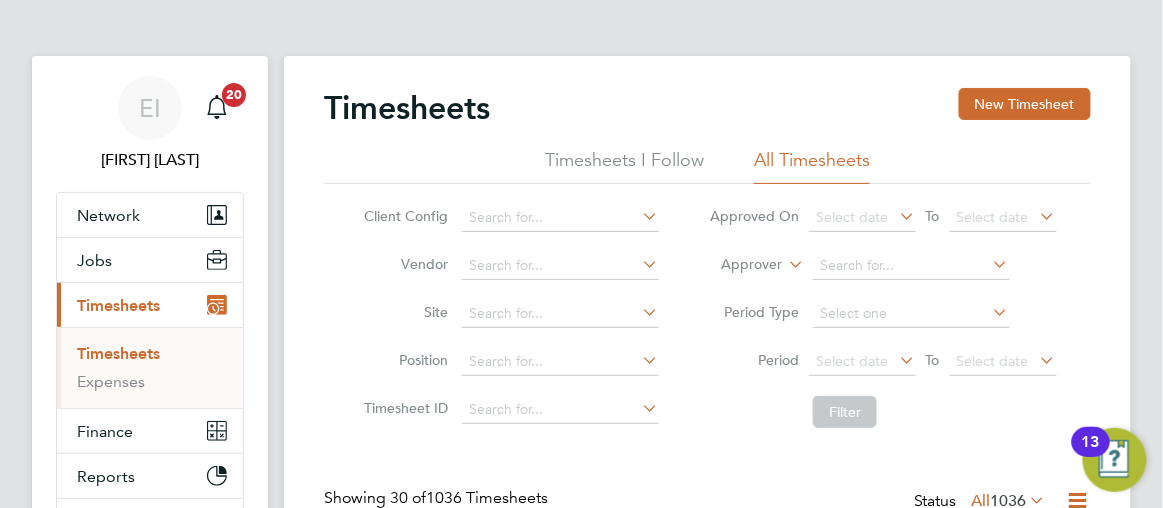 click on "Timesheets New Timesheet Timesheets I Follow All Timesheets Client Config   Vendor   Site   Position   Timesheet ID   Approved On
Select date
To
Select date
Approver     Period Type   Period
Select date
To
Select date
Filter Showing   30 of  1036 Timesheets Status  All  1036  WORKER  / ROLE WORKER  / PERIOD PERIOD  / TYPE SITE  / VENDOR TOTAL   TOTAL  / STATUS STATUS APPROVER [FIRST] [LAST] NCHC Cleaner - Norfolk   28 Jul - 3 Aug 2025 28 Jul - 3 Aug 2025 Manual Norwich Comm Hosp Class 1 Personnel Li… £242.96 Saved Saved [FIRST] [LAST] [FIRST] [LAST] Cleaning Supervisor   28 Jul - 3 Aug 2025 28 Jul - 3 Aug 2025 Manual Colman Hospital Class 1 Personnel Li… £722.65 Submitted Submitted [FIRST] [LAST] [FIRST] [LAST] Cleaner   28 Jul - 3 Aug 2025 28 Jul - 3 Aug 2025 Manual Hellesdon Hospital Class 1 Personnel Li… £720.30 Approved Approved [FIRST] [LAST] [FIRST] [LAST] Cleaner   28 Jul - 3 Aug 2025 28 Jul - 3 Aug 2025 Manual Woodlands Ipswich… £385.88" 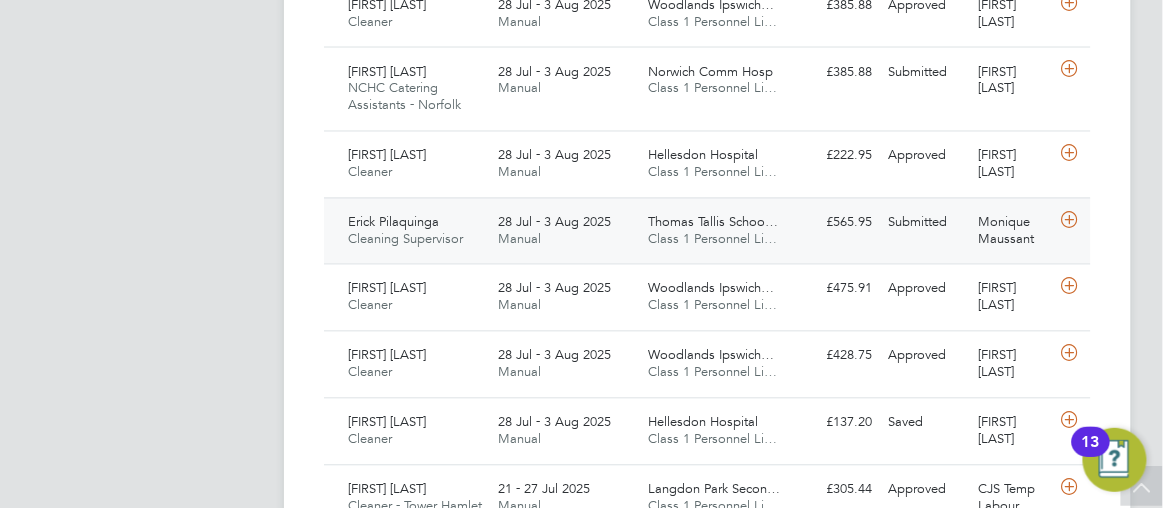 click on "Class 1 Personnel Li…" 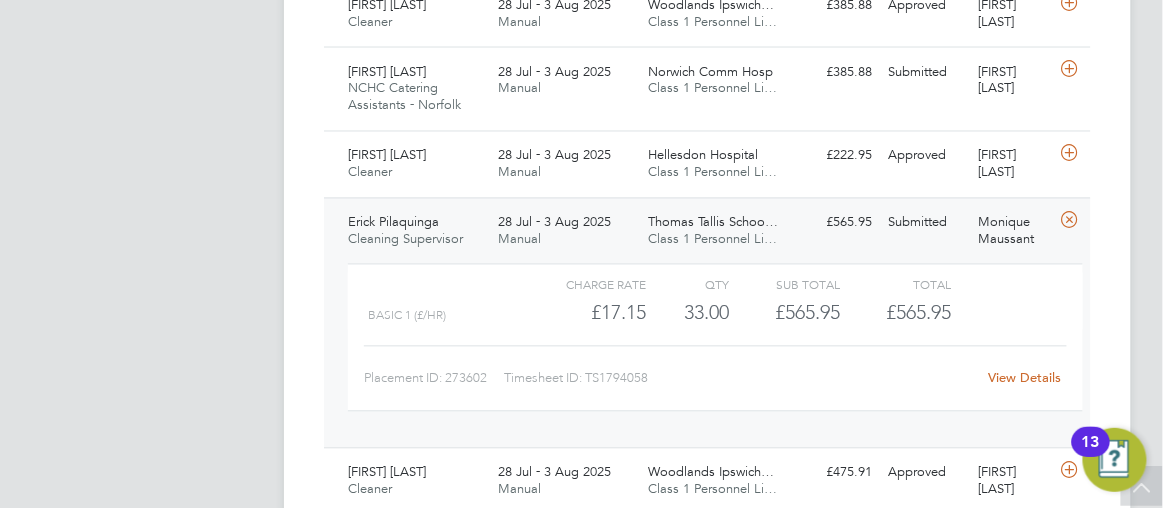 click on "View Details" 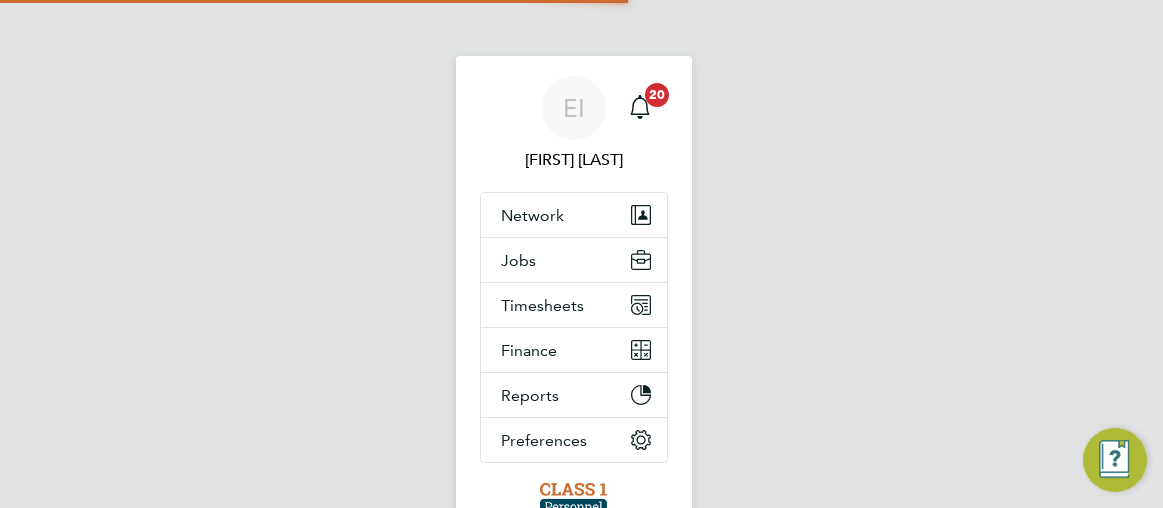 scroll, scrollTop: 0, scrollLeft: 0, axis: both 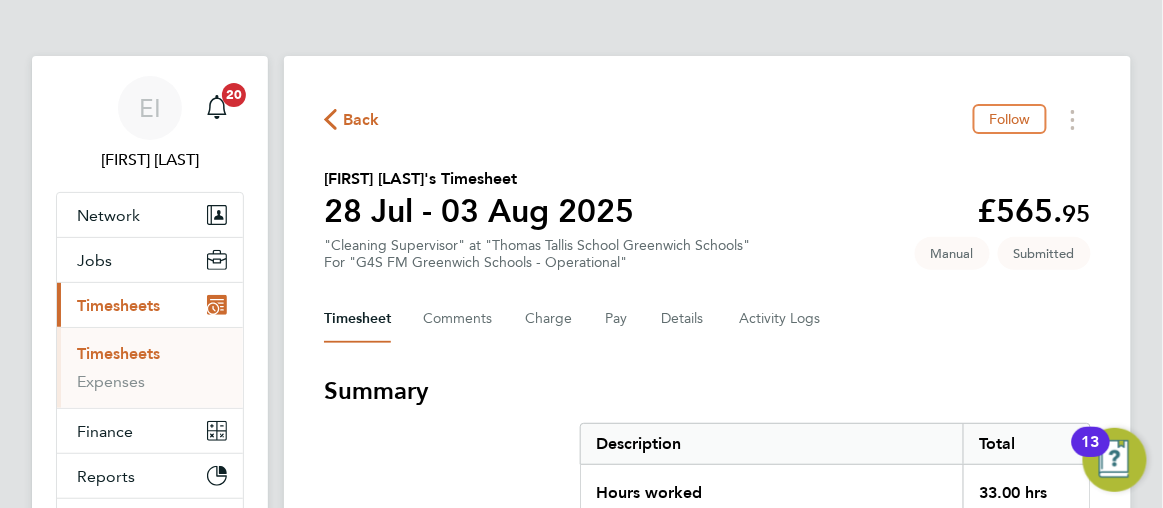 click on "Back  Follow
[FIRST] [LAST]'s Timesheet   28 Jul - 03 Aug 2025   £565. 95  "Cleaning Supervisor" at "Thomas Tallis School [CITY] [CITY] Schools"  For "G4S FM Greenwich Schools - Operational"  Submitted   Manual   Timesheet   Comments   Charge   Pay   Details   Activity Logs   Summary   Description   Total   Hours worked   33.00 hrs   Basic 1   33.00 hrs   Time Worked   Mon 28 Jul   10:00 to 19:00   |   60 min   8.00 hrs   |   Basic 1   (£17.15) =   £137.20   Edit   Tue 29 Jul   10:00 to 19:00   |   60 min   8.00 hrs   |   Basic 1   (£17.15) =   £137.20   Edit   Wed 30 Jul   10:00 to 20:00   |   60 min   9.00 hrs   |   Basic 1   (£17.15) =   £154.35   Edit   Thu 31 Jul   10:00 to 19:00   |   60 min   8.00 hrs   |   Basic 1   (£17.15) =   £137.20   Edit   Fri 01 Aug   Add time for Fri 01 Aug   Add time for Fri 01 Aug   Reject Timesheet" 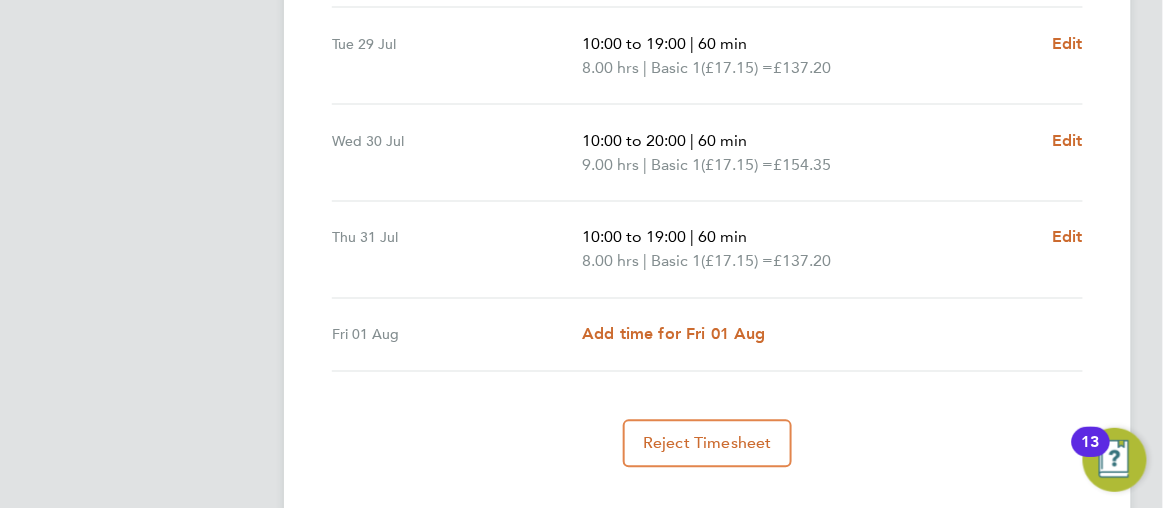scroll, scrollTop: 762, scrollLeft: 0, axis: vertical 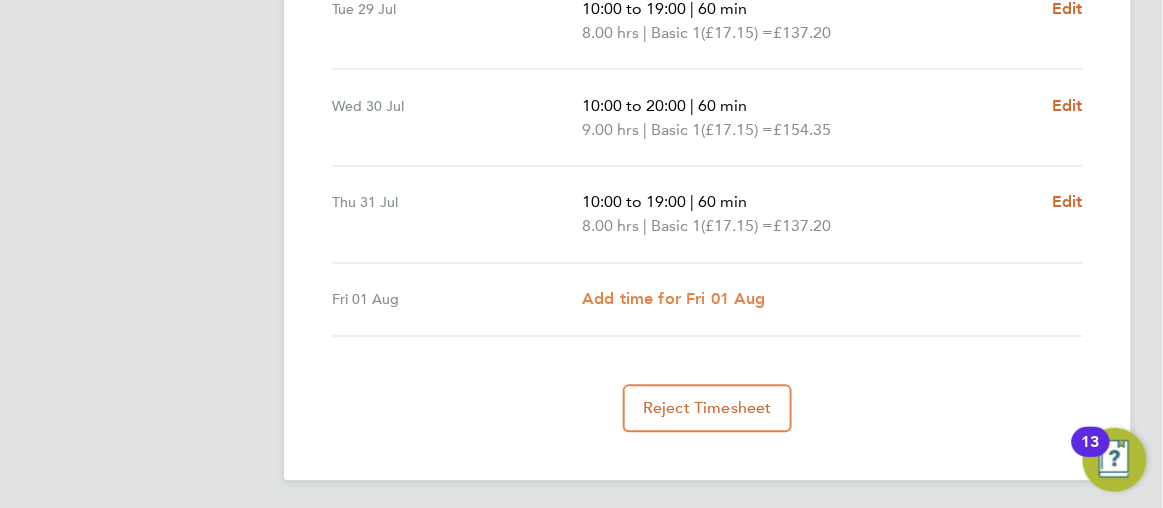 click on "Add time for Fri 01 Aug" at bounding box center (674, 299) 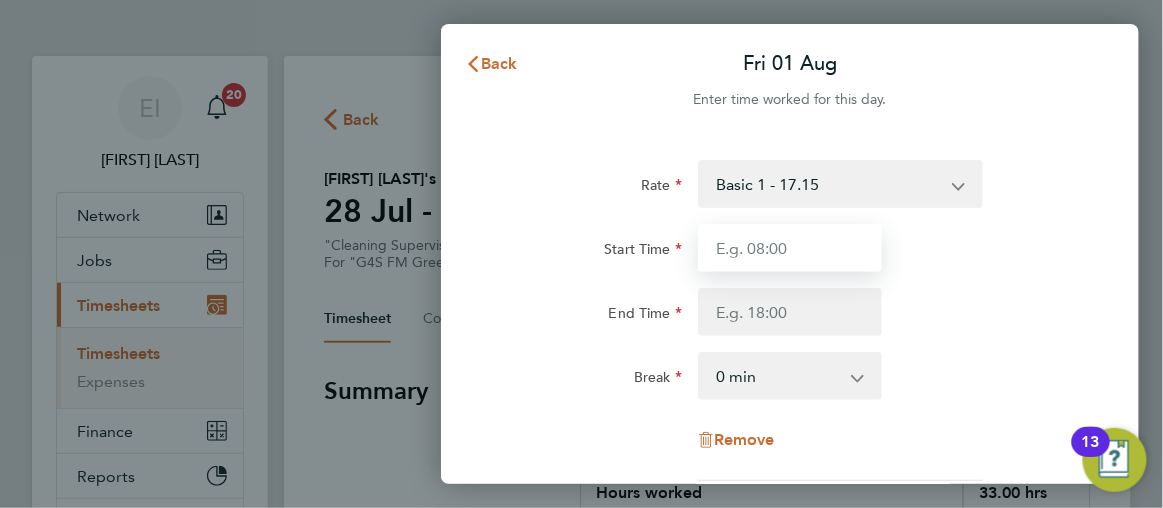 click on "Start Time" at bounding box center (790, 248) 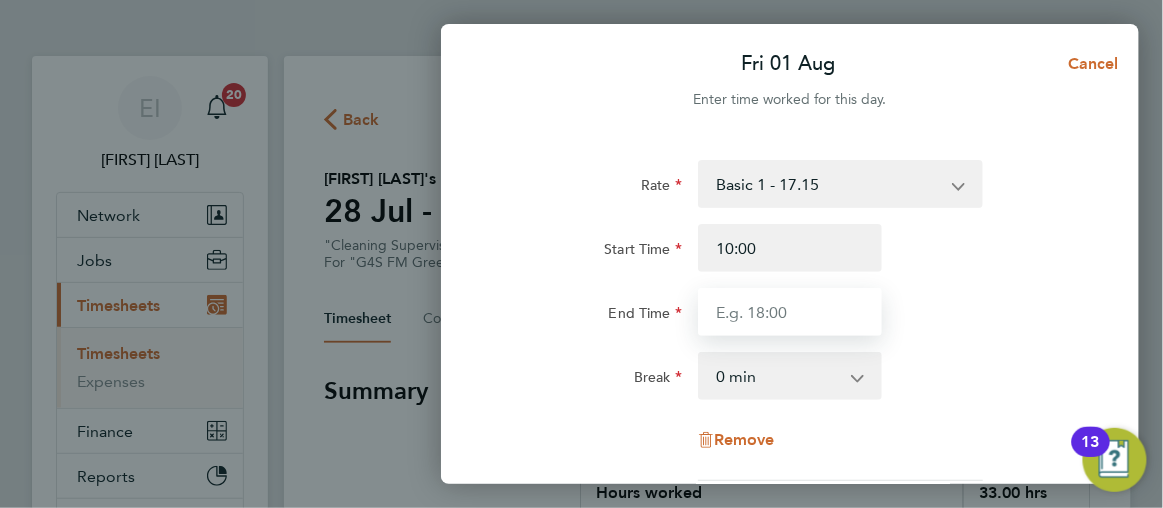 click on "End Time" at bounding box center (790, 312) 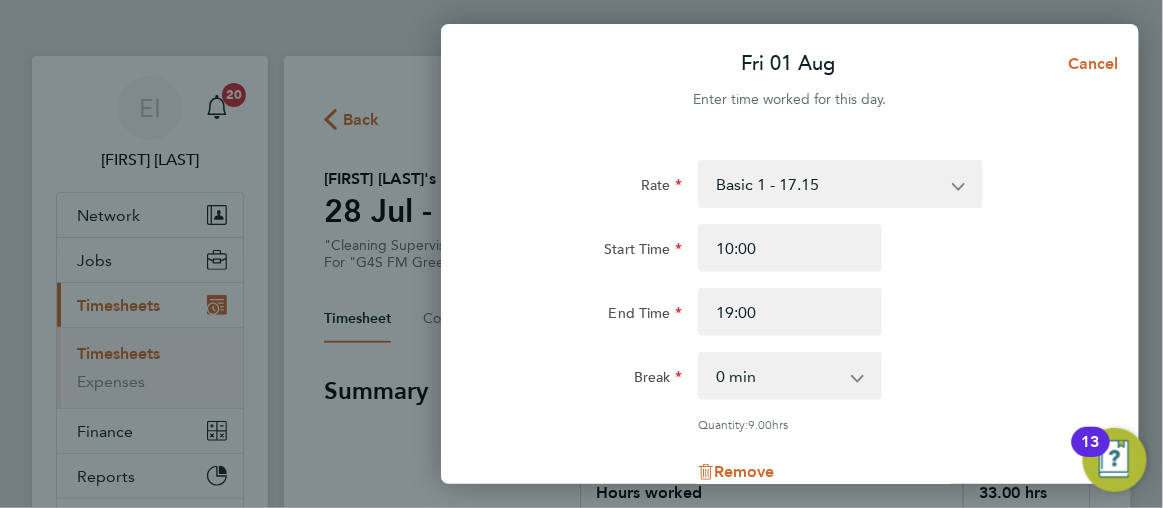 click 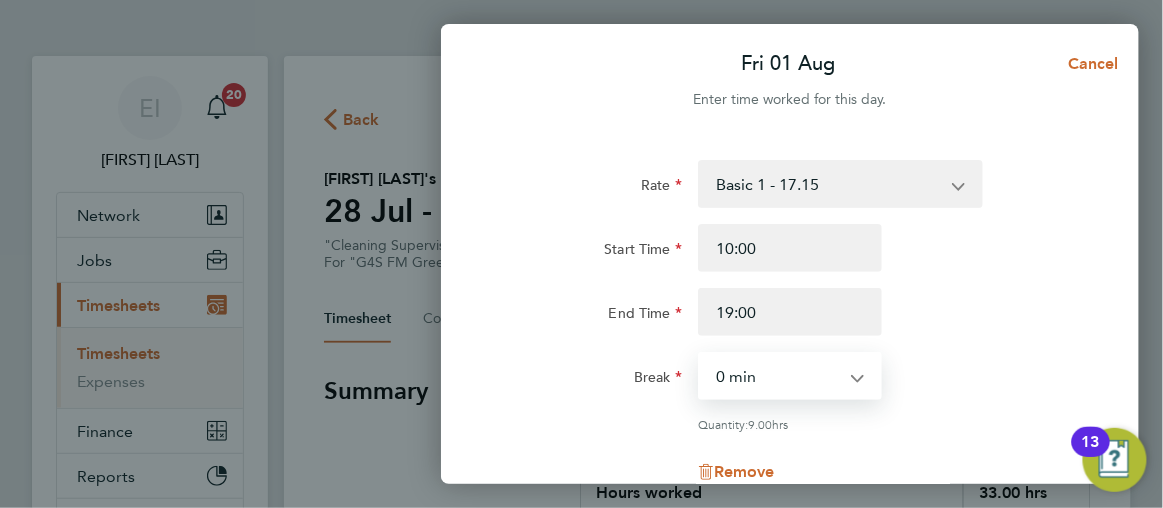 click on "0 min   15 min   30 min   45 min   60 min   75 min   90 min" at bounding box center (778, 376) 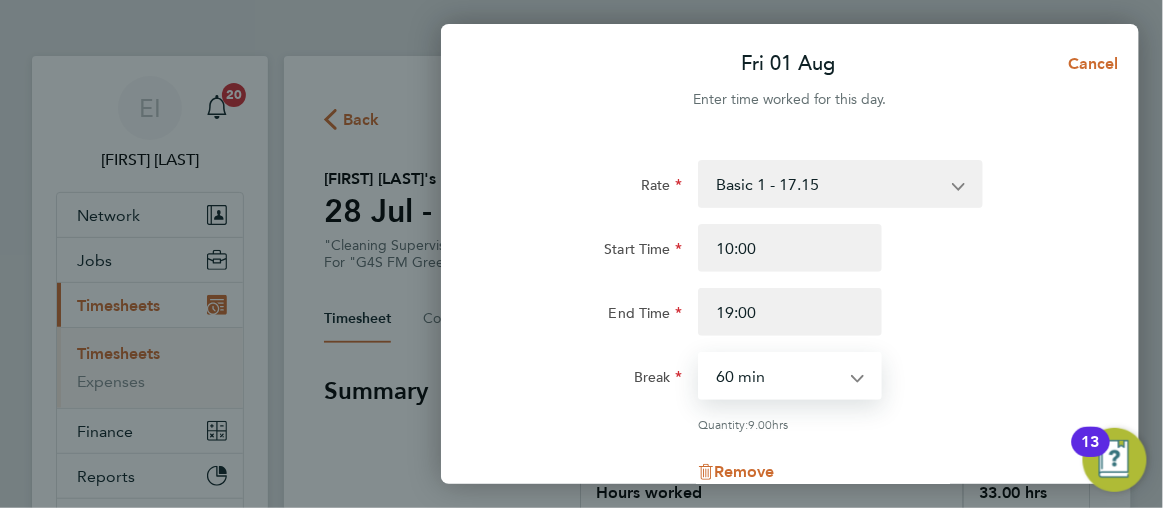 click on "0 min   15 min   30 min   45 min   60 min   75 min   90 min" at bounding box center [778, 376] 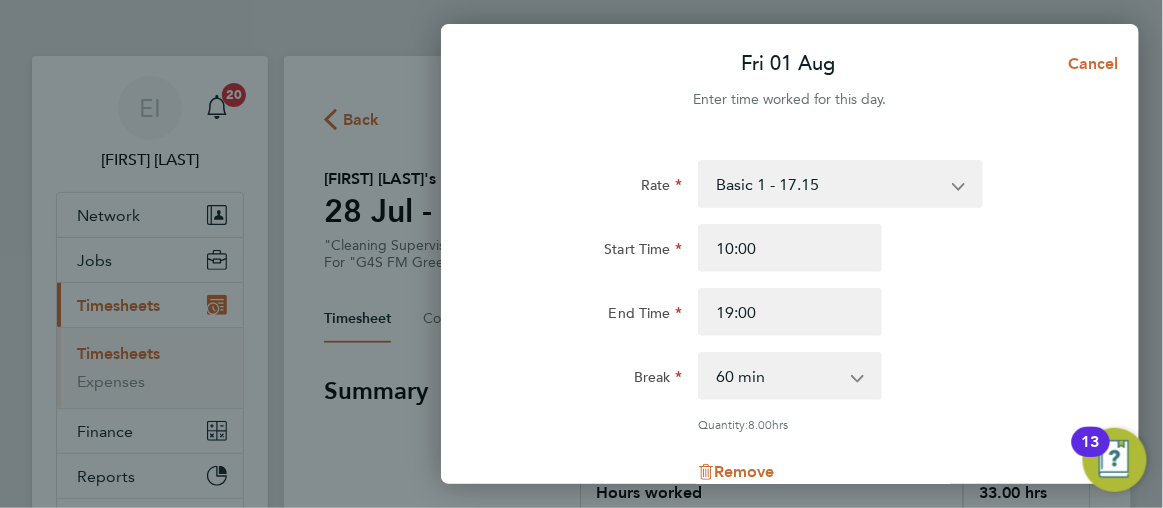 click on "Start Time 10:00" 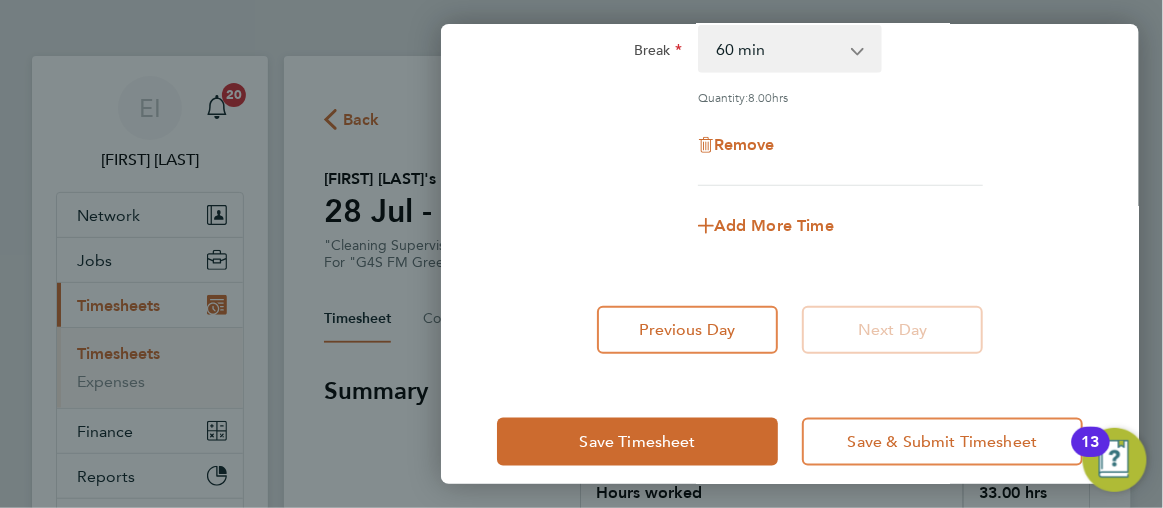 scroll, scrollTop: 346, scrollLeft: 0, axis: vertical 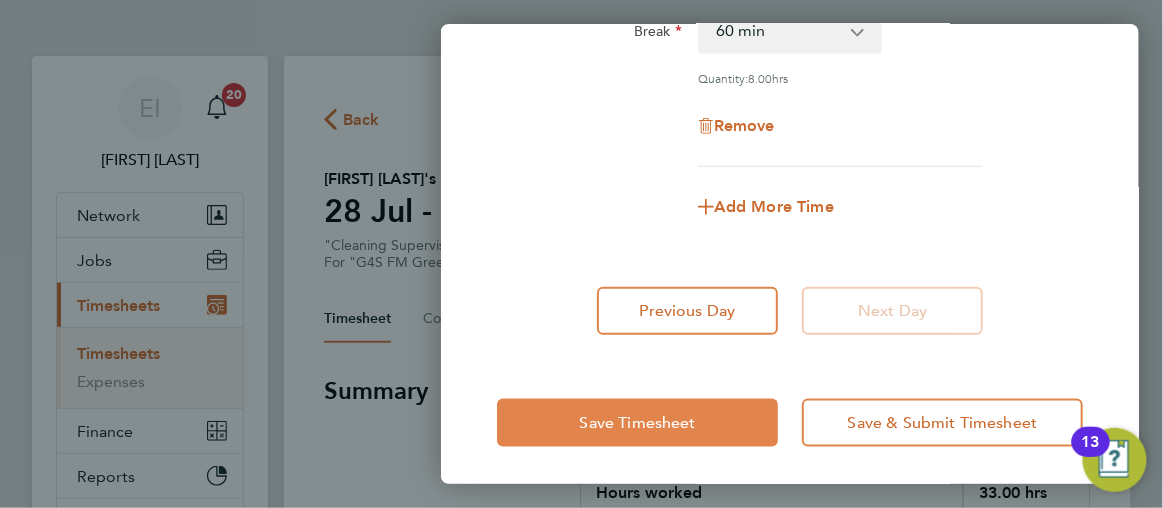 click on "Save Timesheet" 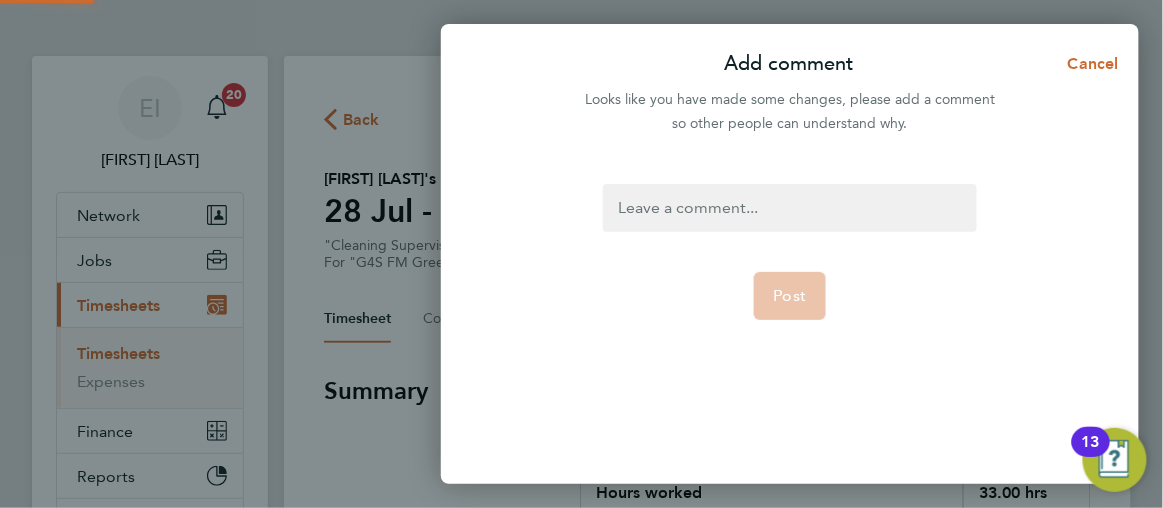click on "Post" 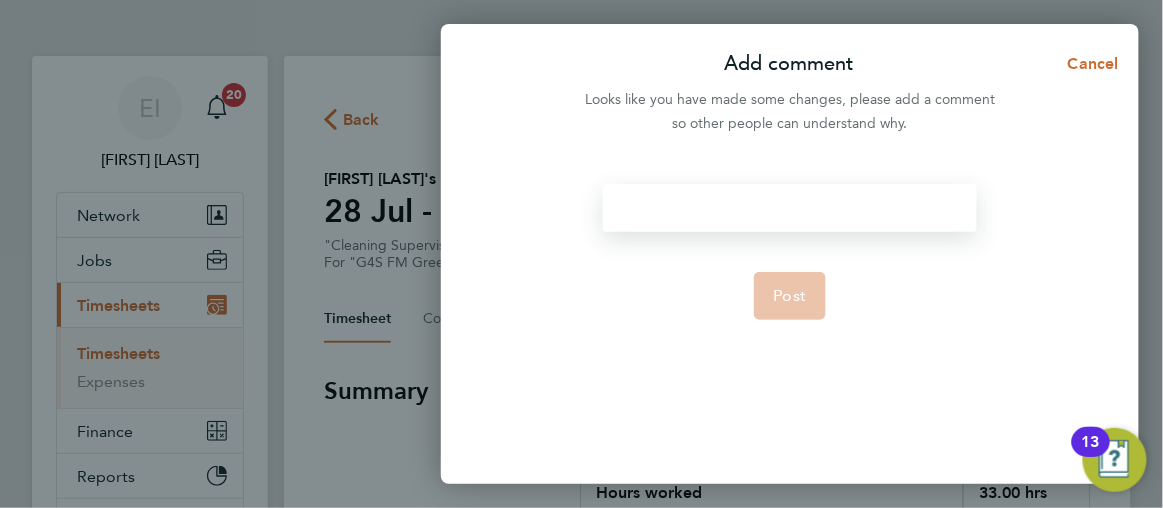 click at bounding box center (790, 208) 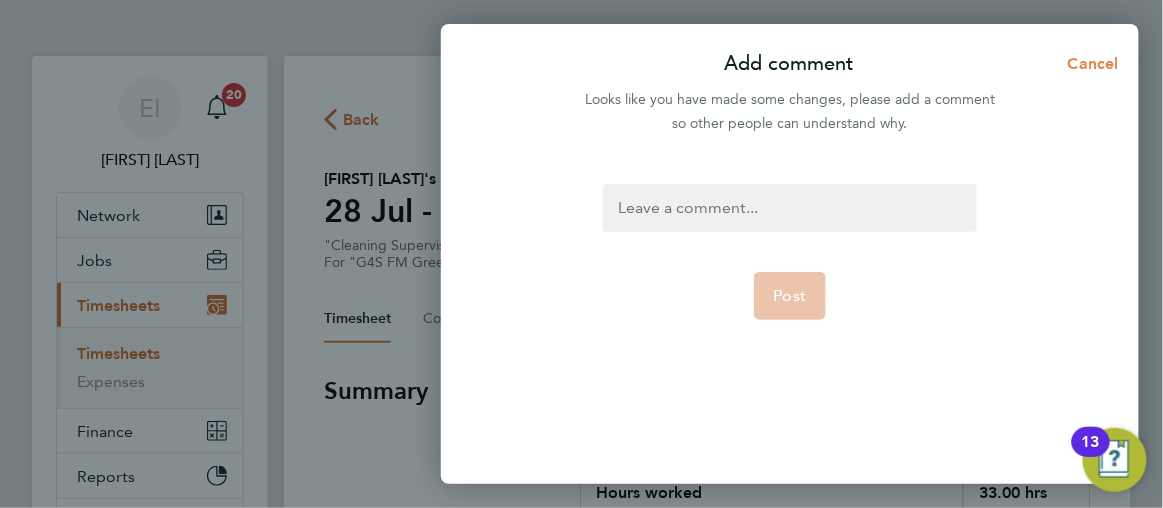 click on "Cancel" 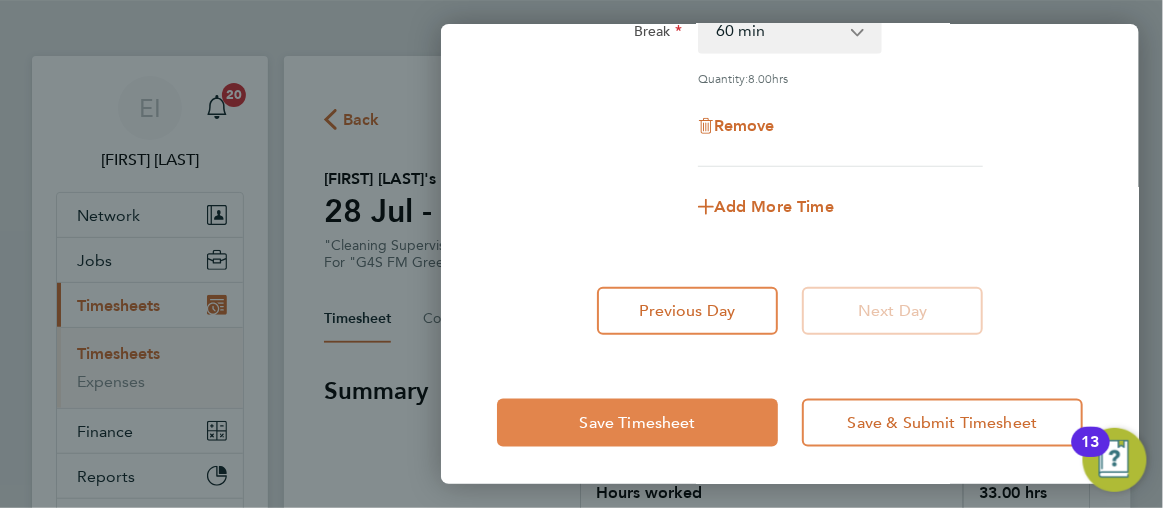 click on "Save Timesheet" 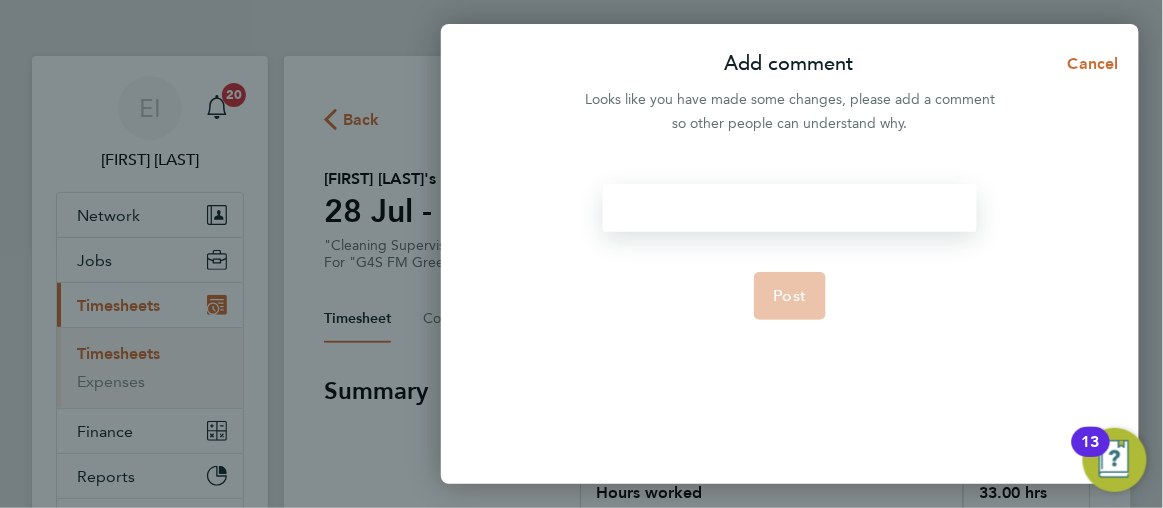 click at bounding box center (790, 208) 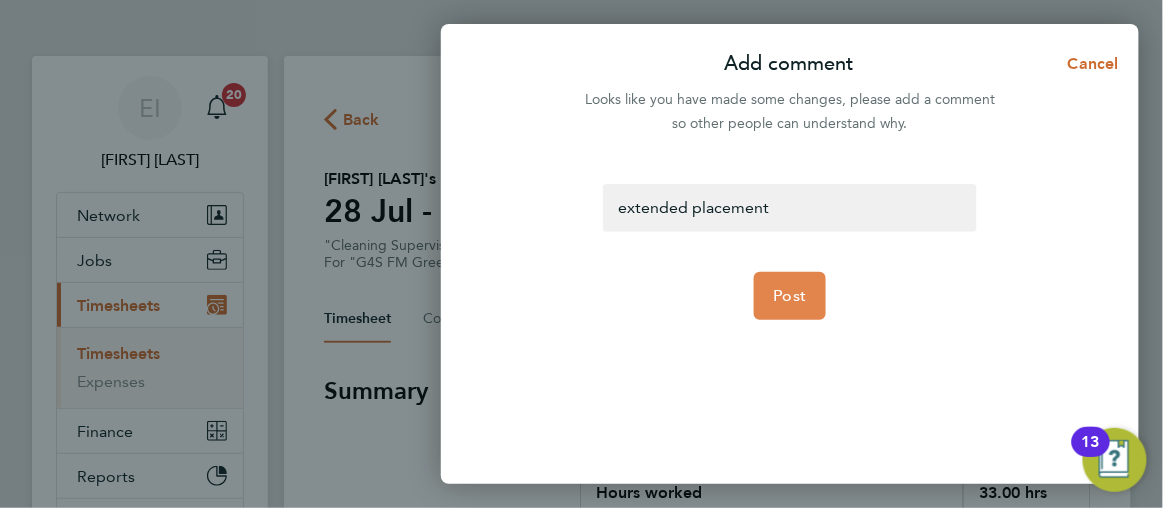 click on "Post" 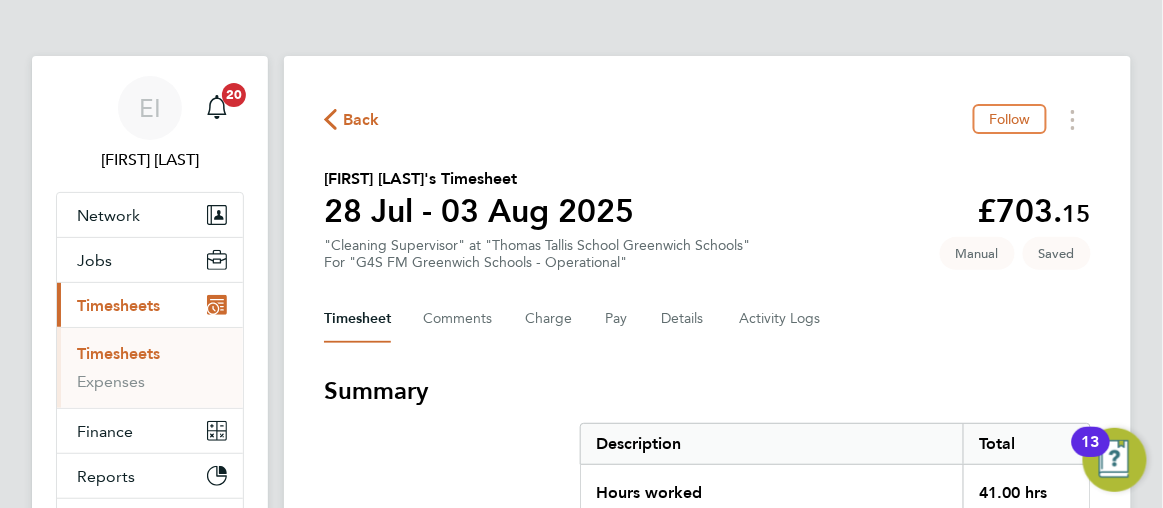 click on "Back  Follow
[FIRST] [LAST]'s Timesheet   28 Jul - 03 Aug 2025   £703. 15  "Cleaning Supervisor" at "Thomas Tallis School [CITY] [CITY] Schools"  For "G4S FM Greenwich Schools - Operational"  Saved   Manual   Timesheet   Comments   Charge   Pay   Details   Activity Logs   Summary   Description   Total   Hours worked   41.00 hrs   Basic 1   33.00 hrs   Basic 1   8.00 hrs   Time Worked   Mon 28 Jul   10:00 to 19:00   |   60 min   8.00 hrs   |   Basic 1   (£17.15) =   £137.20   Edit   Tue 29 Jul   10:00 to 19:00   |   60 min   8.00 hrs   |   Basic 1   (£17.15) =   £137.20   Edit   Wed 30 Jul   10:00 to 20:00   |   60 min   9.00 hrs   |   Basic 1   (£17.15) =   £154.35   Edit   Thu 31 Jul   10:00 to 19:00   |   60 min   8.00 hrs   |   Basic 1   (£17.15) =   £137.20   Edit   Fri 01 Aug   10:00 to 19:00   |   60 min   8.00 hrs   |   Basic 1   (£17.15) =   £137.20   Edit   Submit For Approval   Reject Timesheet" 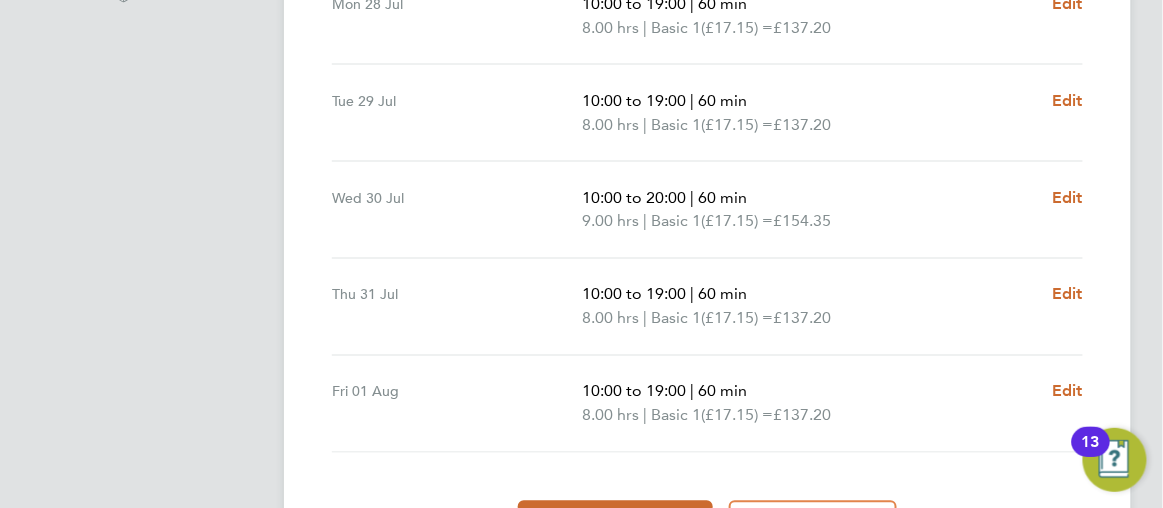 scroll, scrollTop: 806, scrollLeft: 0, axis: vertical 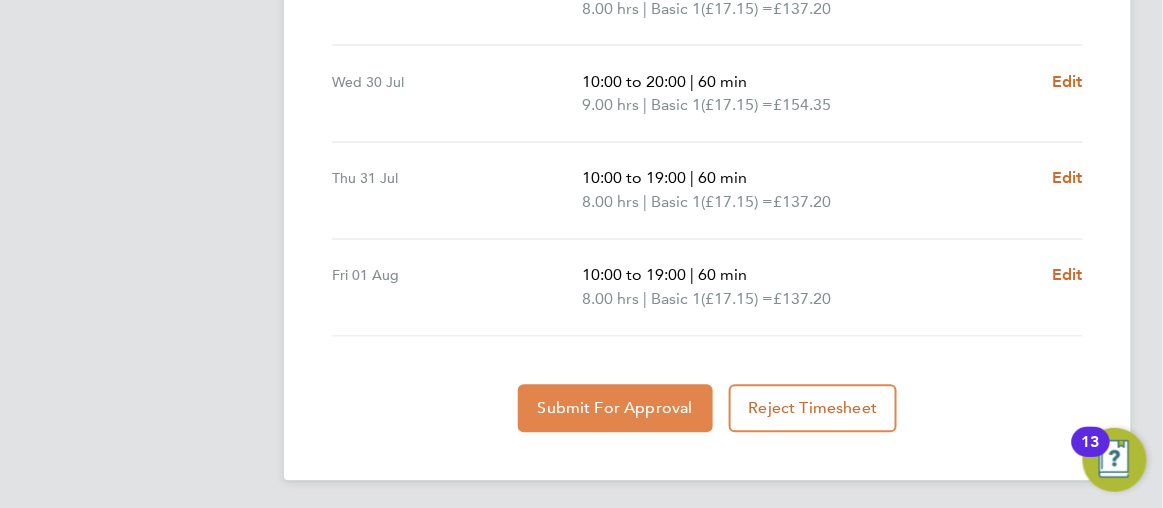 click on "Submit For Approval" 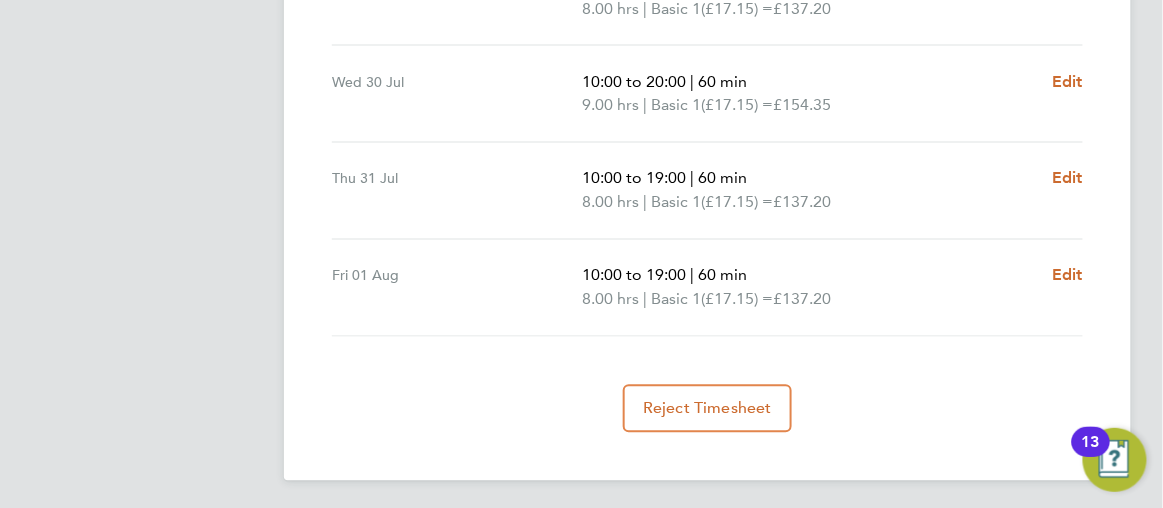 click on "Back  Follow
[FIRST] [LAST]'s Timesheet   28 Jul - 03 Aug 2025   £703. 15  "Cleaning Supervisor" at "Thomas Tallis School [CITY] [CITY] Schools"  For "G4S FM Greenwich Schools - Operational"  Submitted   Manual   Timesheet   Comments   Charge   Pay   Details   Activity Logs   Summary   Description   Total   Hours worked   41.00 hrs   Basic 1   33.00 hrs   Basic 1   8.00 hrs   Time Worked   Mon 28 Jul   10:00 to 19:00   |   60 min   8.00 hrs   |   Basic 1   (£17.15) =   £137.20   Edit   Tue 29 Jul   10:00 to 19:00   |   60 min   8.00 hrs   |   Basic 1   (£17.15) =   £137.20   Edit   Wed 30 Jul   10:00 to 20:00   |   60 min   9.00 hrs   |   Basic 1   (£17.15) =   £154.35   Edit   Thu 31 Jul   10:00 to 19:00   |   60 min   8.00 hrs   |   Basic 1   (£17.15) =   £137.20   Edit   Fri 01 Aug   10:00 to 19:00   |   60 min   8.00 hrs   |   Basic 1   (£17.15) =   £137.20   Edit   Reject Timesheet" 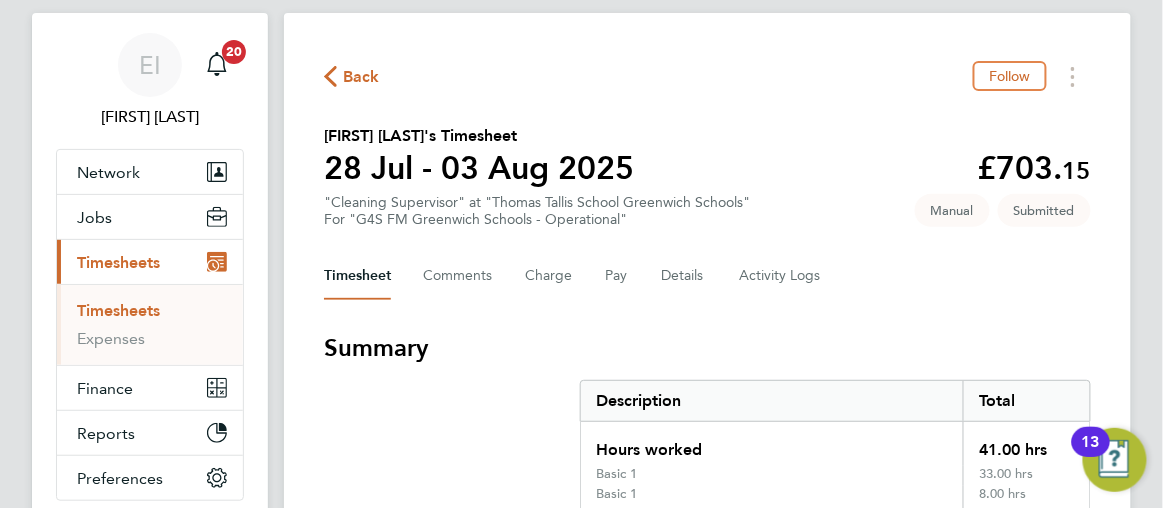 scroll, scrollTop: 0, scrollLeft: 0, axis: both 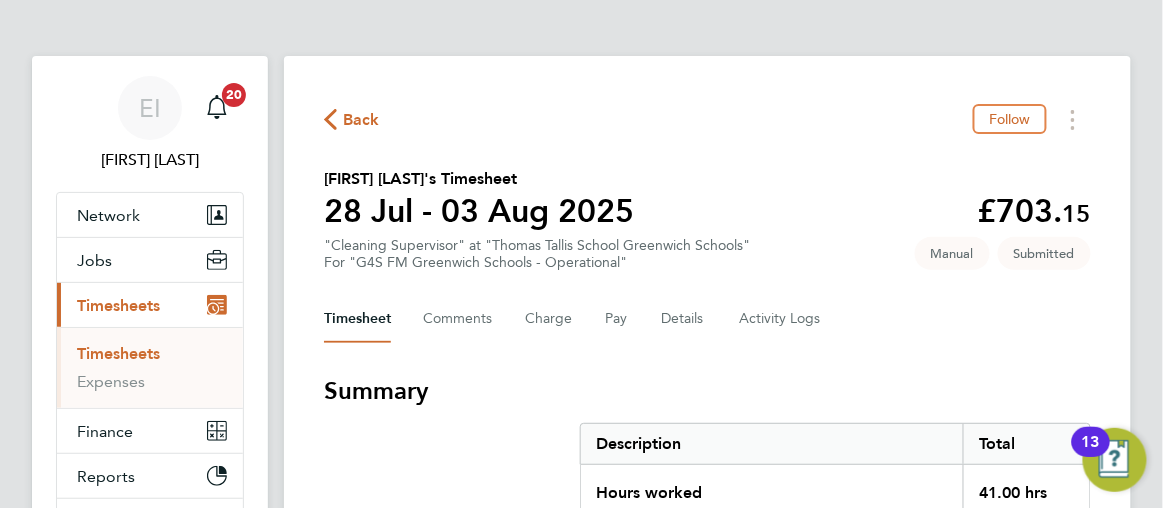click 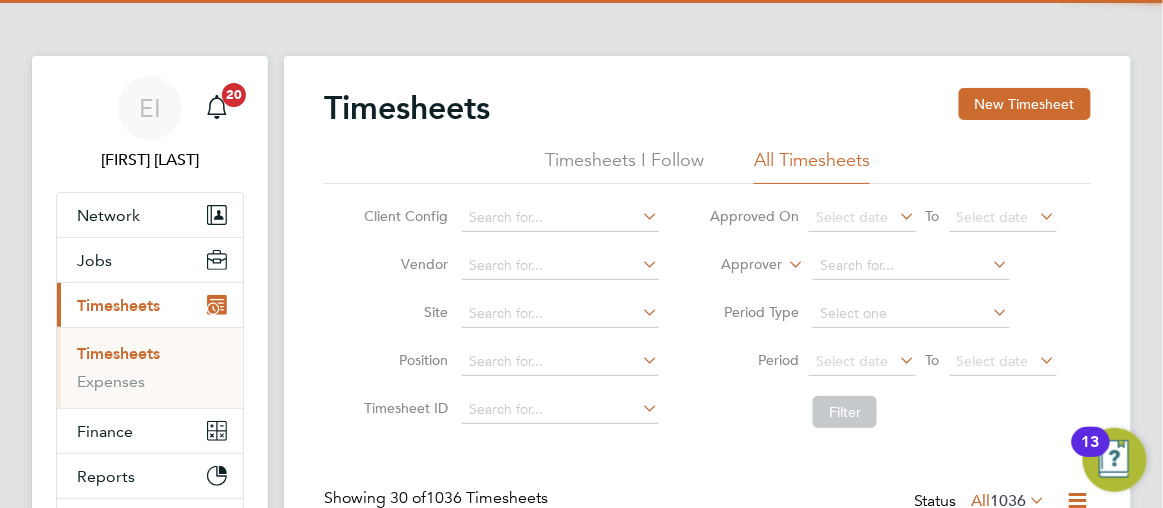 scroll, scrollTop: 10, scrollLeft: 9, axis: both 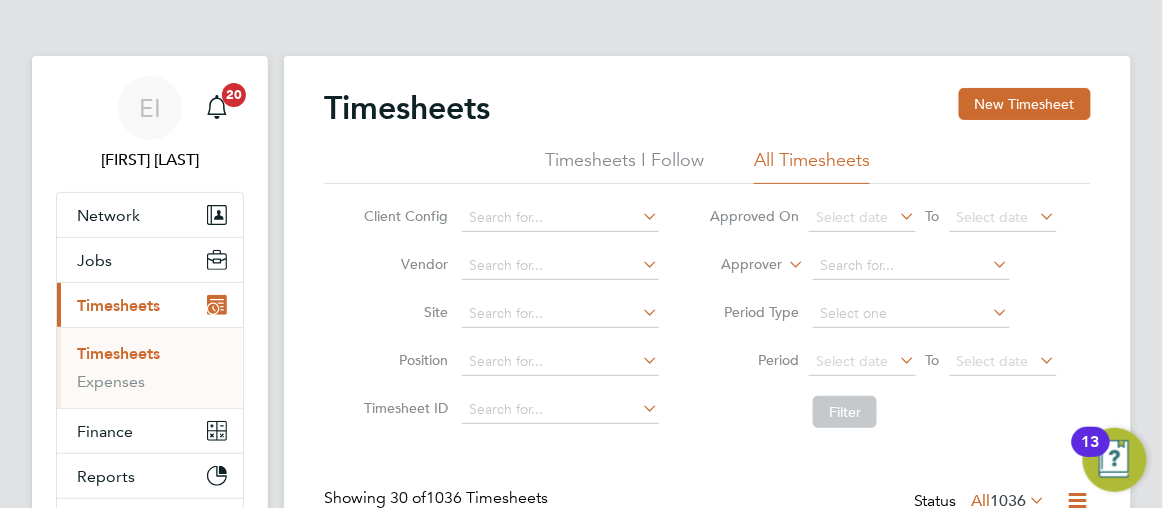 click on "Timesheets New Timesheet Timesheets I Follow All Timesheets Client Config   Vendor   Site   Position   Timesheet ID   Approved On
Select date
To
Select date
Approver     Period Type   Period
Select date
To
Select date
Filter Showing   30 of  1036 Timesheets Status  All  1036  WORKER  / ROLE WORKER  / PERIOD PERIOD  / TYPE SITE  / VENDOR TOTAL   TOTAL  / STATUS STATUS APPROVER [FIRST] [LAST] NCHC Cleaner - Norfolk   28 Jul - 3 Aug 2025 28 Jul - 3 Aug 2025 Manual Norwich Comm Hosp Class 1 Personnel Li… £242.96 Saved Saved [FIRST] [LAST] [FIRST] [LAST] Cleaning Supervisor   28 Jul - 3 Aug 2025 28 Jul - 3 Aug 2025 Manual Colman Hospital Class 1 Personnel Li… £722.65 Submitted Submitted [FIRST] [LAST] [FIRST] [LAST] Cleaner   28 Jul - 3 Aug 2025 28 Jul - 3 Aug 2025 Manual Hellesdon Hospital Class 1 Personnel Li… £720.30 Approved Approved [FIRST] [LAST] [FIRST] [LAST] Cleaner   28 Jul - 3 Aug 2025 28 Jul - 3 Aug 2025 Manual Woodlands [CITY]… £385.88" 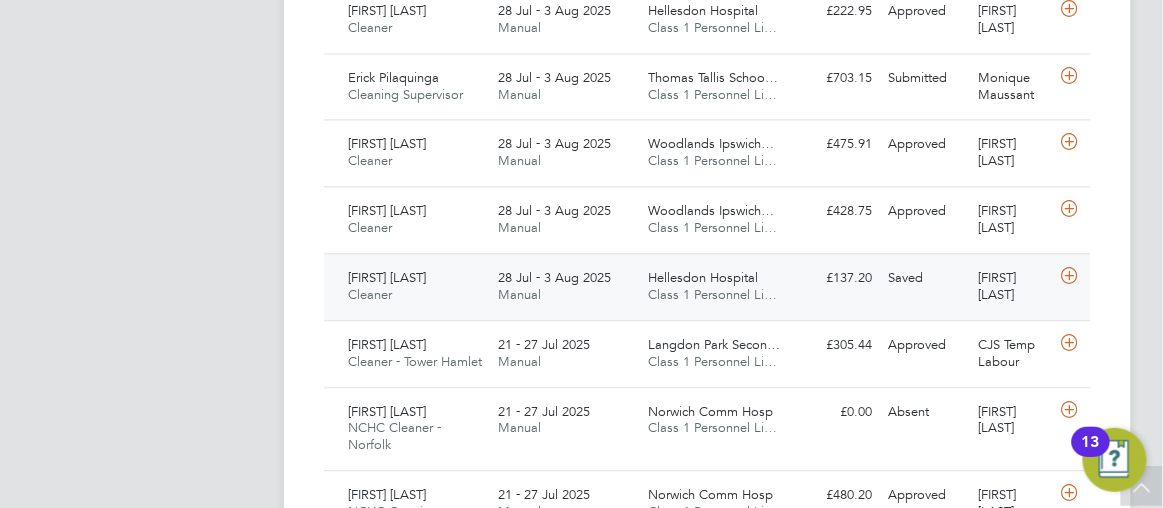 click on "Saved" 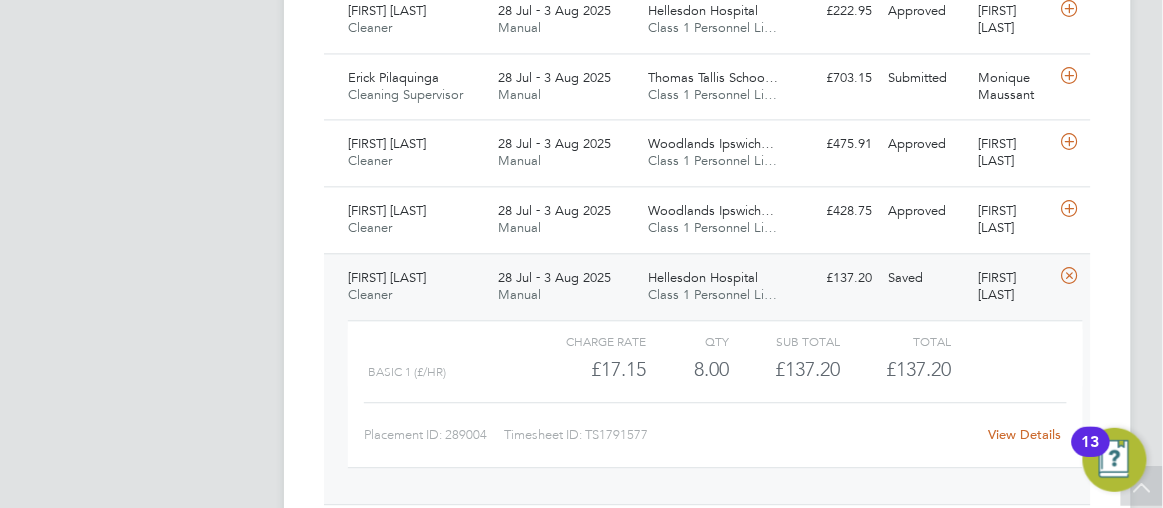 click on "View Details" 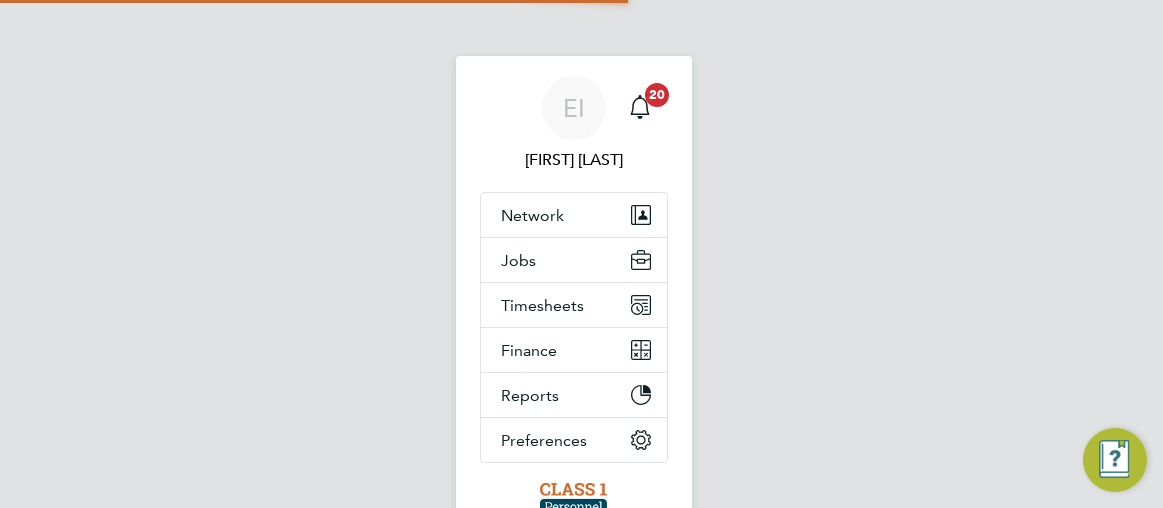 scroll, scrollTop: 0, scrollLeft: 0, axis: both 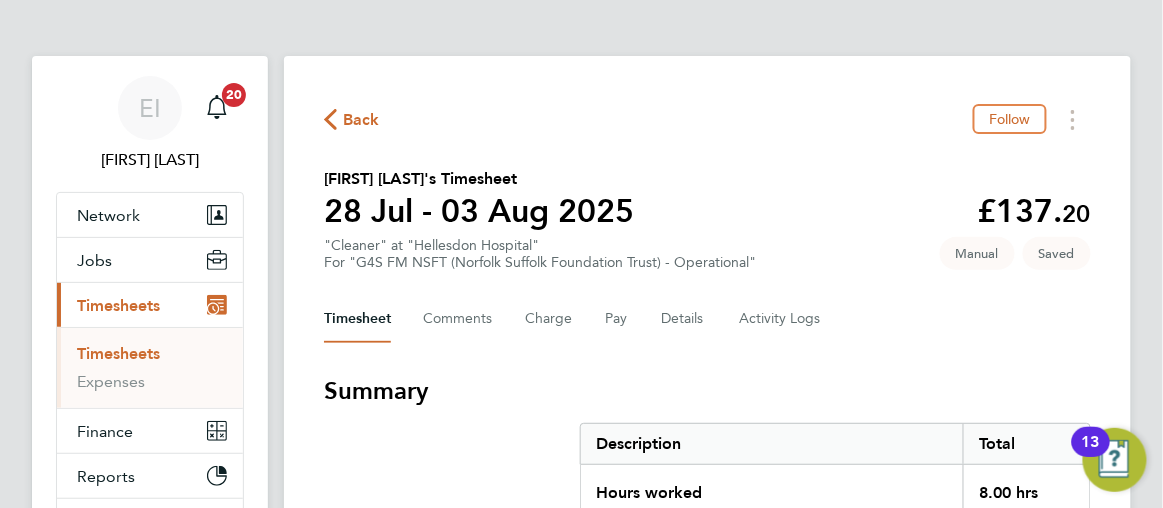click on "Back  Follow
[FIRST] [LAST]'s Timesheet   28 Jul - 03 Aug 2025   £137. 20  "Cleaner" at "Hellesdon Hospital"  For "G4S FM NSFT ([STATE]) - Operational"  Saved   Manual   Timesheet   Comments   Charge   Pay   Details   Activity Logs   Summary   Description   Total   Hours worked   8.00 hrs   Basic 1   8.00 hrs   Time Worked   Mon 28 Jul   08:00 to 13:00   |   0 min   5.00 hrs   |   Basic 1   (£17.15) =   £85.75   16:00 to 19:00   |   0 min   3.00 hrs   |   Basic 1   (£17.15) =   £51.45   Edit   Tue 29 Jul   Add time for Tue 29 Jul   Add time for Tue 29 Jul   Wed 30 Jul   Add time for Wed 30 Jul   Add time for Wed 30 Jul   Thu 31 Jul   Add time for Thu 31 Jul   Add time for Thu 31 Jul   Fri 01 Aug   Add time for Fri 01 Aug   Add time for Fri 01 Aug   Sat 02 Aug   Add time for Sat 02 Aug   Add time for Sat 02 Aug   Sun 03 Aug   Add time for Sun 03 Aug   Add time for Sun 03 Aug   Submit For Approval   Reject Timesheet" 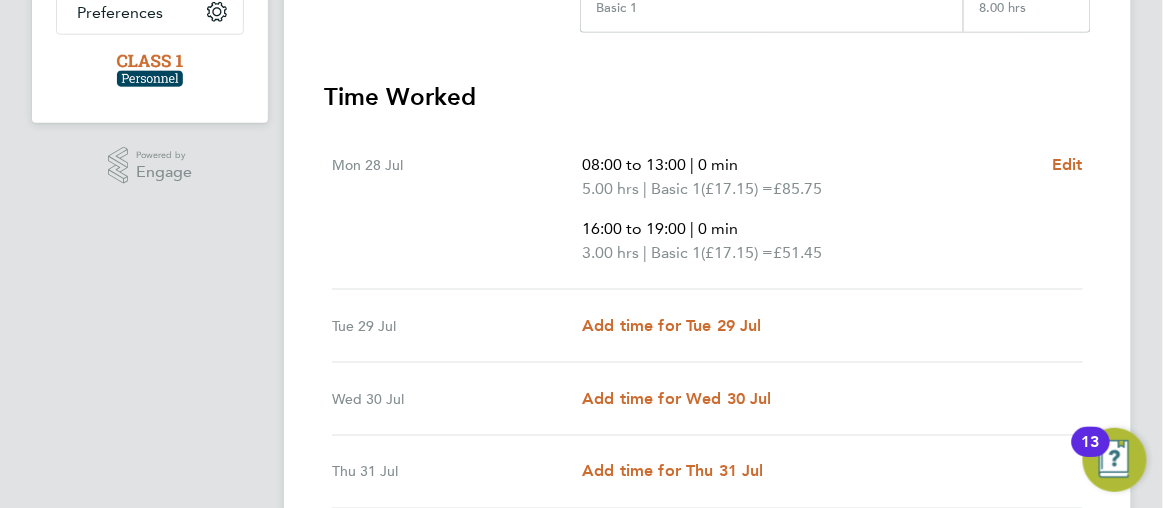 scroll, scrollTop: 545, scrollLeft: 0, axis: vertical 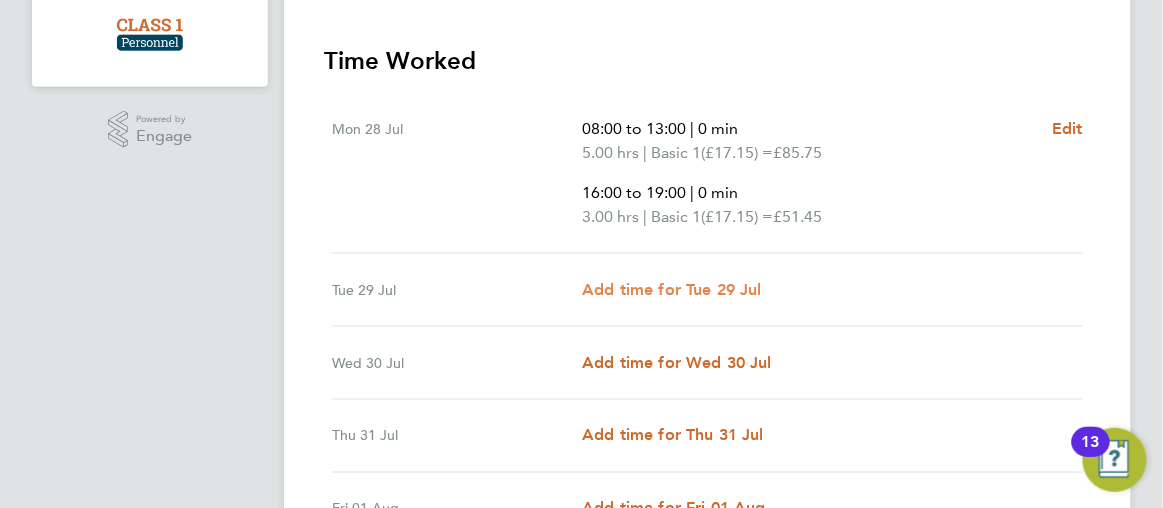 click on "Add time for Tue 29 Jul" at bounding box center (672, 289) 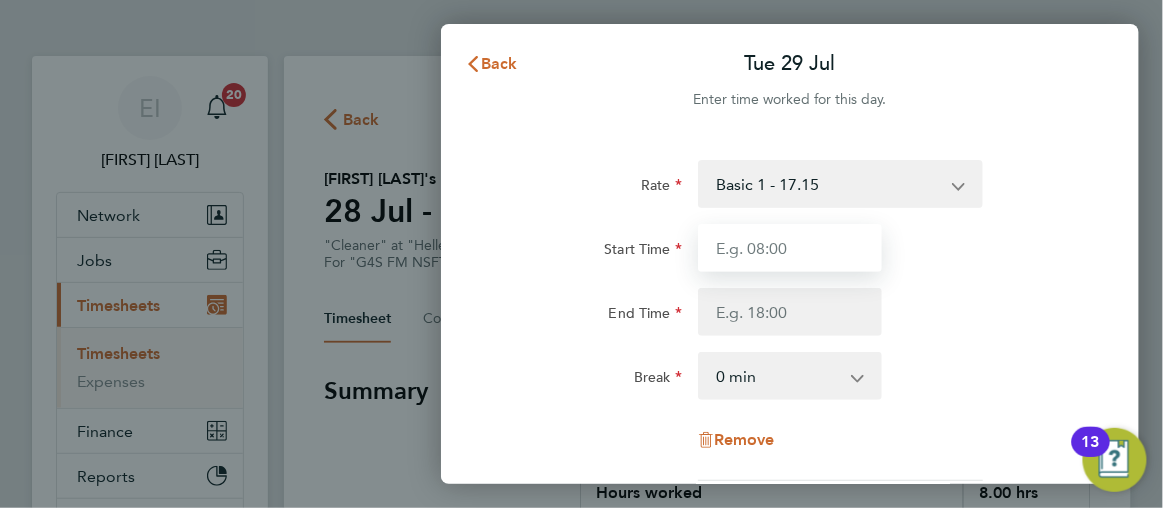 click on "Start Time" at bounding box center [790, 248] 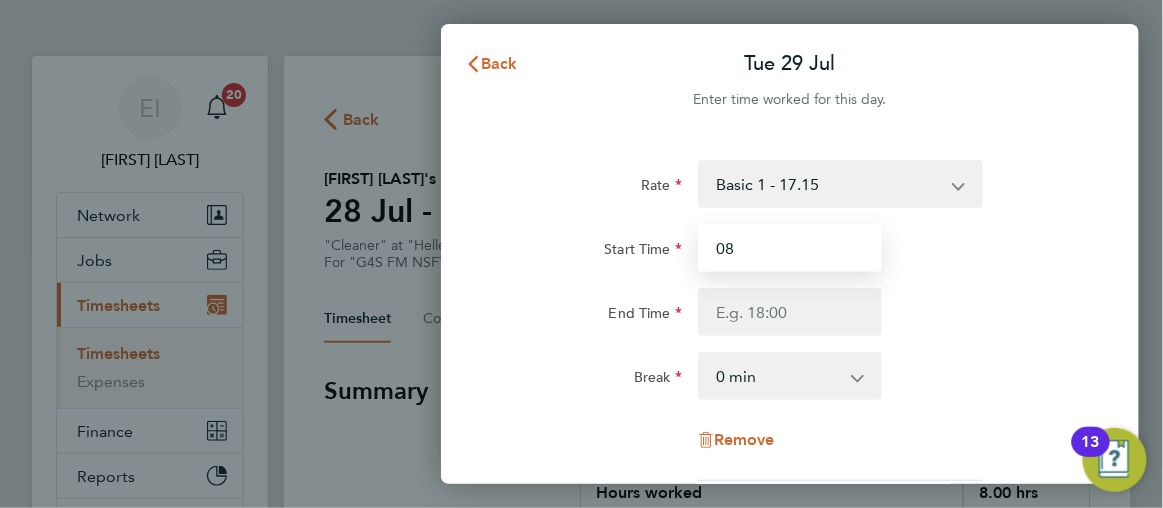 type on "08:00" 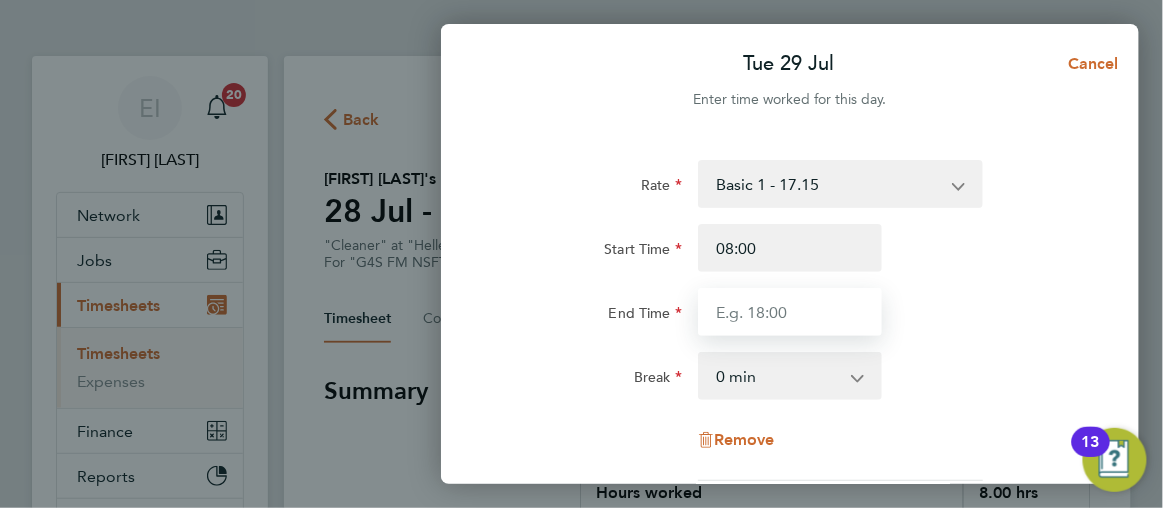 click on "End Time" at bounding box center [790, 312] 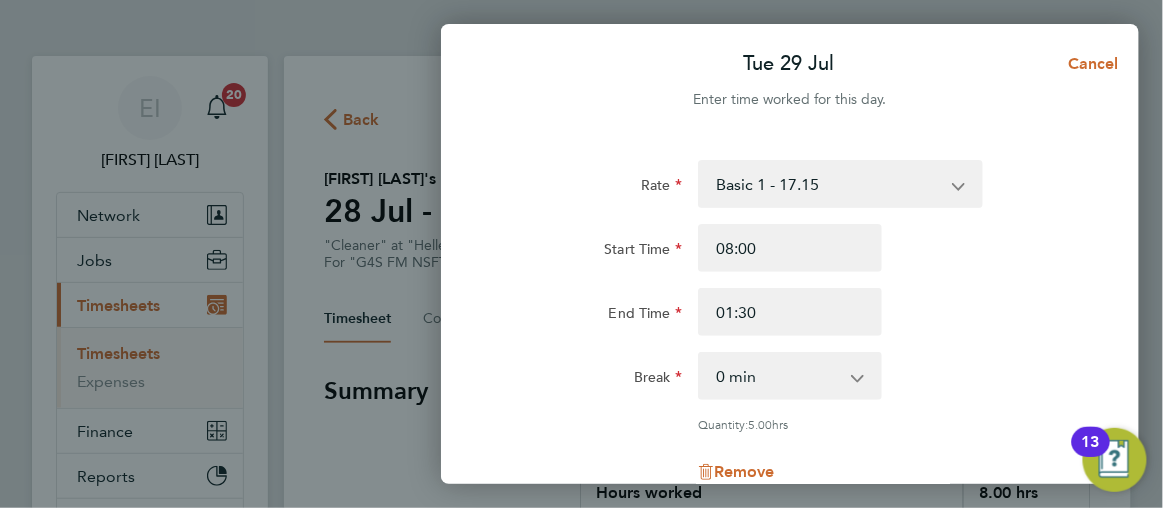 click on "End Time 01:30" 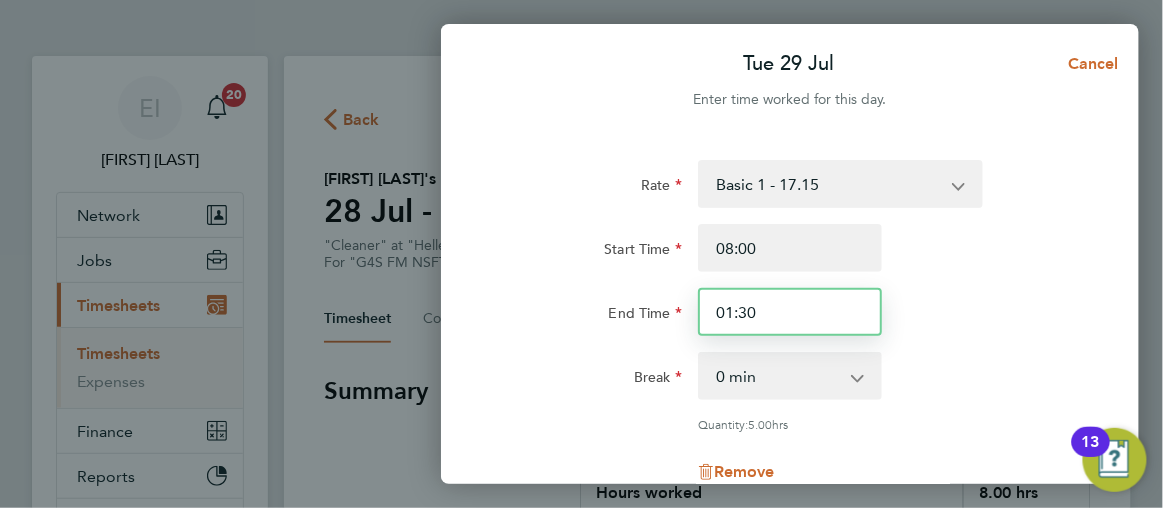 click on "01:30" at bounding box center (790, 312) 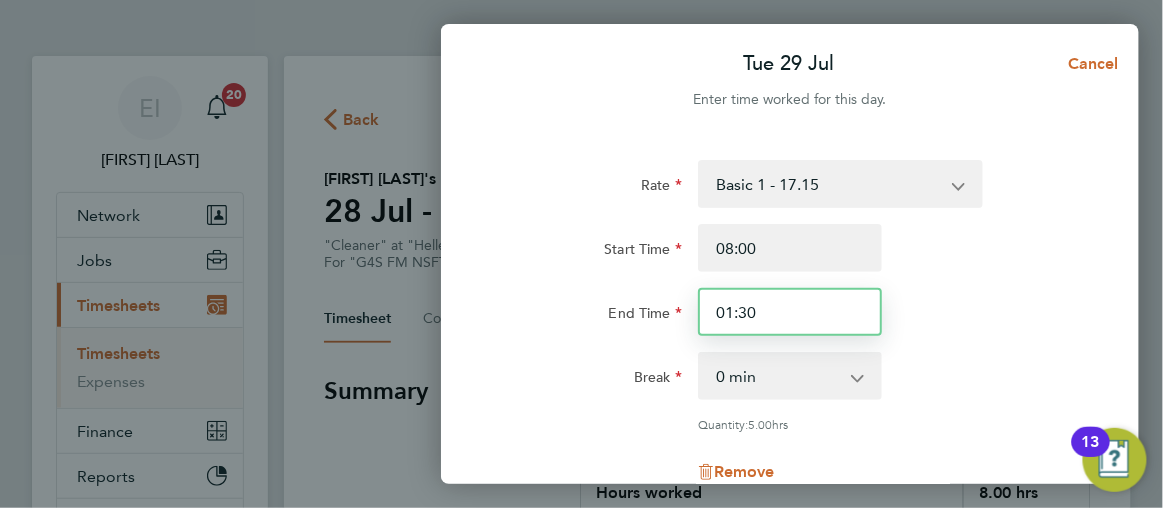click on "01:30" at bounding box center (790, 312) 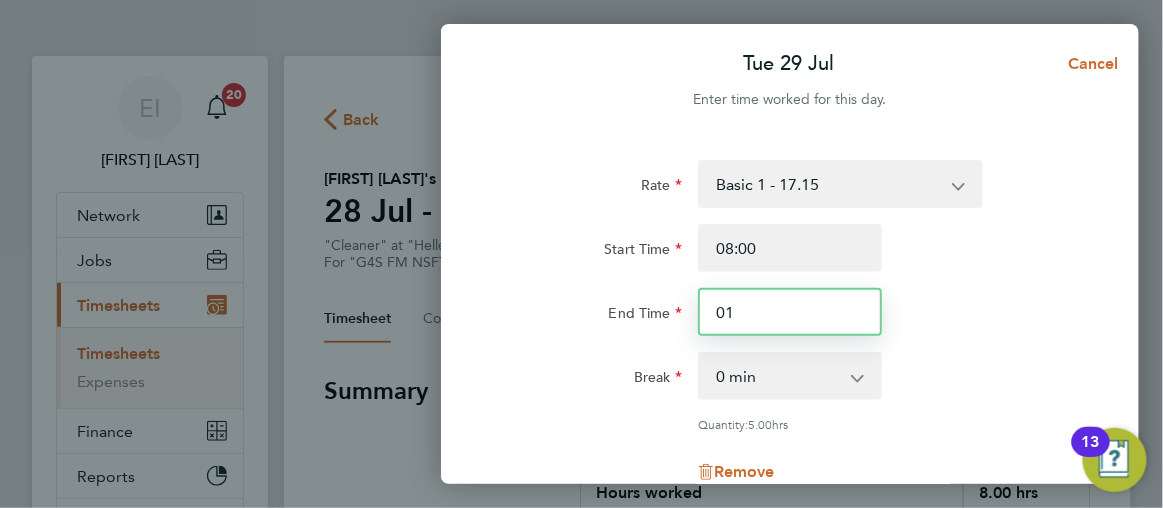 type on "0" 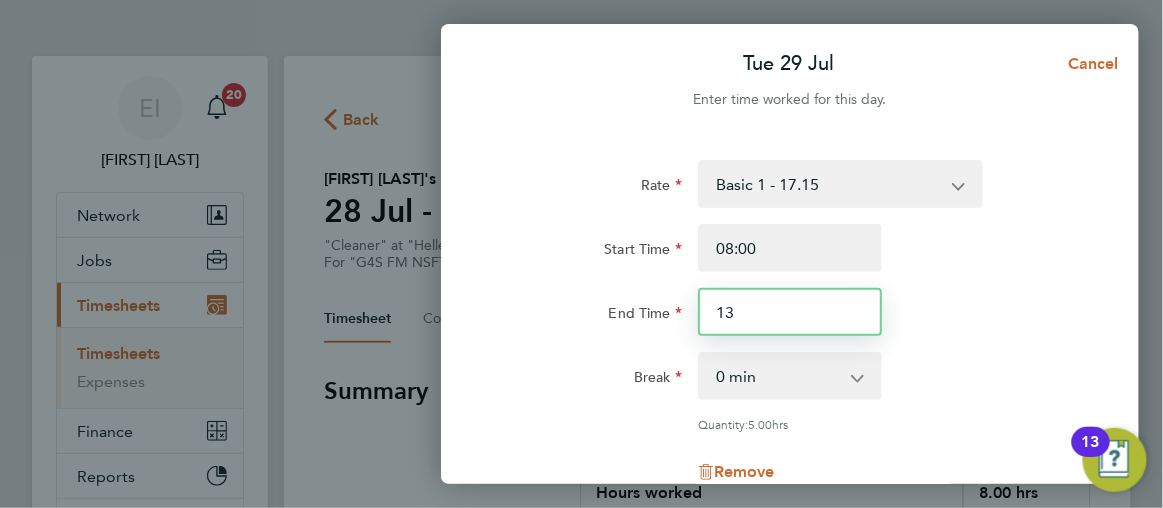 type on "13:00" 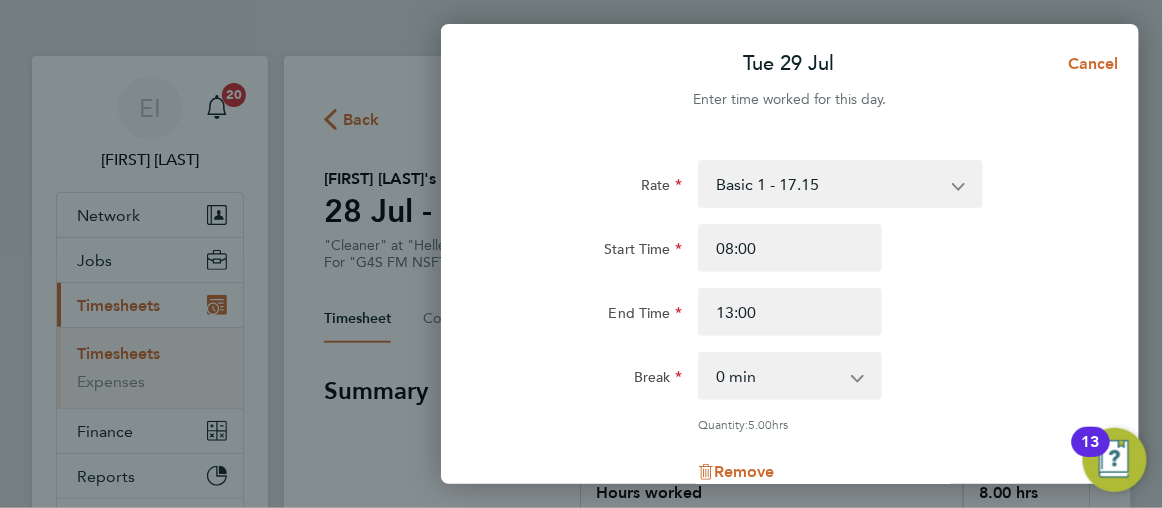 click on "End Time 13:00" 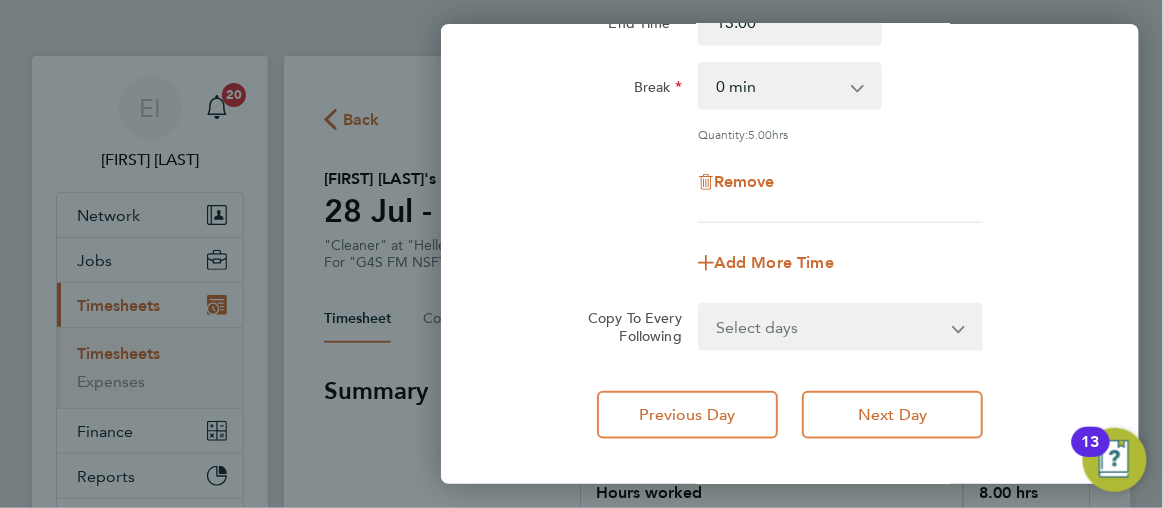 scroll, scrollTop: 327, scrollLeft: 0, axis: vertical 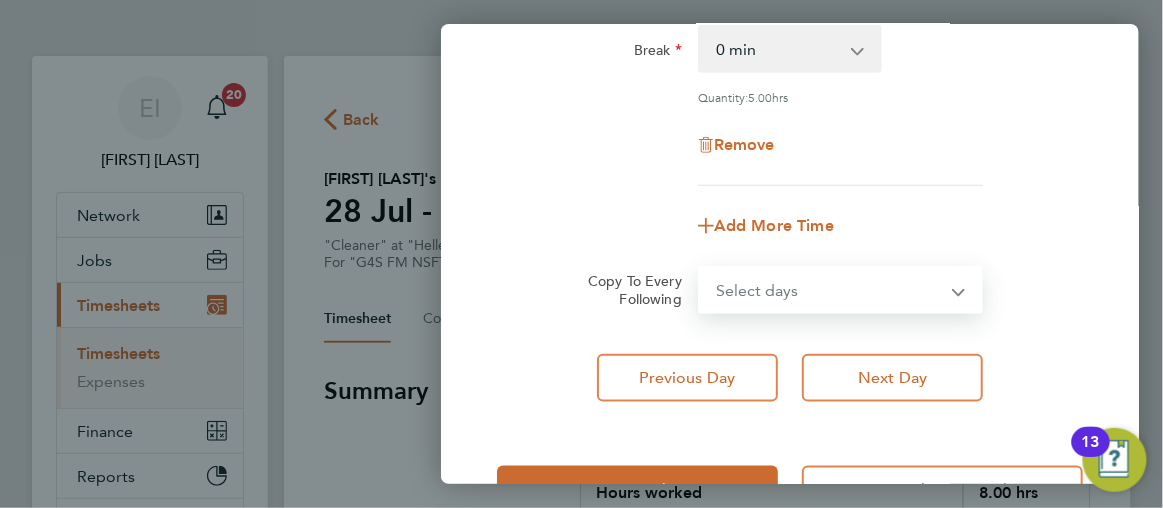 click on "Select days   Day   Weekday (Mon-Fri)   Weekend (Sat-Sun)   Wednesday   Thursday   Friday   Saturday   Sunday" at bounding box center (829, 290) 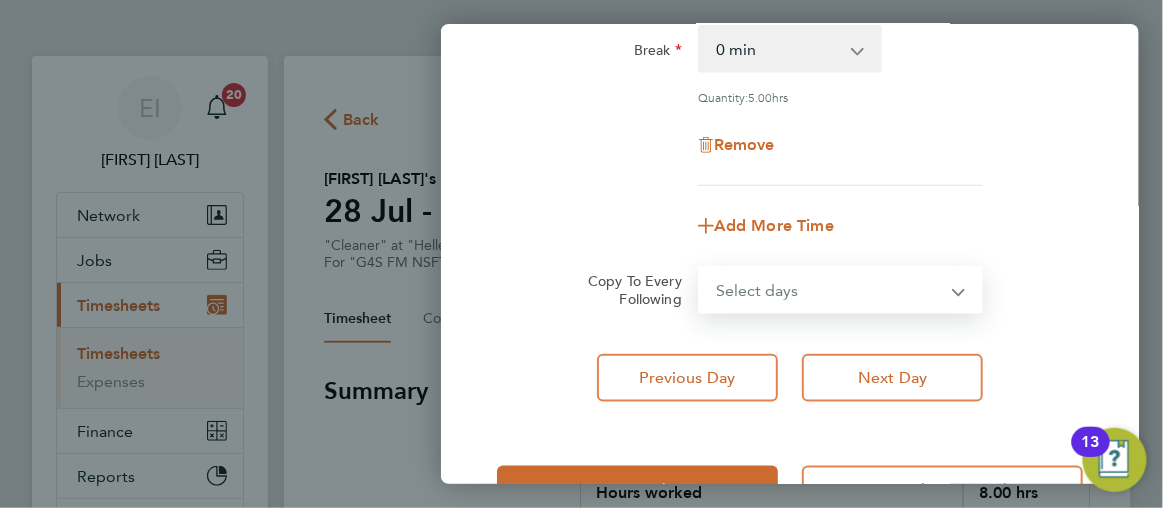 select on "WED" 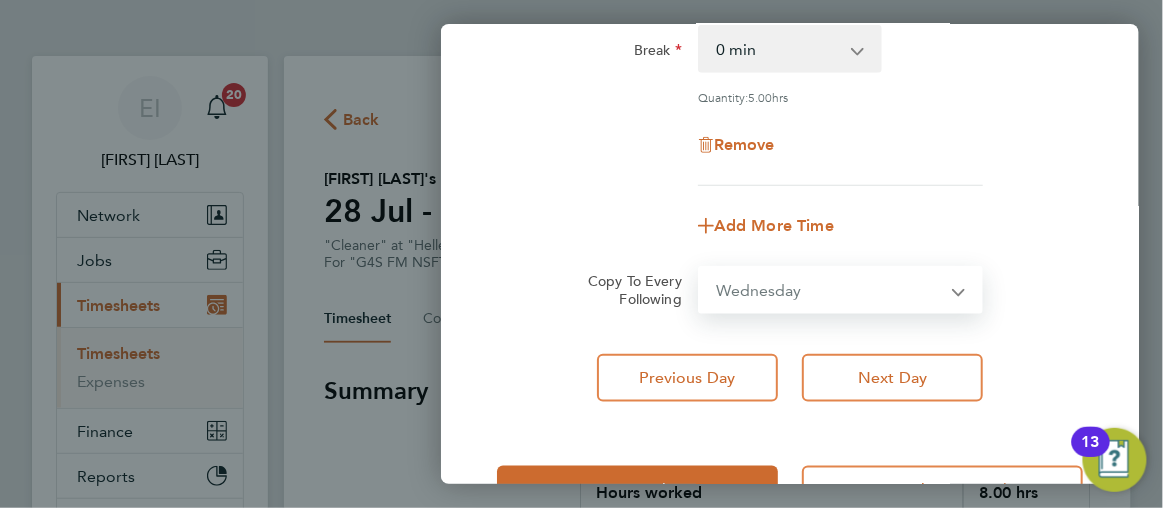 click on "Select days   Day   Weekday (Mon-Fri)   Weekend (Sat-Sun)   Wednesday   Thursday   Friday   Saturday   Sunday" at bounding box center [829, 290] 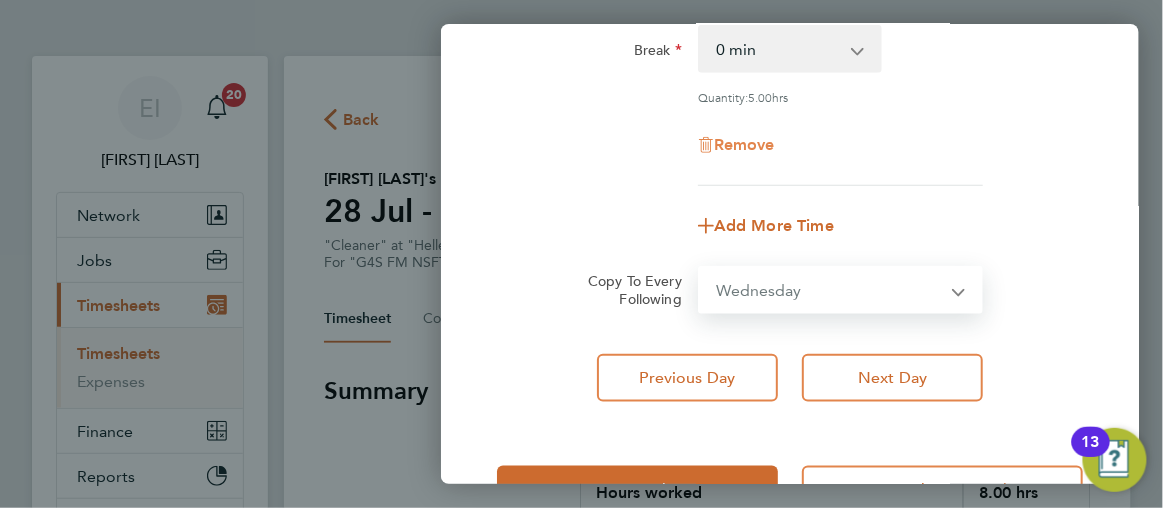 select on "2025-08-03" 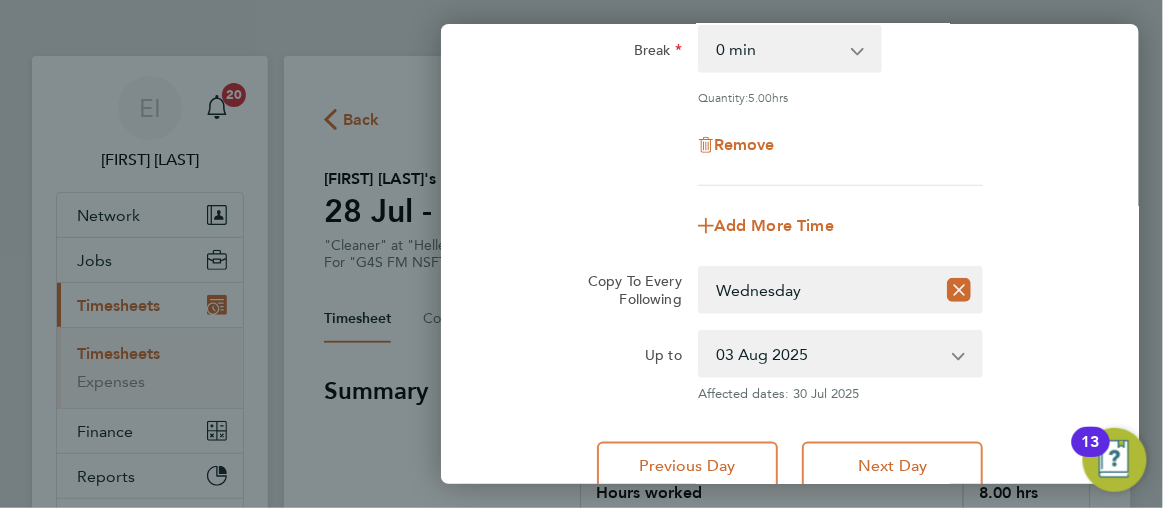 click on "Copy To Every Following  Select days   Day   Weekday (Mon-Fri)   Weekend (Sat-Sun)   Wednesday   Thursday   Friday   Saturday   Sunday" 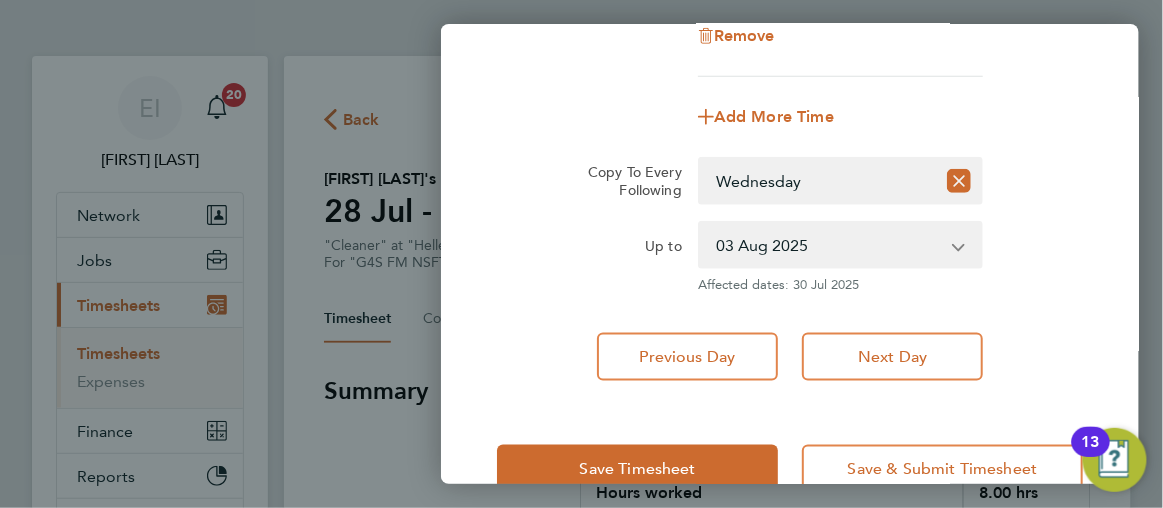 scroll, scrollTop: 472, scrollLeft: 0, axis: vertical 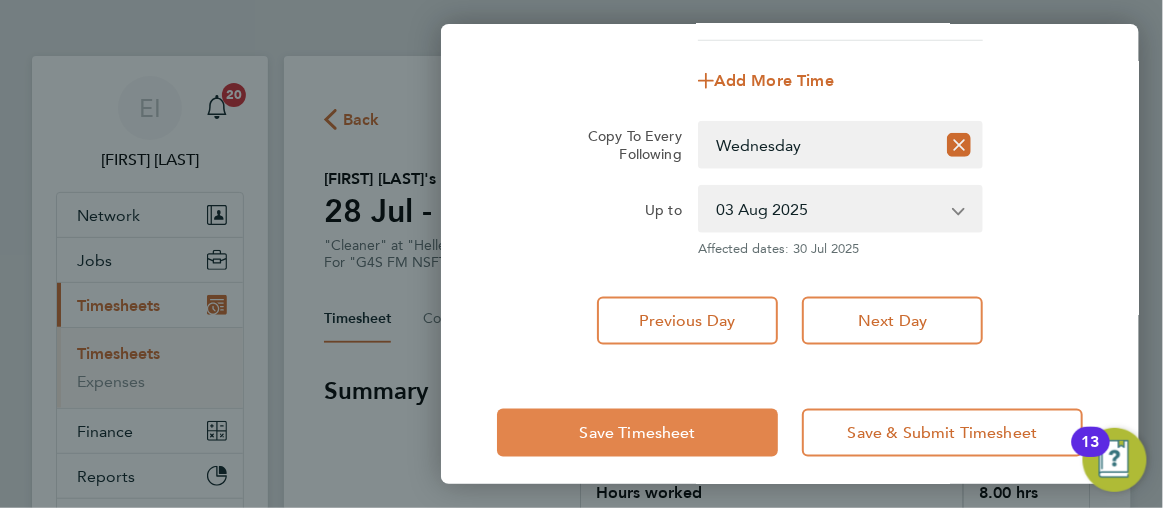 click on "Save Timesheet" 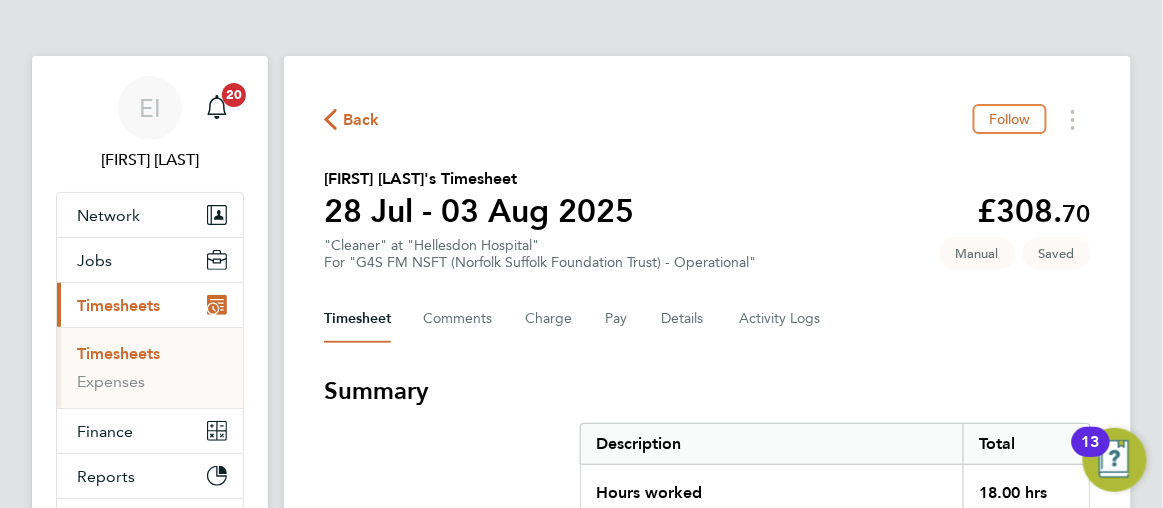 click on "Back  Follow
Sonna Beyai's Timesheet   28 Jul - 03 Aug 2025   £308. 70  "Cleaner" at "Hellesdon Hospital"  For "G4S FM NSFT (Norfolk Suffolk Foundation Trust) - Operational"  Saved   Manual   Timesheet   Comments   Charge   Pay   Details   Activity Logs   Summary   Description   Total   Hours worked   18.00 hrs   Basic 1   8.00 hrs   Basic 1   10.00 hrs   Time Worked   Mon 28 Jul   08:00 to 13:00   |   0 min   5.00 hrs   |   Basic 1   (£17.15) =   £85.75   16:00 to 19:00   |   0 min   3.00 hrs   |   Basic 1   (£17.15) =   £51.45   Edit   Tue 29 Jul   08:00 to 13:00   |   0 min   5.00 hrs   |   Basic 1   (£17.15) =   £85.75   Edit   Wed 30 Jul   08:00 to 13:00   |   0 min   5.00 hrs   |   Basic 1   (£17.15) =   £85.75   Edit   Thu 31 Jul   Add time for Thu 31 Jul   Add time for Thu 31 Jul   Fri 01 Aug   Add time for Fri 01 Aug   Add time for Fri 01 Aug   Sat 02 Aug   Add time for Sat 02 Aug   Add time for Sat 02 Aug   Sun 03 Aug   Add time for Sun 03 Aug   Add time for Sun 03 Aug" 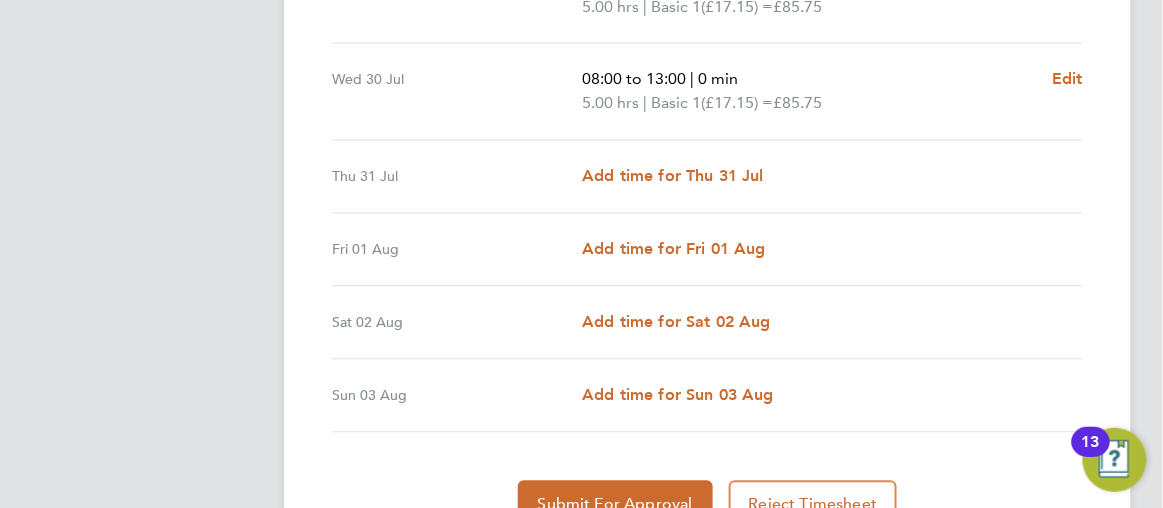 scroll, scrollTop: 909, scrollLeft: 0, axis: vertical 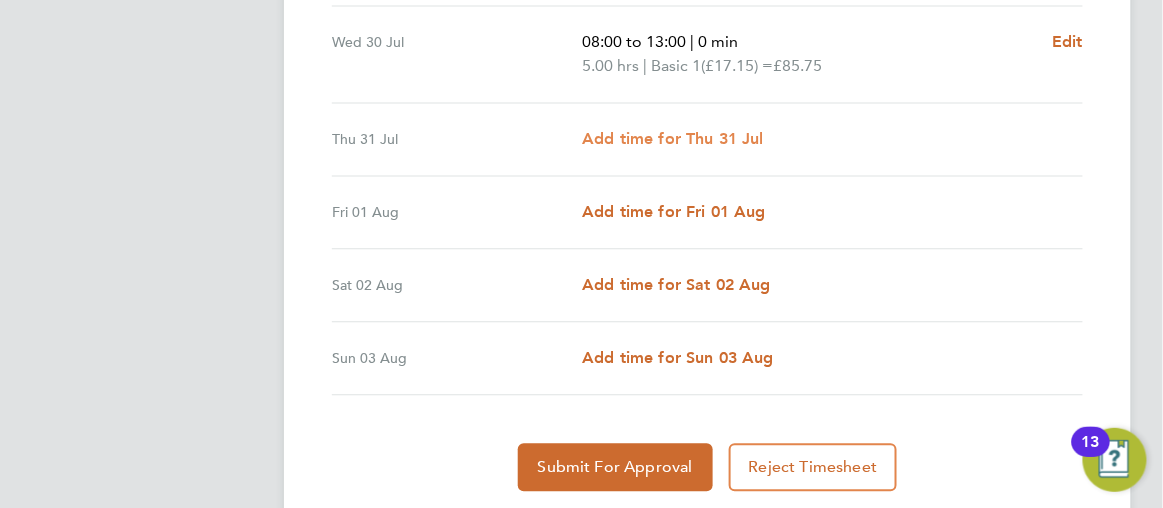 click on "Add time for Thu 31 Jul" at bounding box center [673, 139] 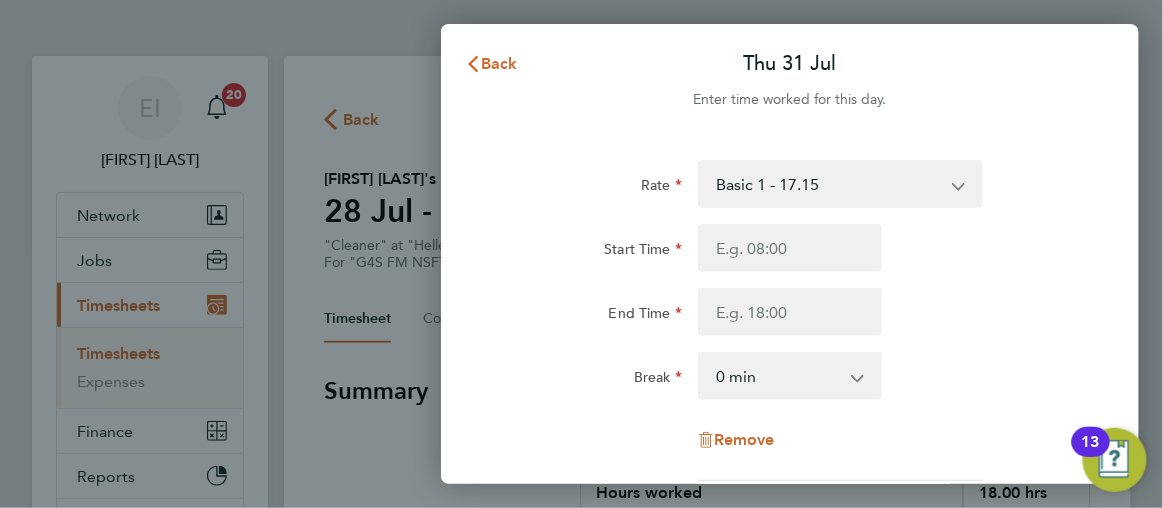scroll, scrollTop: 0, scrollLeft: 0, axis: both 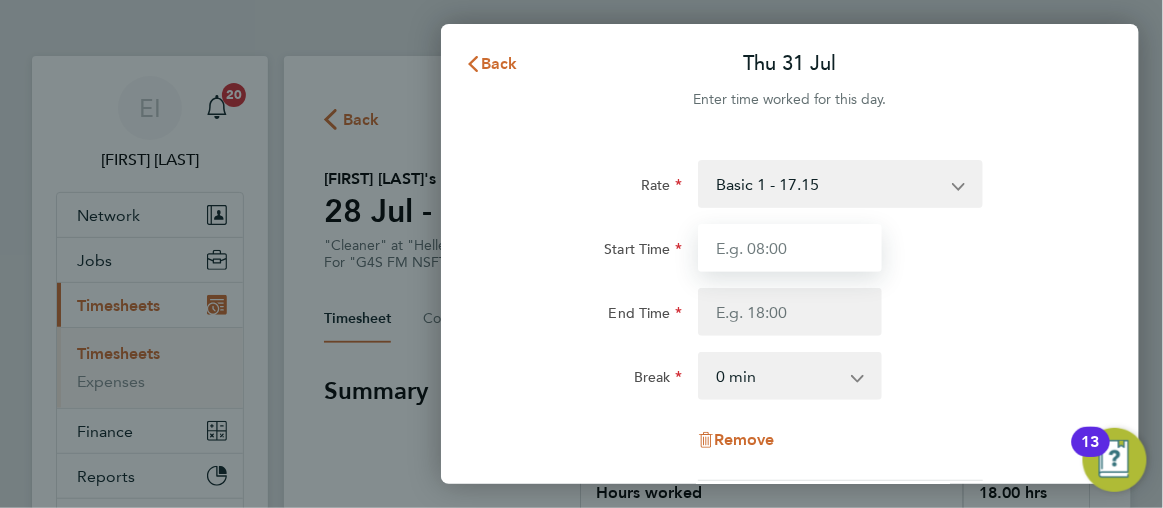click on "Start Time" at bounding box center (790, 248) 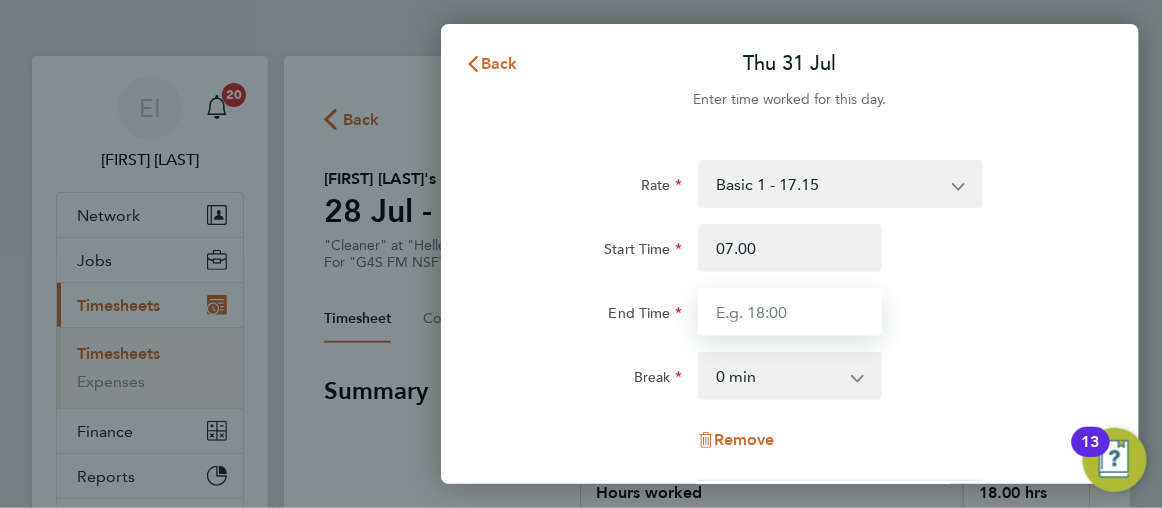 type on "07:00" 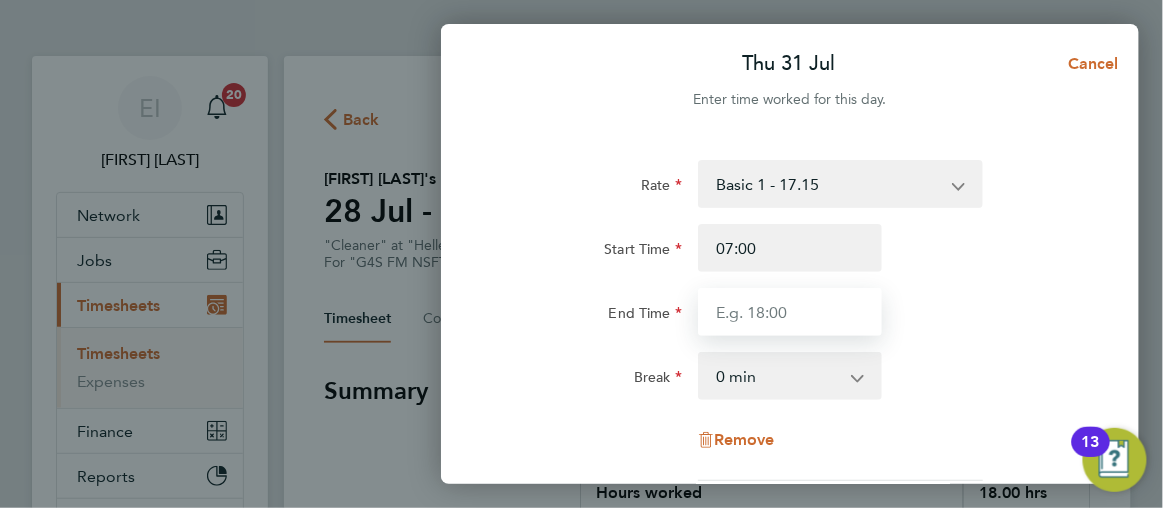 click on "End Time" at bounding box center (790, 312) 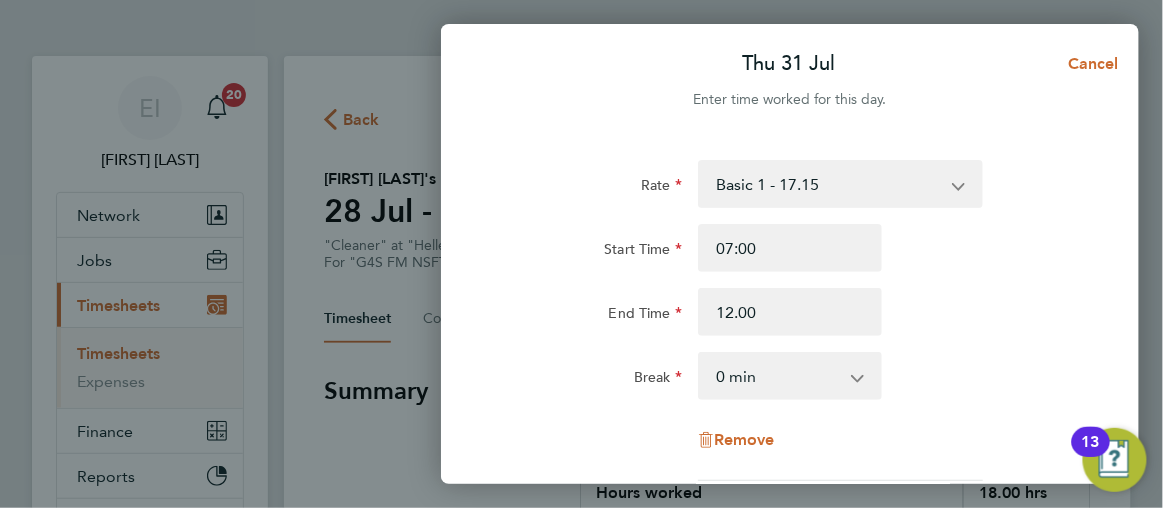 type on "12:00" 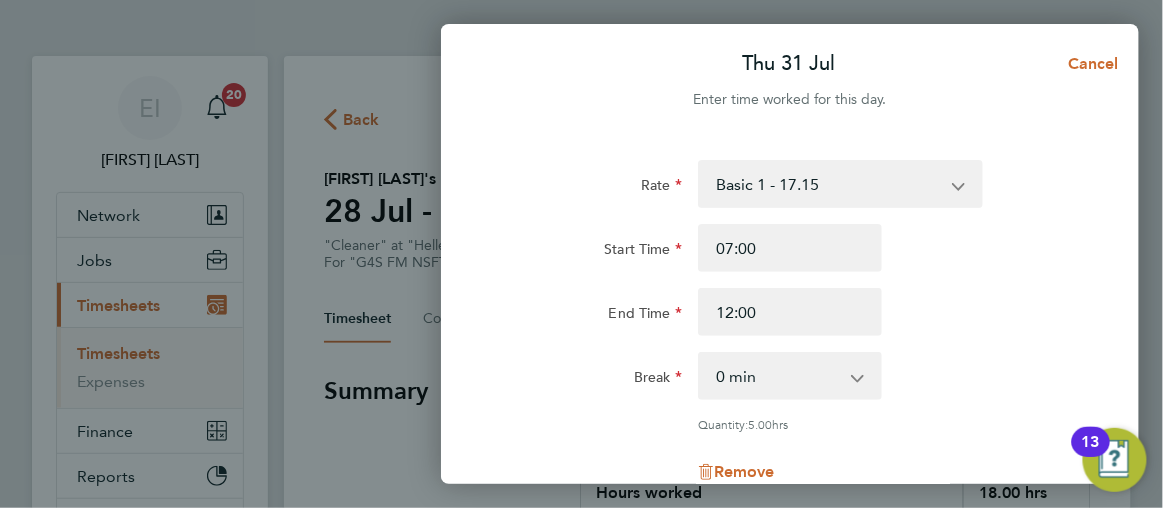 click on "End Time 12:00" 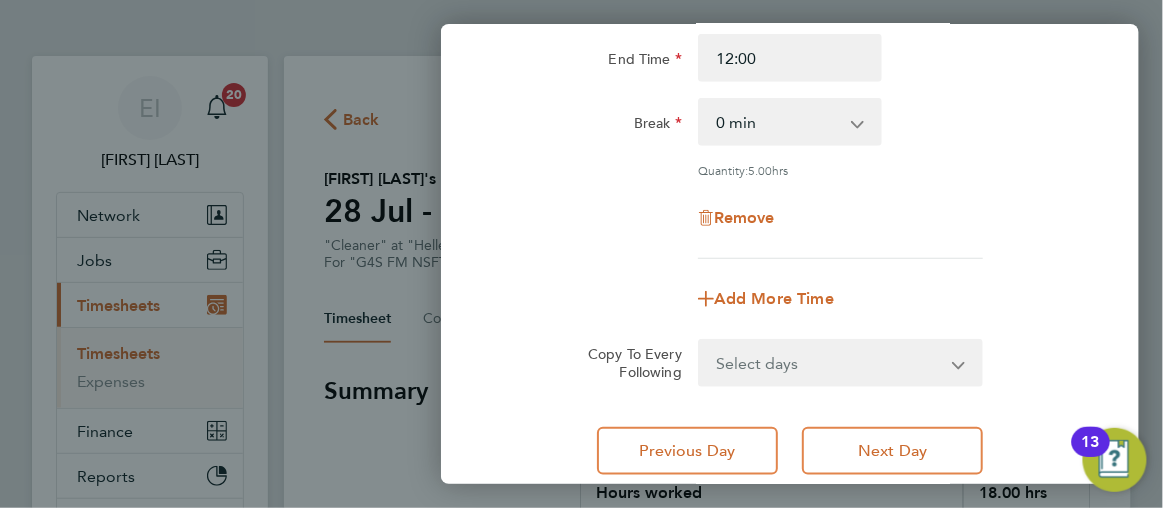 scroll, scrollTop: 393, scrollLeft: 0, axis: vertical 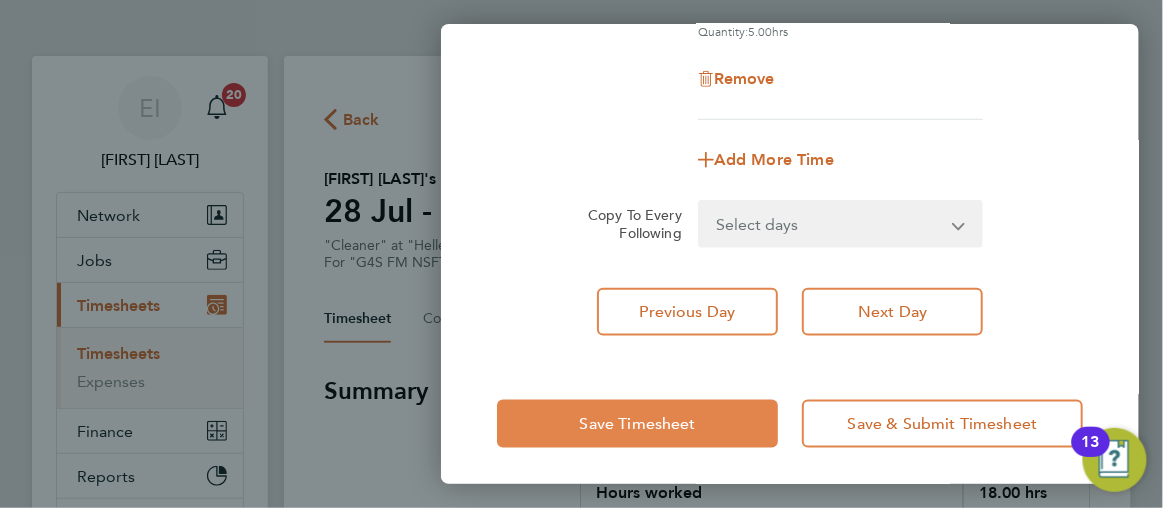 click on "Save Timesheet" 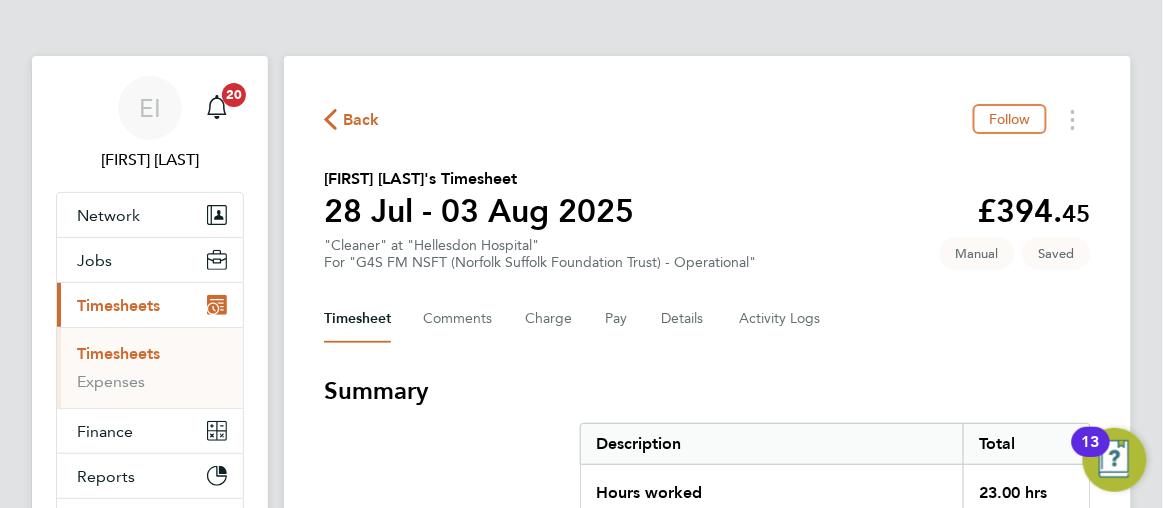 click on "Back  Follow
Sonna Beyai's Timesheet   28 Jul - 03 Aug 2025   £394. 45  "Cleaner" at "Hellesdon Hospital"  For "G4S FM NSFT (Norfolk Suffolk Foundation Trust) - Operational"  Saved   Manual   Timesheet   Comments   Charge   Pay   Details   Activity Logs   Summary   Description   Total   Hours worked   23.00 hrs   Basic 1   8.00 hrs   Basic 1   15.00 hrs   Time Worked   Mon 28 Jul   08:00 to 13:00   |   0 min   5.00 hrs   |   Basic 1   (£17.15) =   £85.75   16:00 to 19:00   |   0 min   3.00 hrs   |   Basic 1   (£17.15) =   £51.45   Edit   Tue 29 Jul   08:00 to 13:00   |   0 min   5.00 hrs   |   Basic 1   (£17.15) =   £85.75   Edit   Wed 30 Jul   08:00 to 13:00   |   0 min   5.00 hrs   |   Basic 1   (£17.15) =   £85.75   Edit   Thu 31 Jul   07:00 to 12:00   |   0 min   5.00 hrs   |   Basic 1   (£17.15) =   £85.75   Edit   Fri 01 Aug   Add time for Fri 01 Aug   Add time for Fri 01 Aug   Sat 02 Aug   Add time for Sat 02 Aug   Add time for Sat 02 Aug   Sun 03 Aug   Submit For Approval" 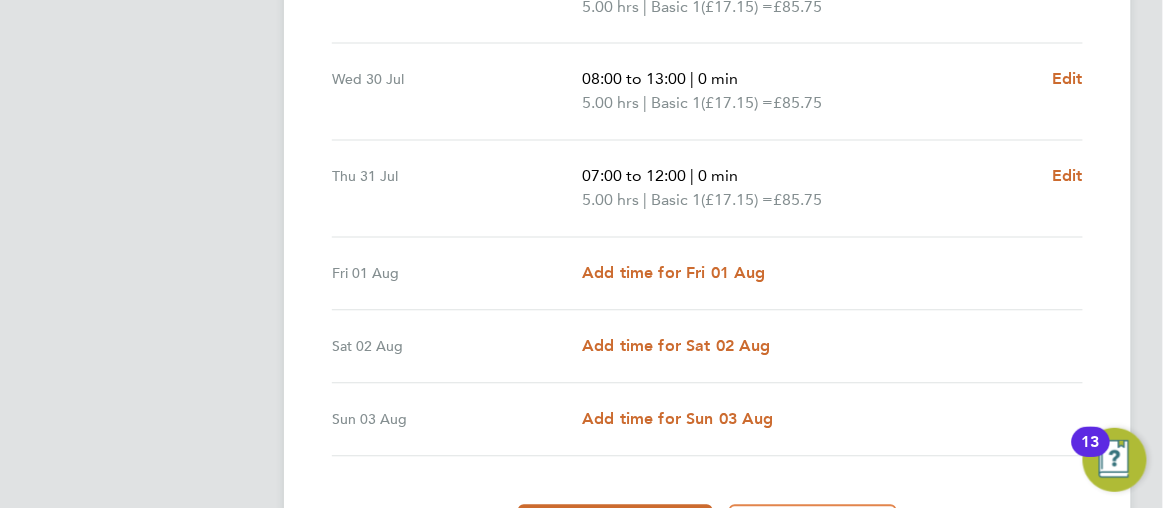 scroll, scrollTop: 909, scrollLeft: 0, axis: vertical 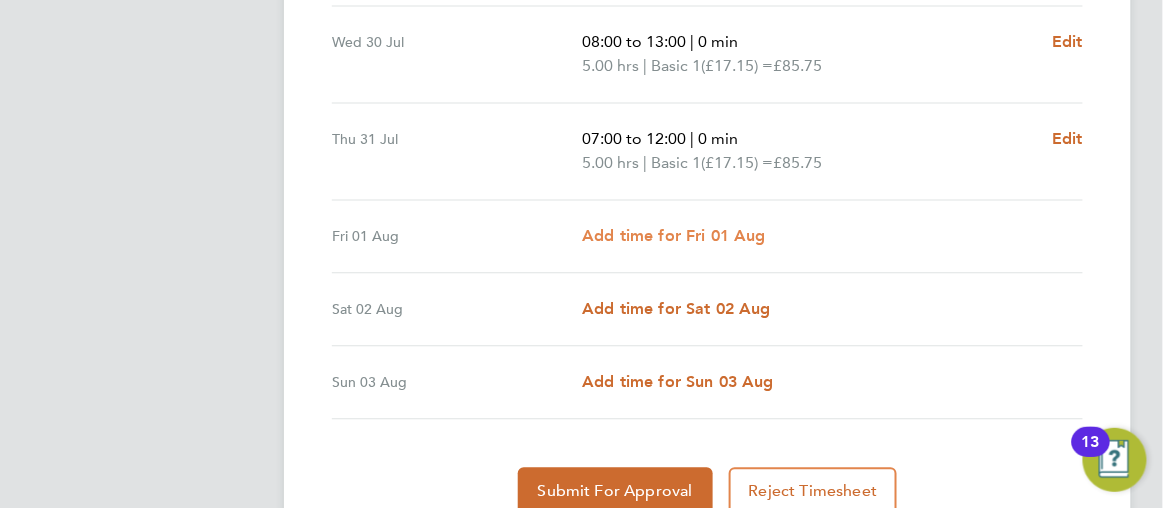 click on "Add time for Fri 01 Aug" at bounding box center (674, 236) 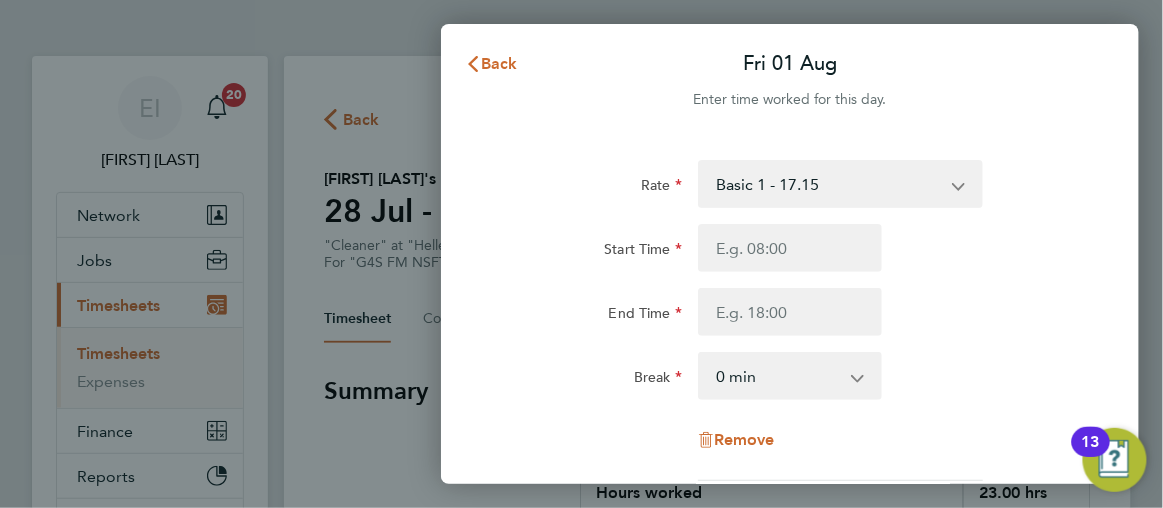 scroll, scrollTop: 0, scrollLeft: 0, axis: both 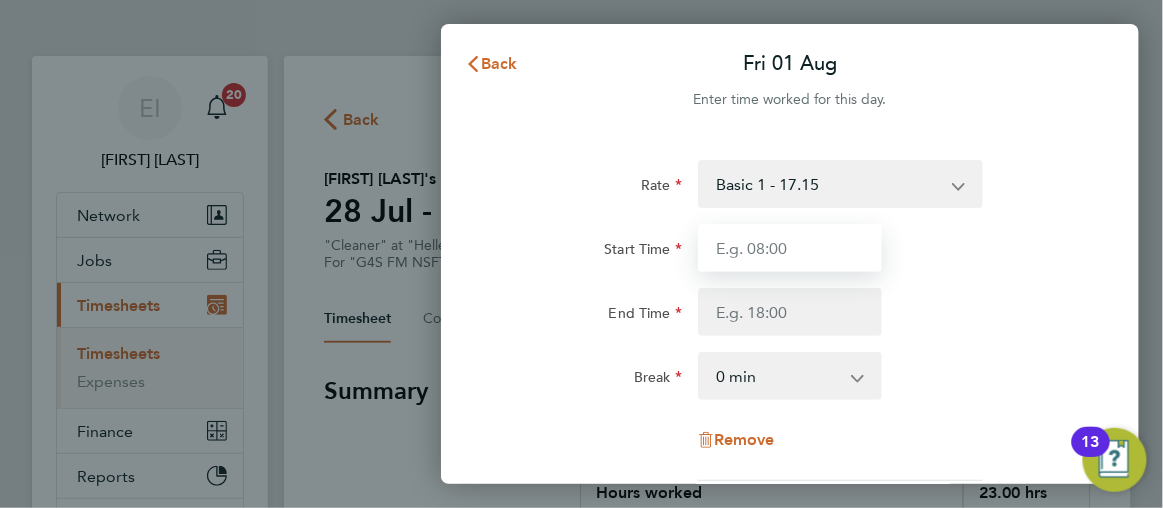click on "Start Time" at bounding box center [790, 248] 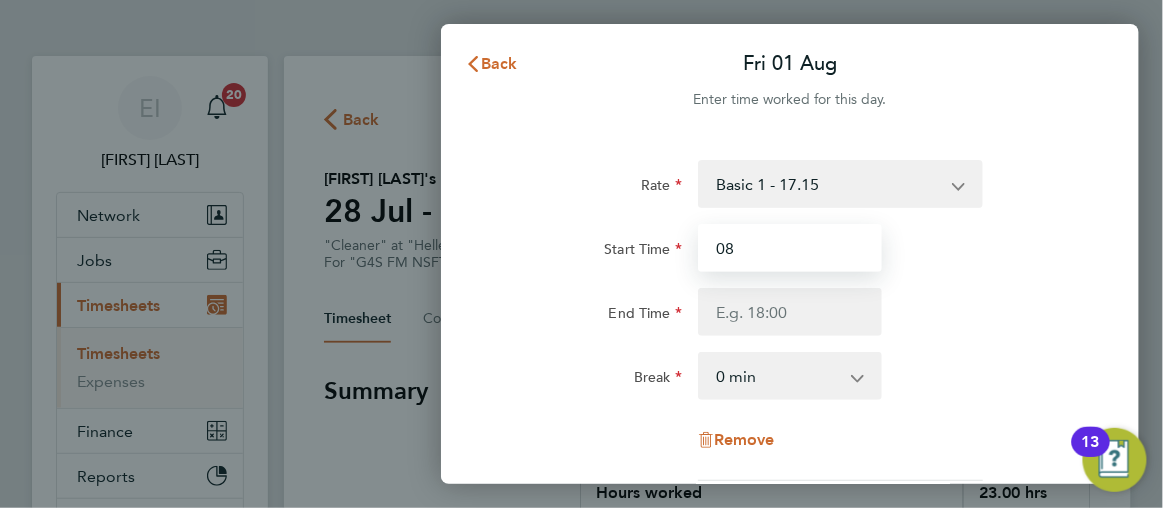 type on "08:00" 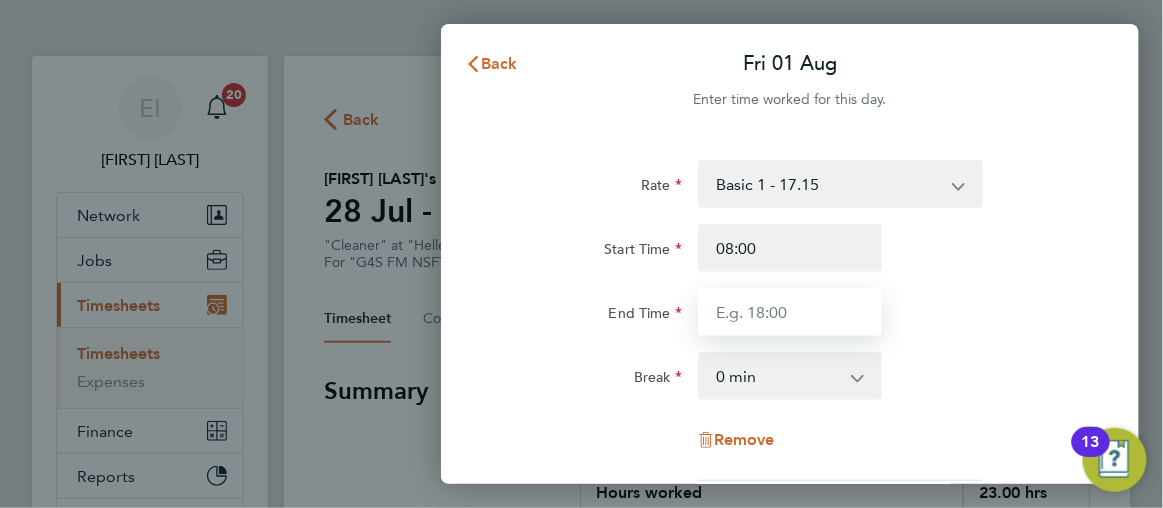 click on "End Time" at bounding box center (790, 312) 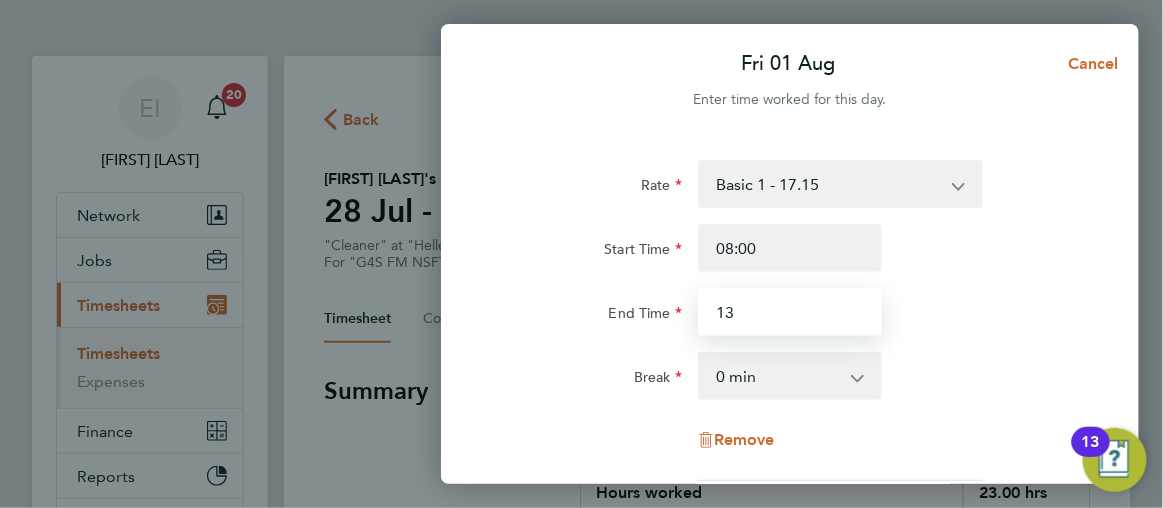 type on "13:00" 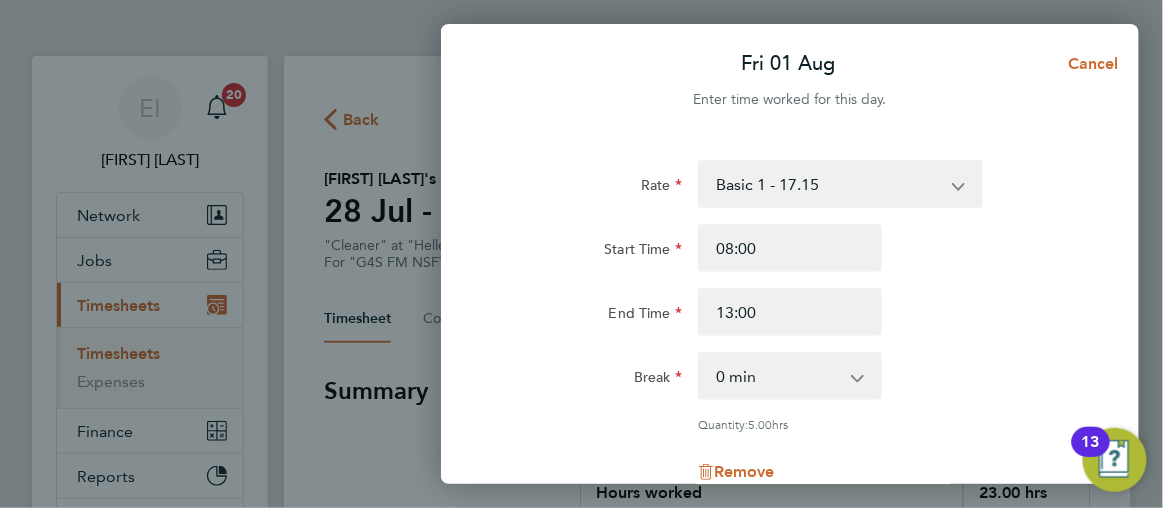 click on "Break  0 min   15 min   30 min   45 min   60 min   75 min   90 min" 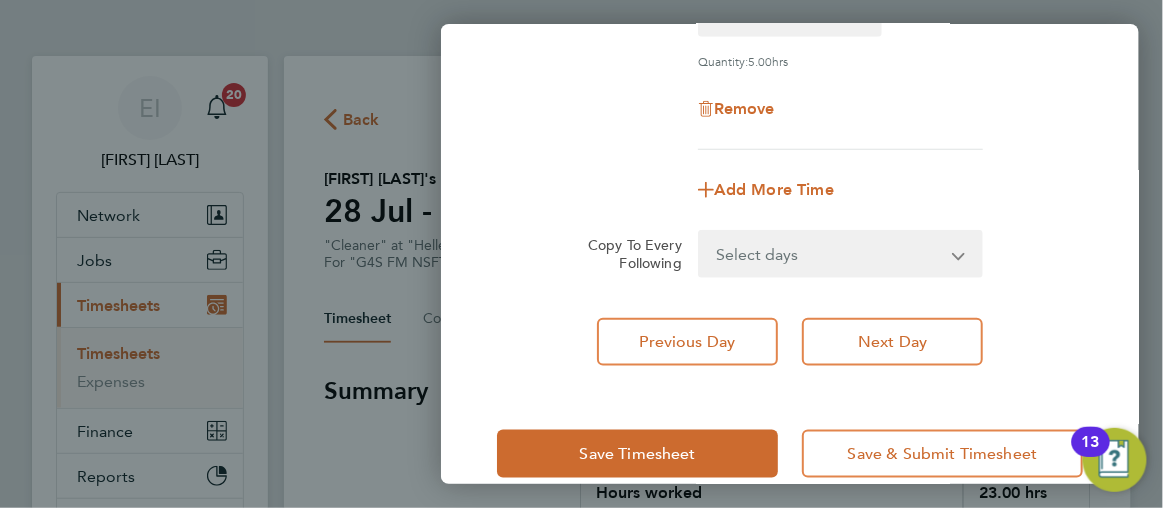 scroll, scrollTop: 393, scrollLeft: 0, axis: vertical 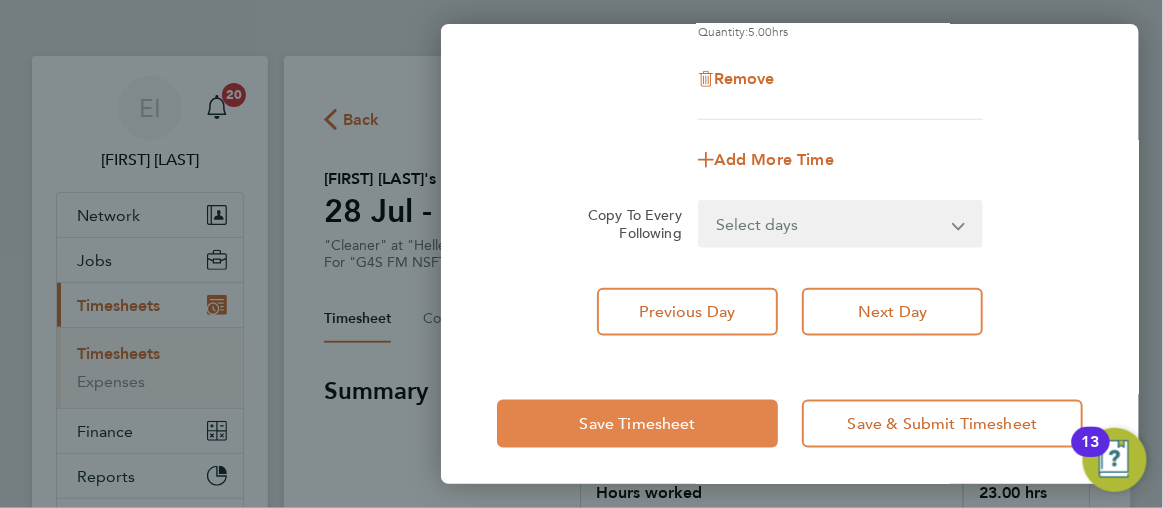 click on "Save Timesheet" 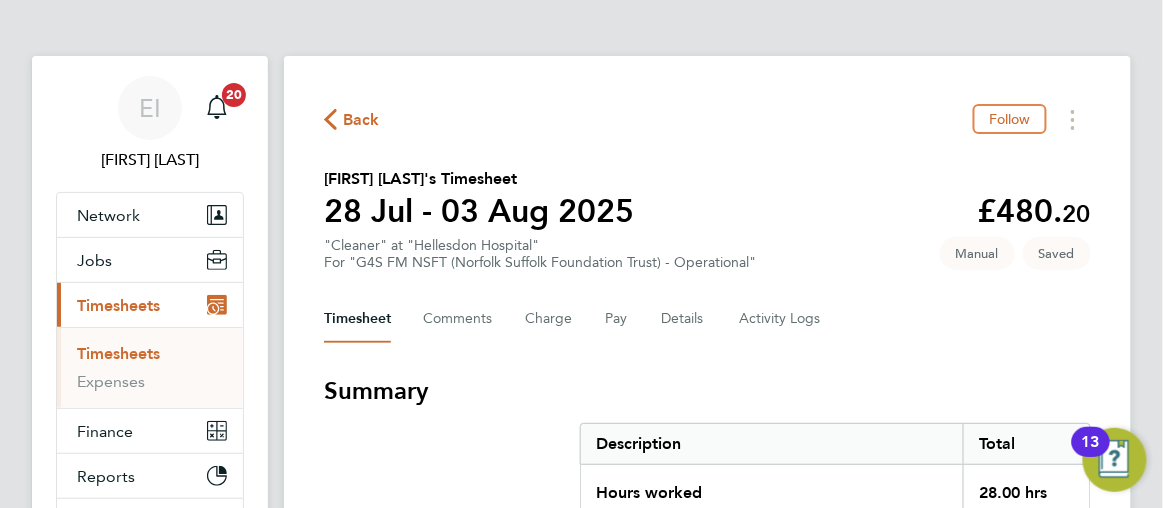 click on "Back  Follow
Sonna Beyai's Timesheet   28 Jul - 03 Aug 2025   £480. 20  "Cleaner" at "Hellesdon Hospital"  For "G4S FM NSFT (Norfolk Suffolk Foundation Trust) - Operational"  Saved   Manual   Timesheet   Comments   Charge   Pay   Details   Activity Logs   Summary   Description   Total   Hours worked   28.00 hrs   Basic 1   8.00 hrs   Basic 1   20.00 hrs   Time Worked   Mon 28 Jul   08:00 to 13:00   |   0 min   5.00 hrs   |   Basic 1   (£17.15) =   £85.75   16:00 to 19:00   |   0 min   3.00 hrs   |   Basic 1   (£17.15) =   £51.45   Edit   Tue 29 Jul   08:00 to 13:00   |   0 min   5.00 hrs   |   Basic 1   (£17.15) =   £85.75   Edit   Wed 30 Jul   08:00 to 13:00   |   0 min   5.00 hrs   |   Basic 1   (£17.15) =   £85.75   Edit   Thu 31 Jul   07:00 to 12:00   |   0 min   5.00 hrs   |   Basic 1   (£17.15) =   £85.75   Edit   Fri 01 Aug   08:00 to 13:00   |   0 min   5.00 hrs   |   Basic 1   (£17.15) =   £85.75   Edit   Sat 02 Aug   Add time for Sat 02 Aug   Add time for Sat 02 Aug" 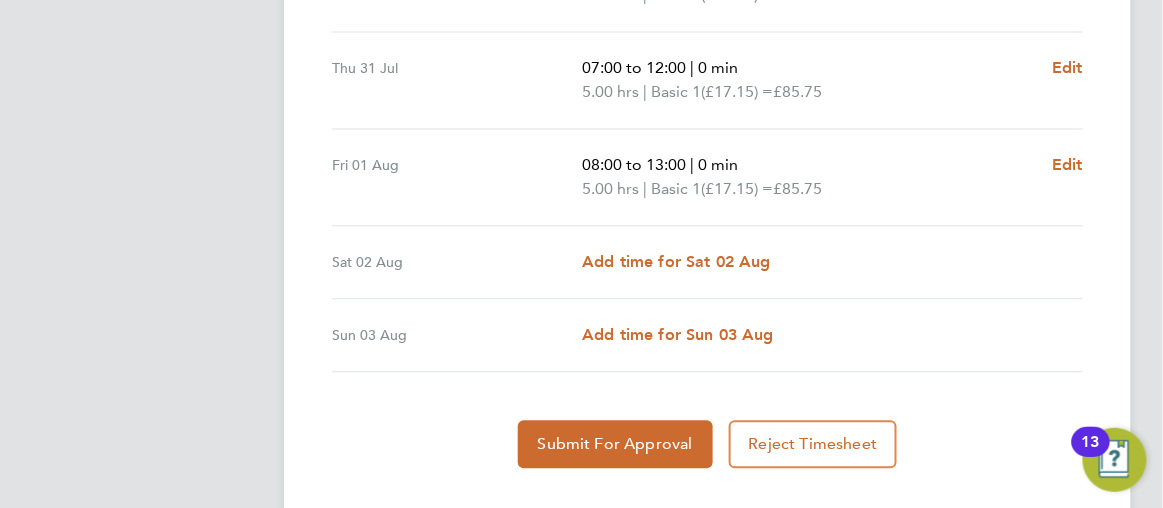 scroll, scrollTop: 1016, scrollLeft: 0, axis: vertical 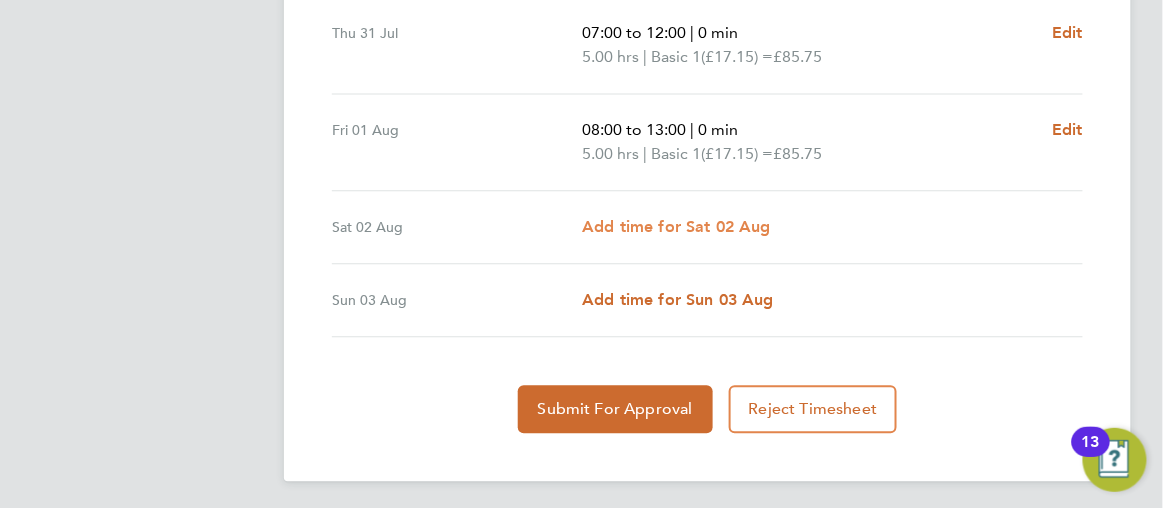 click on "Add time for Sat 02 Aug" at bounding box center (676, 226) 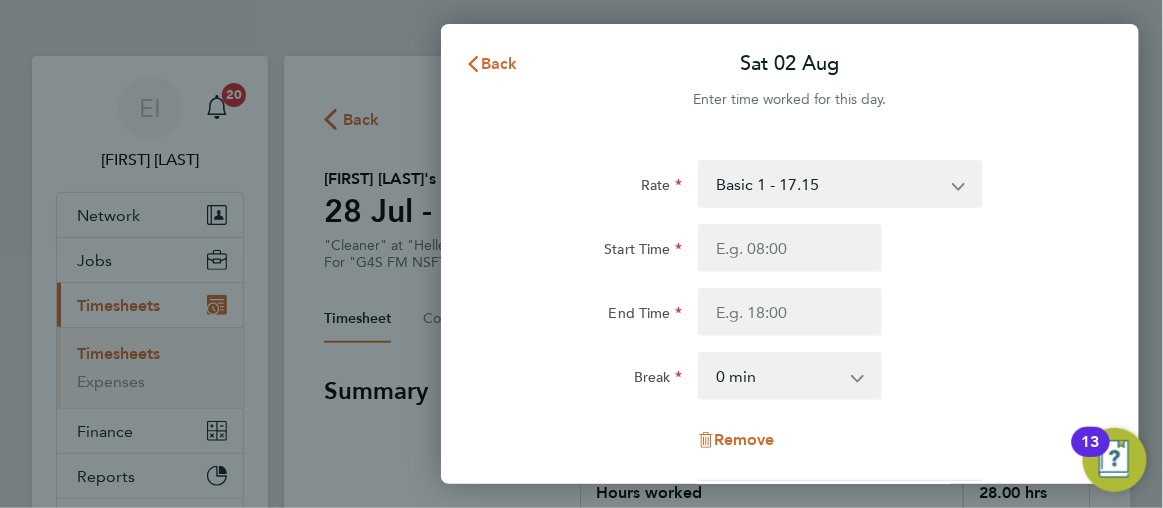 scroll, scrollTop: 0, scrollLeft: 0, axis: both 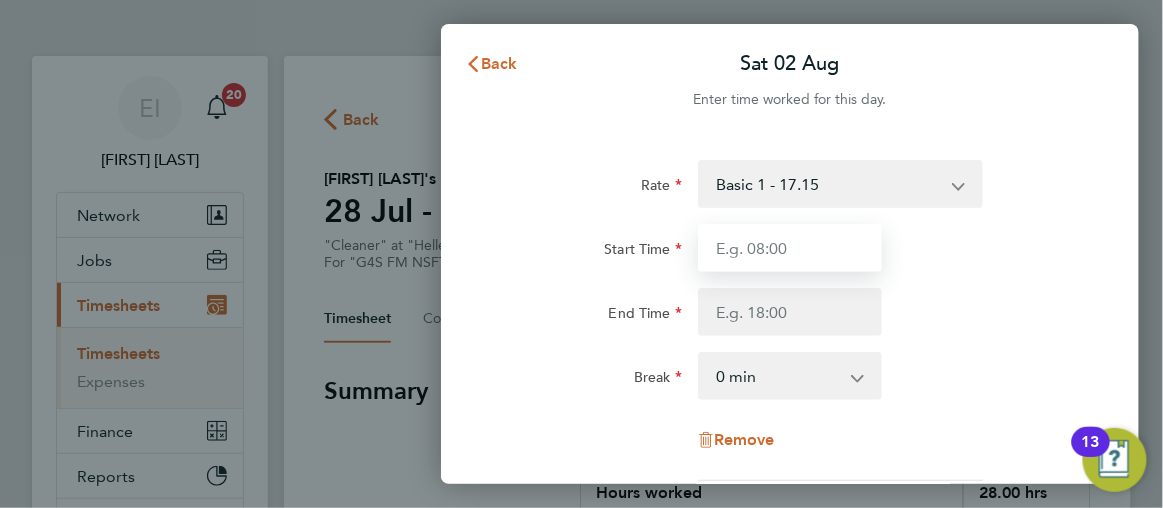 click on "Start Time" at bounding box center (790, 248) 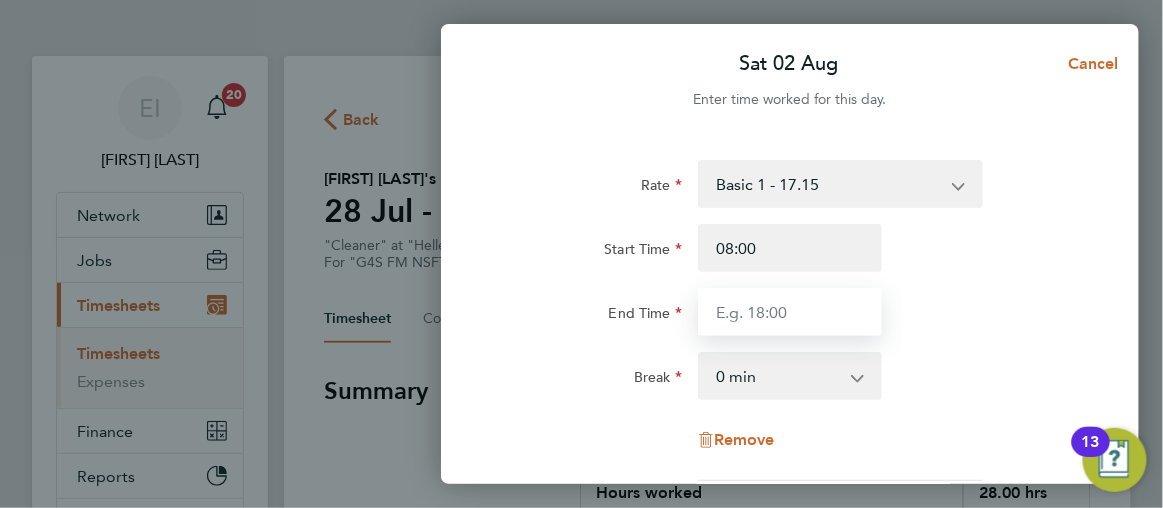 click on "End Time" at bounding box center (790, 312) 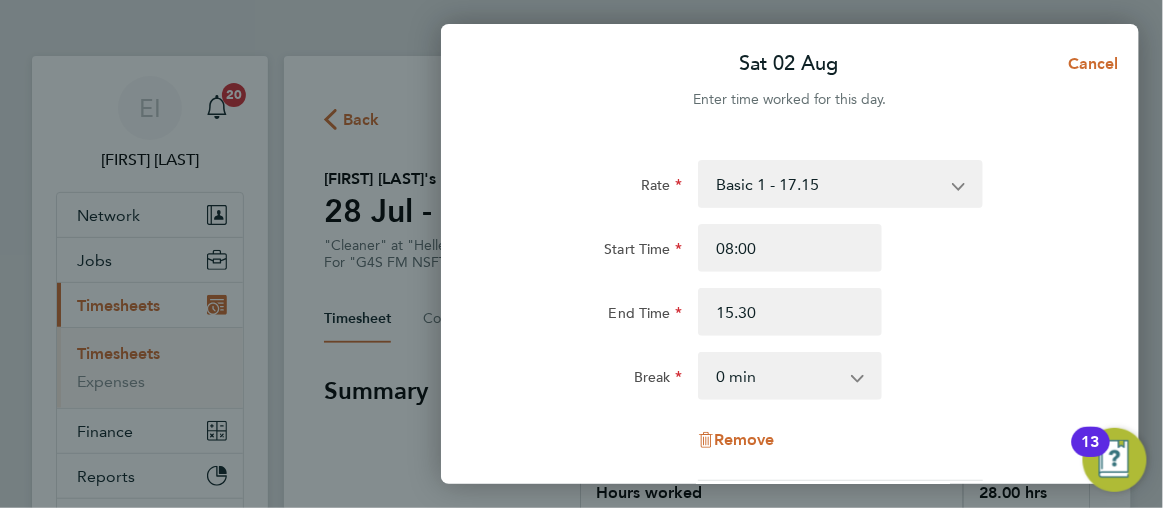 type on "15:30" 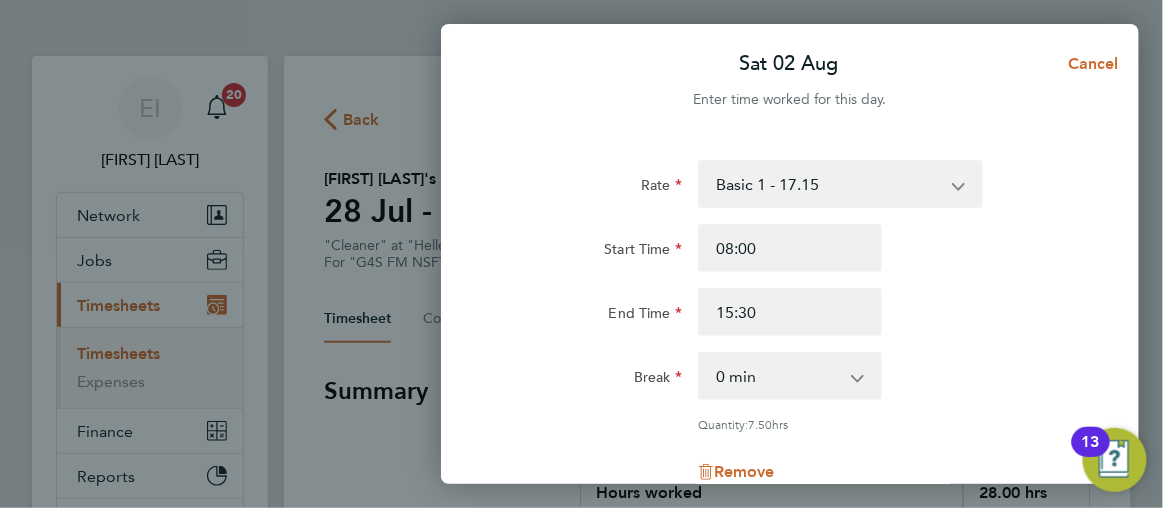 click 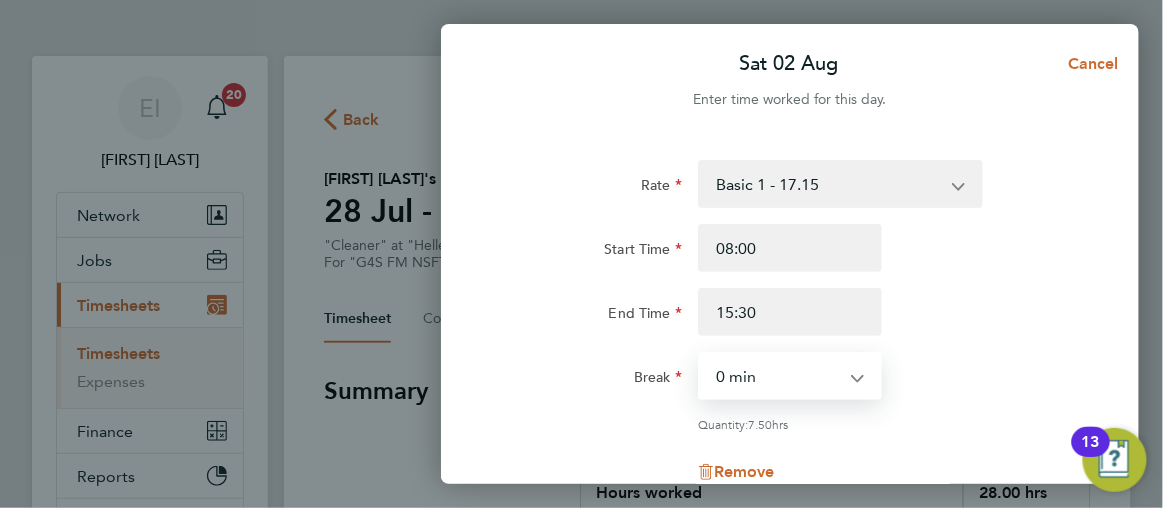 click on "0 min   15 min   30 min   45 min   60 min   75 min   90 min" at bounding box center [778, 376] 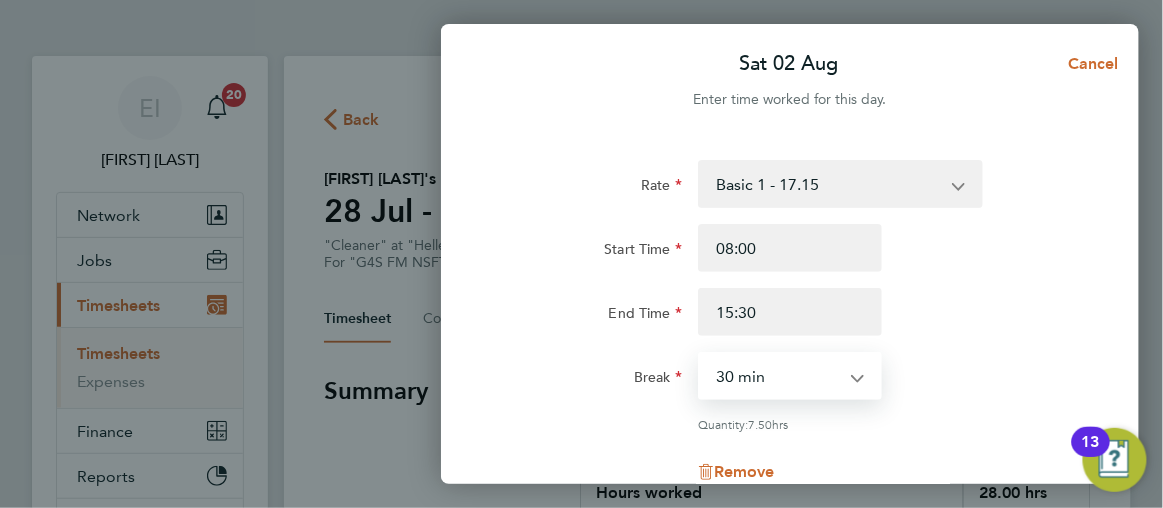 click on "0 min   15 min   30 min   45 min   60 min   75 min   90 min" at bounding box center [778, 376] 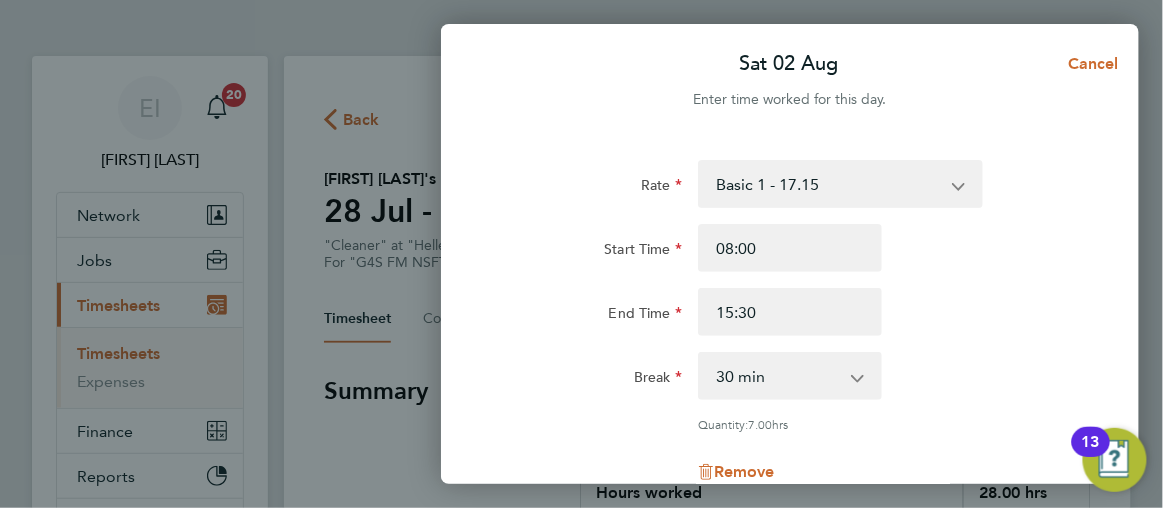 click on "End Time 15:30" 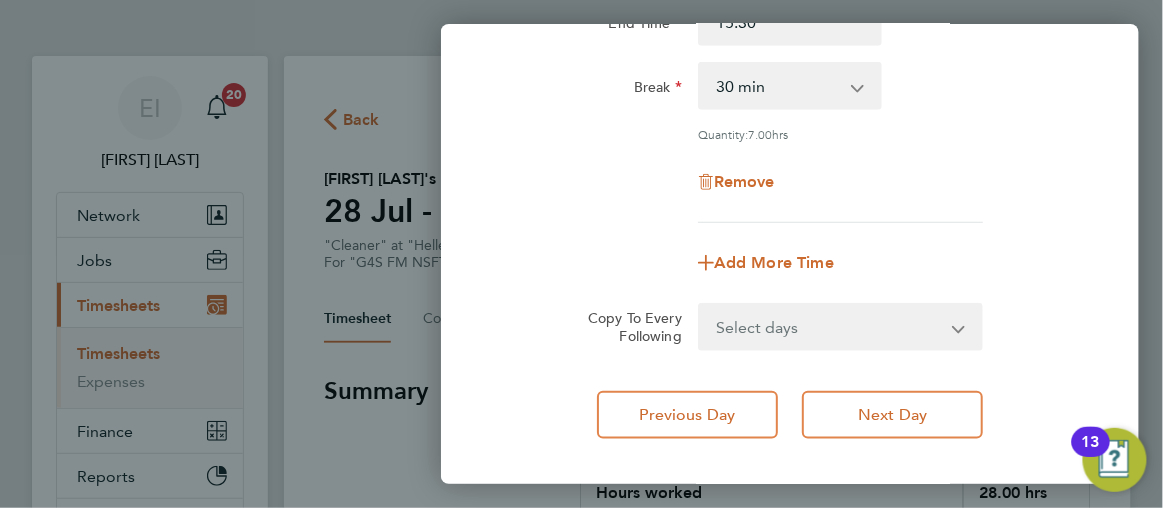 scroll, scrollTop: 327, scrollLeft: 0, axis: vertical 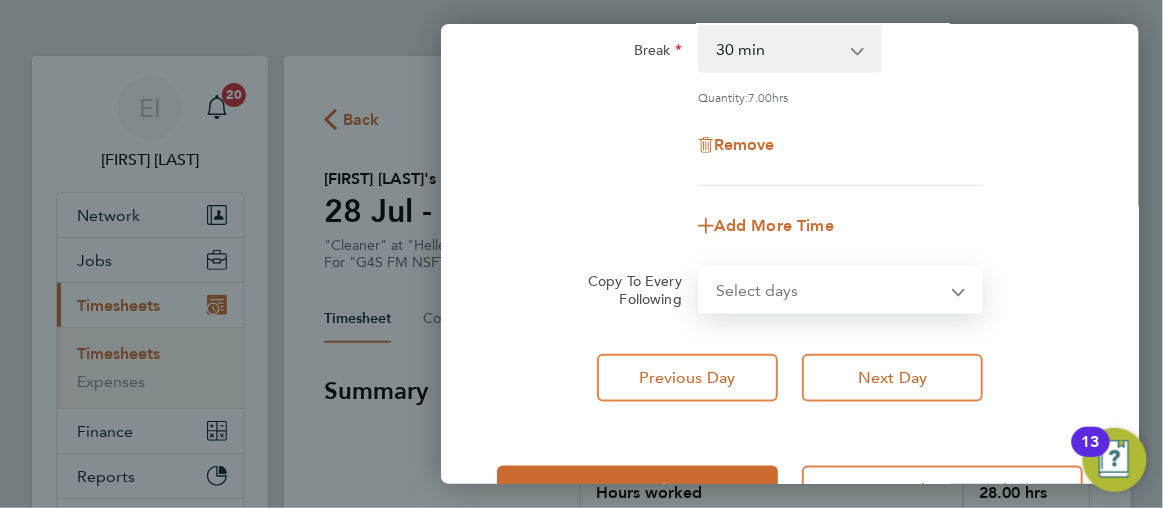 click on "Select days   Sunday" at bounding box center (829, 290) 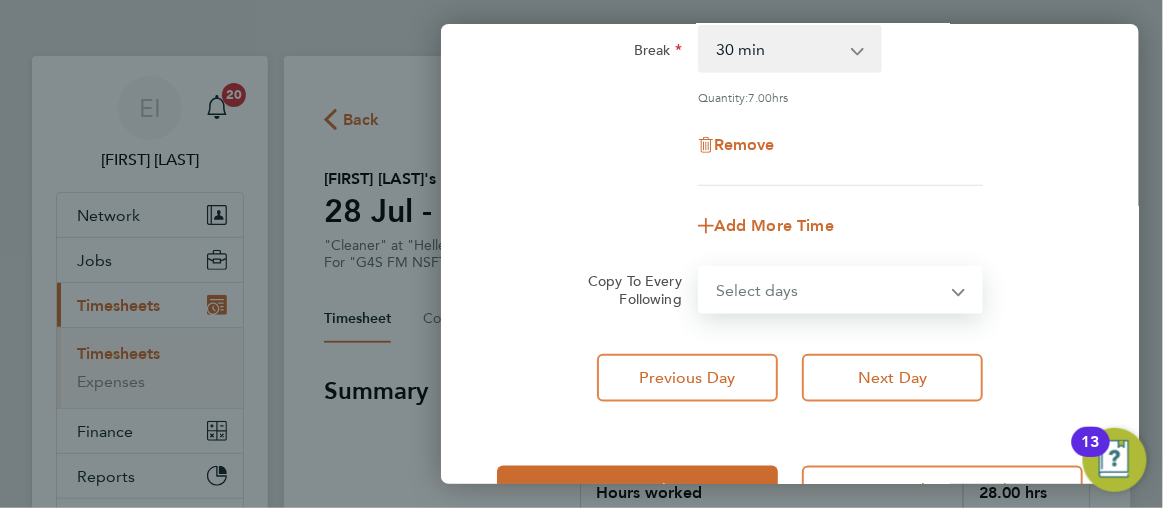 select on "SUN" 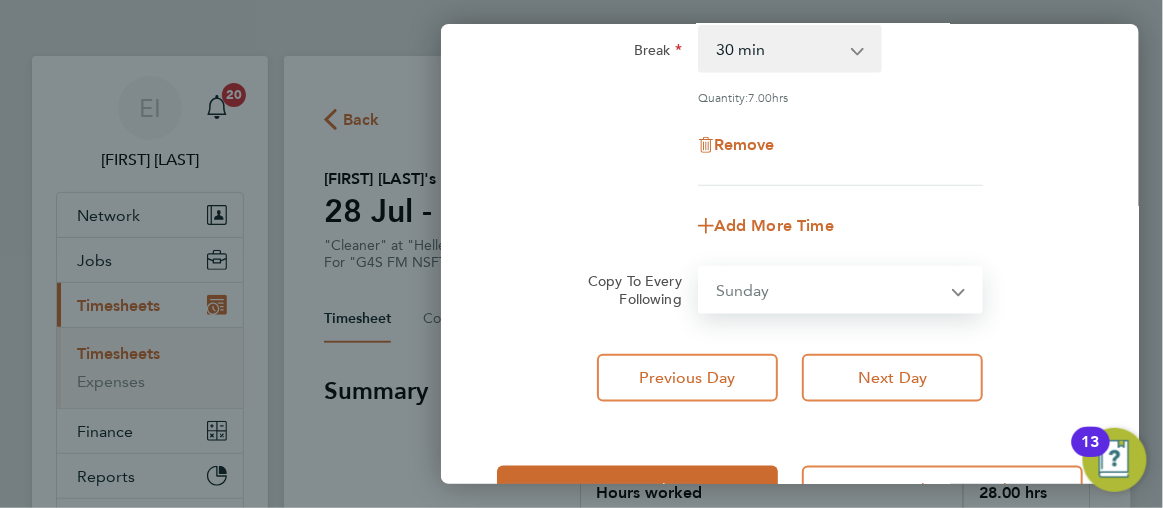 click on "Select days   Sunday" at bounding box center [829, 290] 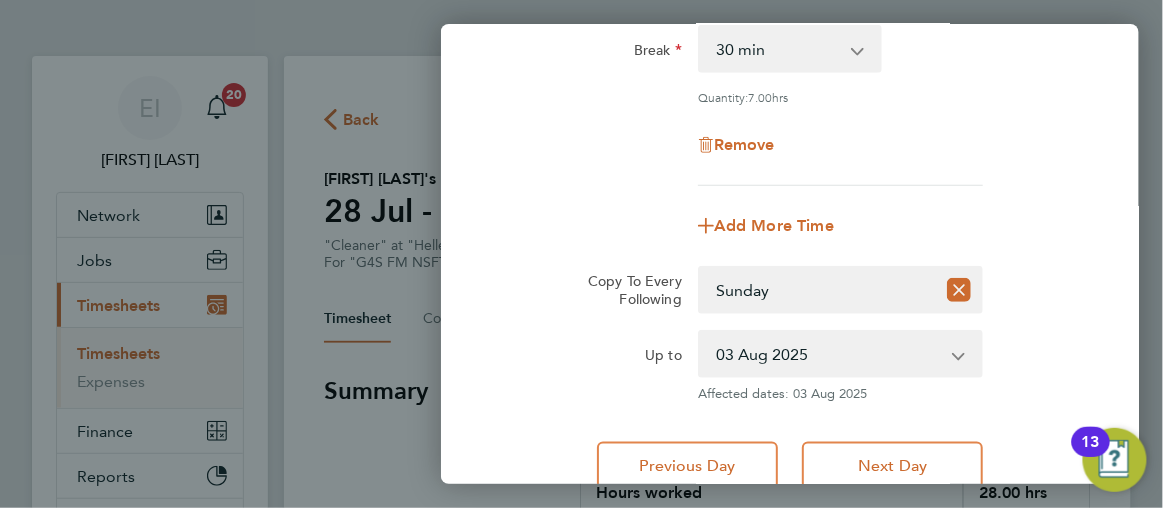 click on "Copy To Every Following  Select days   Sunday
Up to  03 Aug 2025
Affected dates: 03 Aug 2025" 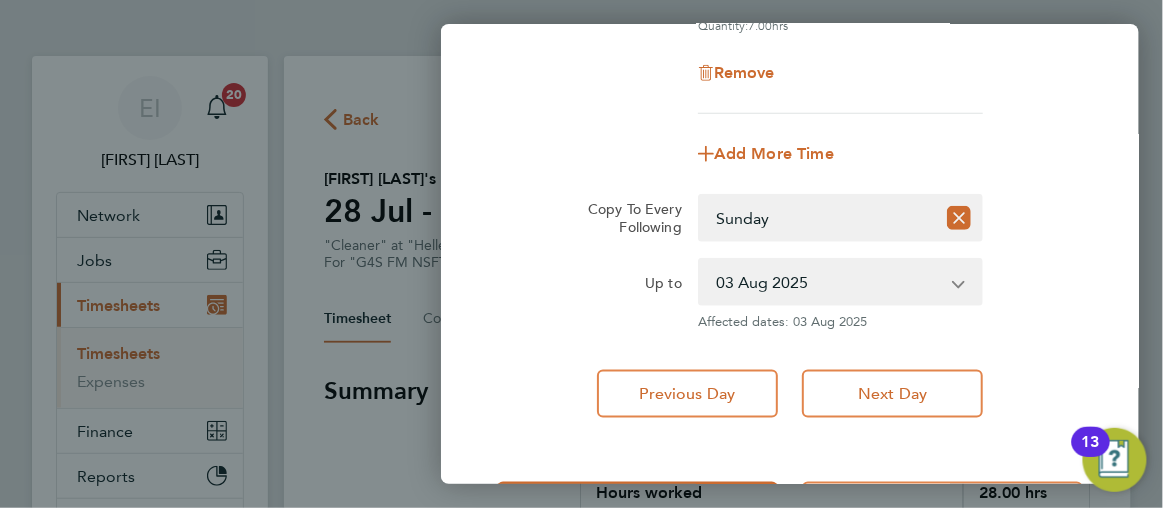 scroll, scrollTop: 481, scrollLeft: 0, axis: vertical 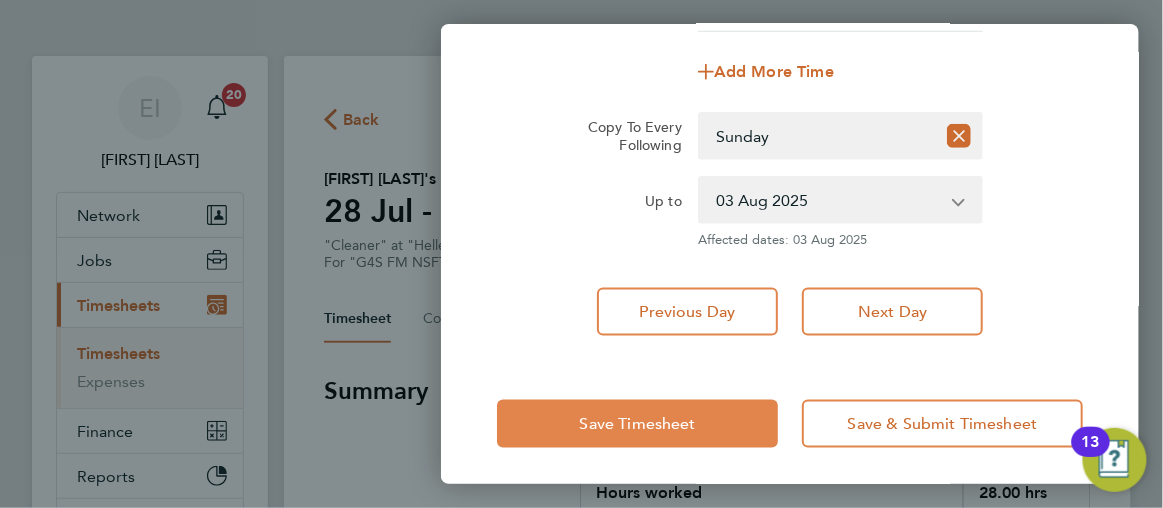 click on "Save Timesheet" 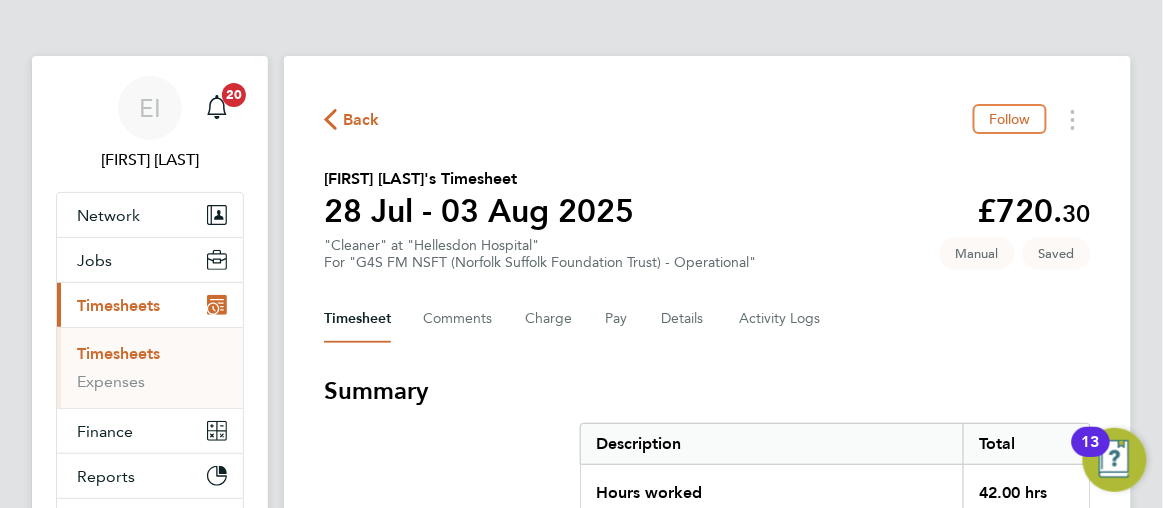 click on "Back  Follow
Sonna Beyai's Timesheet   28 Jul - 03 Aug 2025   £720. 30  "Cleaner" at "Hellesdon Hospital"  For "G4S FM NSFT (Norfolk Suffolk Foundation Trust) - Operational"  Saved   Manual   Timesheet   Comments   Charge   Pay   Details   Activity Logs   Summary   Description   Total   Hours worked   42.00 hrs   Basic 1   8.00 hrs   Basic 1   34.00 hrs   Time Worked   Mon 28 Jul   08:00 to 13:00   |   0 min   5.00 hrs   |   Basic 1   (£17.15) =   £85.75   16:00 to 19:00   |   0 min   3.00 hrs   |   Basic 1   (£17.15) =   £51.45   Edit   Tue 29 Jul   08:00 to 13:00   |   0 min   5.00 hrs   |   Basic 1   (£17.15) =   £85.75   Edit   Wed 30 Jul   08:00 to 13:00   |   0 min   5.00 hrs   |   Basic 1   (£17.15) =   £85.75   Edit   Thu 31 Jul   07:00 to 12:00   |   0 min   5.00 hrs   |   Basic 1   (£17.15) =   £85.75   Edit   Fri 01 Aug   08:00 to 13:00   |   0 min   5.00 hrs   |   Basic 1   (£17.15) =   £85.75   Edit   Sat 02 Aug   08:00 to 15:30   |   30 min   7.00 hrs   |   Basic 1" 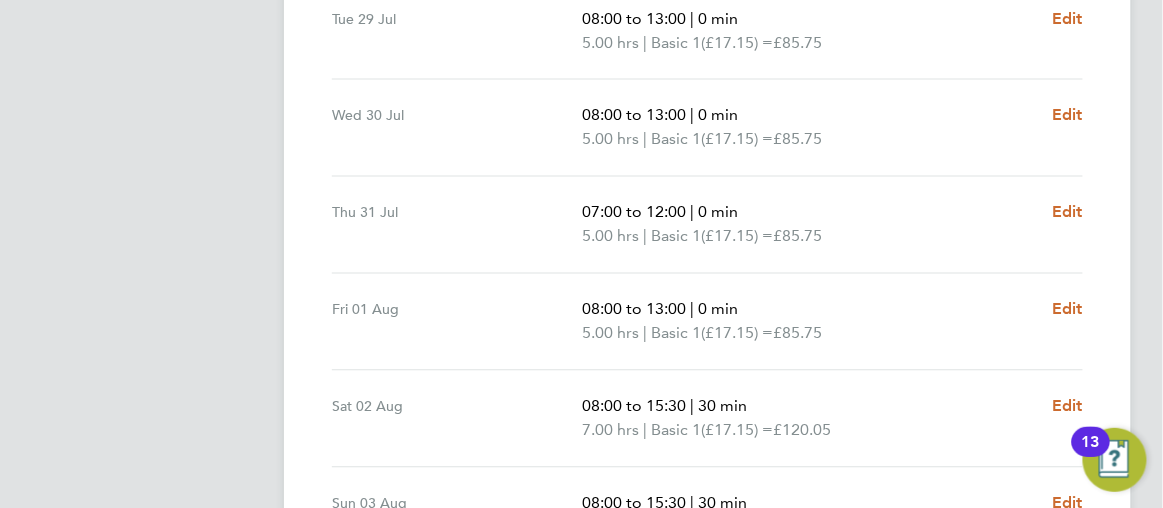 scroll, scrollTop: 1064, scrollLeft: 0, axis: vertical 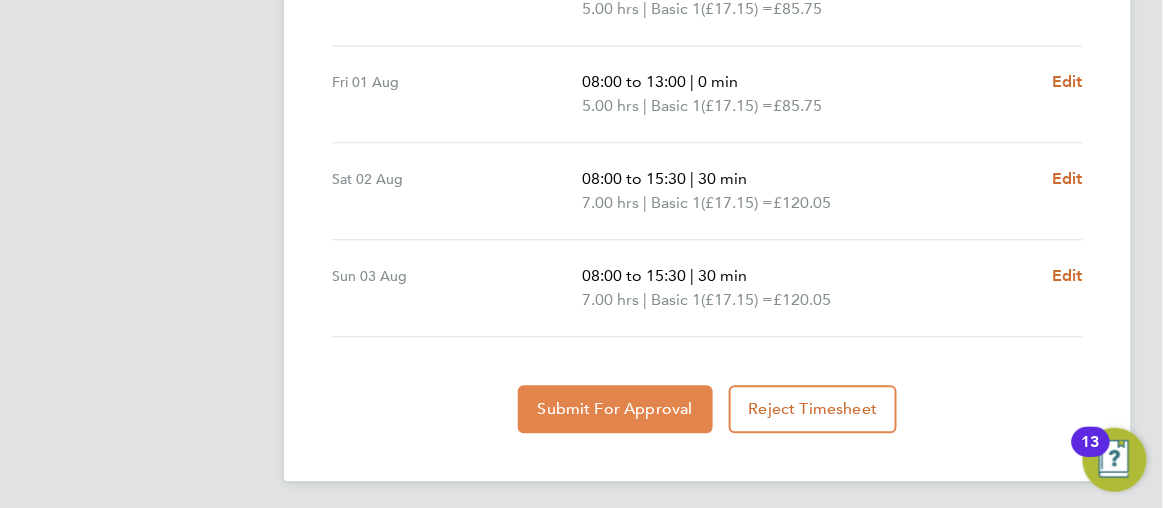 click on "Submit For Approval" 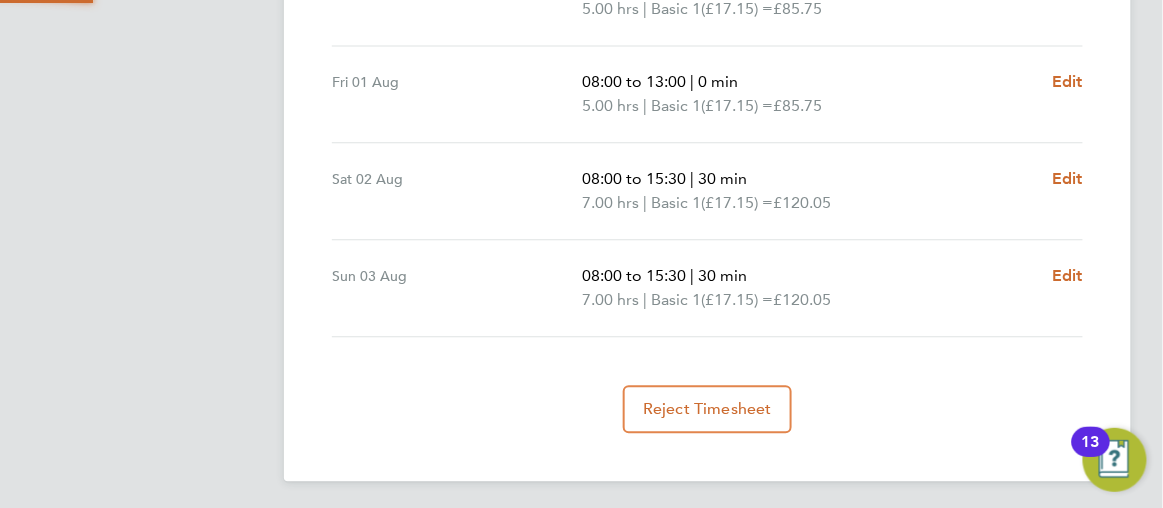 scroll, scrollTop: 1063, scrollLeft: 0, axis: vertical 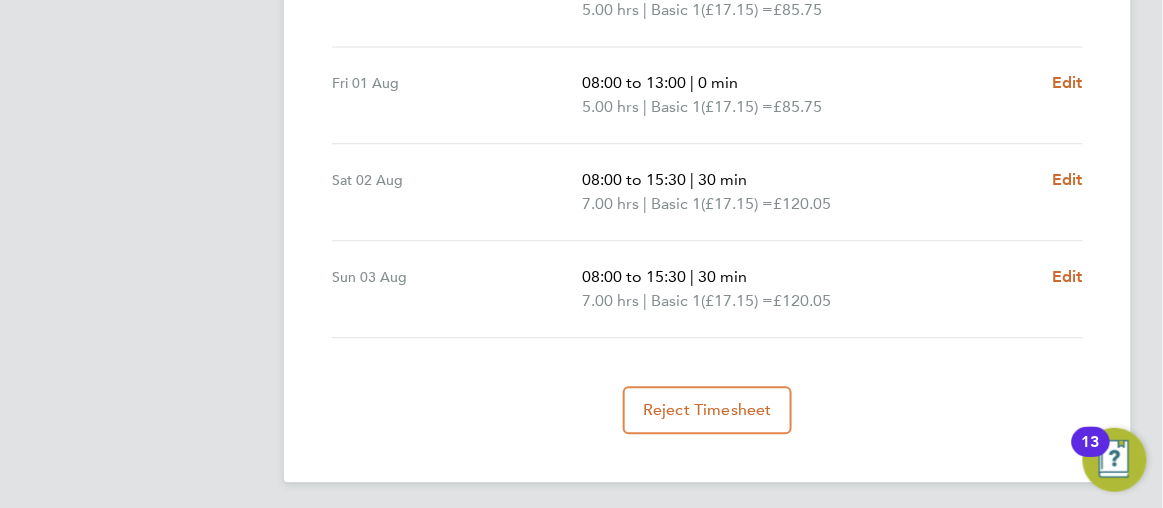click on "Back  Follow
Sonna Beyai's Timesheet   28 Jul - 03 Aug 2025   £720. 30  "Cleaner" at "Hellesdon Hospital"  For "G4S FM NSFT (Norfolk Suffolk Foundation Trust) - Operational"  Submitted   Manual   Timesheet   Comments   Charge   Pay   Details   Activity Logs   Summary   Description   Total   Hours worked   42.00 hrs   Basic 1   8.00 hrs   Basic 1   34.00 hrs   Time Worked   Mon 28 Jul   08:00 to 13:00   |   0 min   5.00 hrs   |   Basic 1   (£17.15) =   £85.75   16:00 to 19:00   |   0 min   3.00 hrs   |   Basic 1   (£17.15) =   £51.45   Edit   Tue 29 Jul   08:00 to 13:00   |   0 min   5.00 hrs   |   Basic 1   (£17.15) =   £85.75   Edit   Wed 30 Jul   08:00 to 13:00   |   0 min   5.00 hrs   |   Basic 1   (£17.15) =   £85.75   Edit   Thu 31 Jul   07:00 to 12:00   |   0 min   5.00 hrs   |   Basic 1   (£17.15) =   £85.75   Edit   Fri 01 Aug   08:00 to 13:00   |   0 min   5.00 hrs   |   Basic 1   (£17.15) =   £85.75   Edit   Sat 02 Aug   08:00 to 15:30   |   30 min   7.00 hrs   |   |" 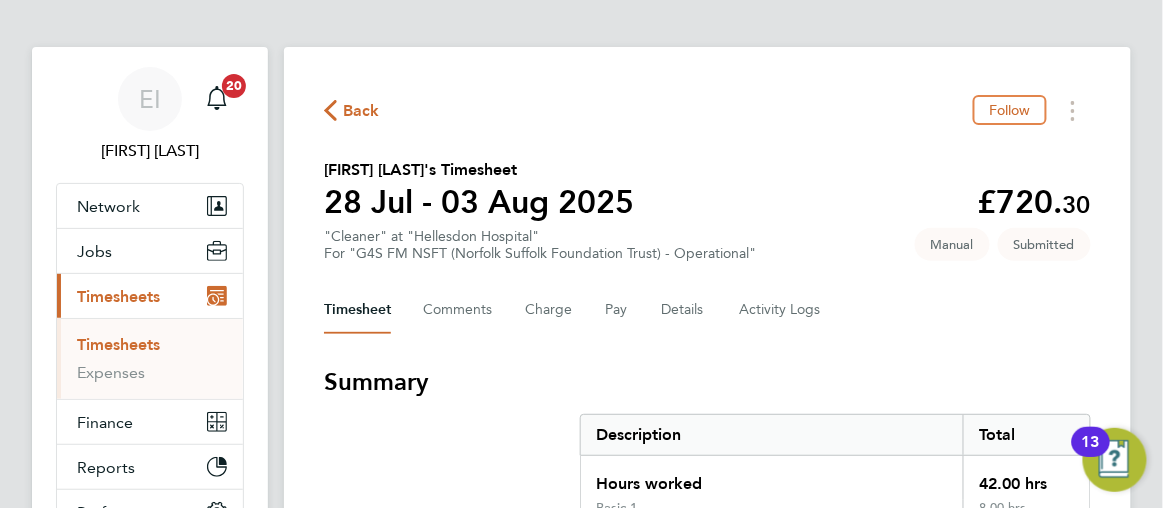 scroll, scrollTop: 0, scrollLeft: 0, axis: both 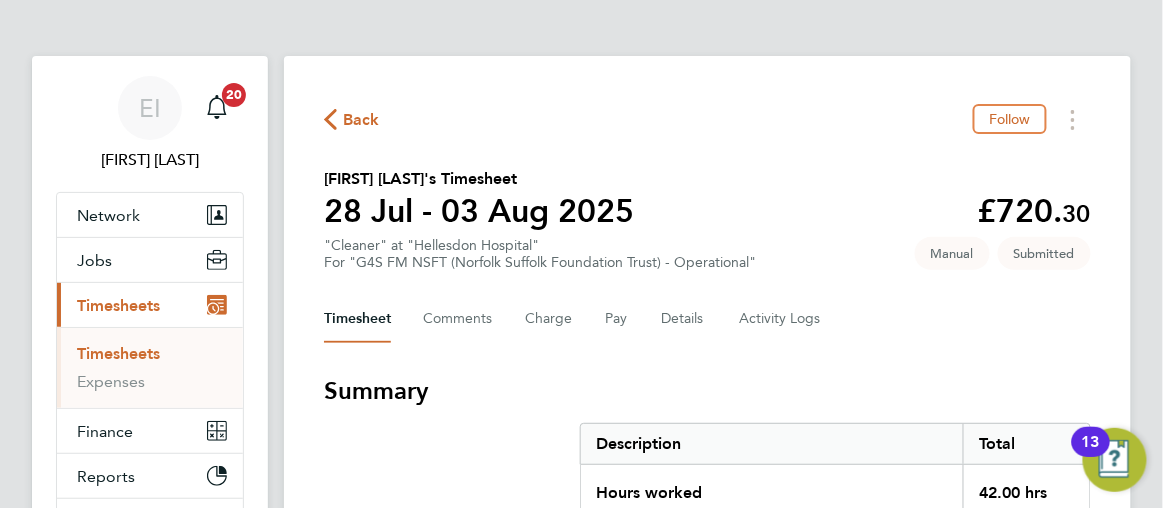 click on "Back  Follow
Sonna Beyai's Timesheet   28 Jul - 03 Aug 2025   £720. 30  "Cleaner" at "Hellesdon Hospital"  For "G4S FM NSFT (Norfolk Suffolk Foundation Trust) - Operational"  Submitted   Manual   Timesheet   Comments   Charge   Pay   Details   Activity Logs   Summary   Description   Total   Hours worked   42.00 hrs   Basic 1   8.00 hrs   Basic 1   34.00 hrs   Time Worked   Mon 28 Jul   08:00 to 13:00   |   0 min   5.00 hrs   |   Basic 1   (£17.15) =   £85.75   16:00 to 19:00   |   0 min   3.00 hrs   |   Basic 1   (£17.15) =   £51.45   Edit   Tue 29 Jul   08:00 to 13:00   |   0 min   5.00 hrs   |   Basic 1   (£17.15) =   £85.75   Edit   Wed 30 Jul   08:00 to 13:00   |   0 min   5.00 hrs   |   Basic 1   (£17.15) =   £85.75   Edit   Thu 31 Jul   07:00 to 12:00   |   0 min   5.00 hrs   |   Basic 1   (£17.15) =   £85.75   Edit   Fri 01 Aug   08:00 to 13:00   |   0 min   5.00 hrs   |   Basic 1   (£17.15) =   £85.75   Edit   Sat 02 Aug   08:00 to 15:30   |   30 min   7.00 hrs   |   |" 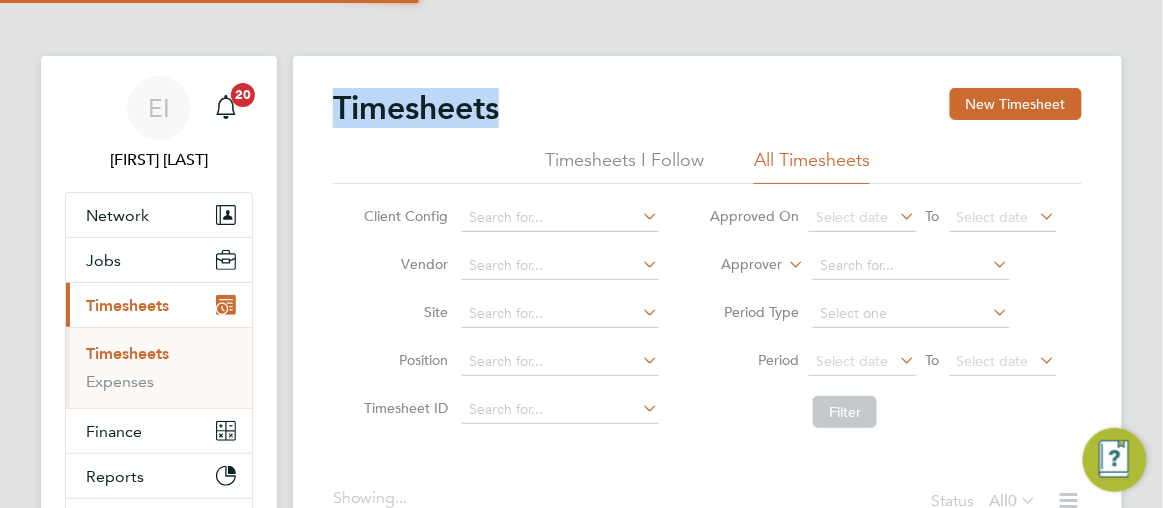 click on "Timesheets New Timesheet Timesheets I Follow All Timesheets Client Config   Vendor   Site   Position   Timesheet ID   Approved On
Select date
To
Select date
Approver     Period Type   Period
Select date
To
Select date
Filter Showing ...   Status  All  0  WORKER  / ROLE WORKER  / PERIOD PERIOD  / TYPE SITE  / VENDOR TOTAL   TOTAL  / STATUS STATUS APPROVER Loading timesheets Show   more" 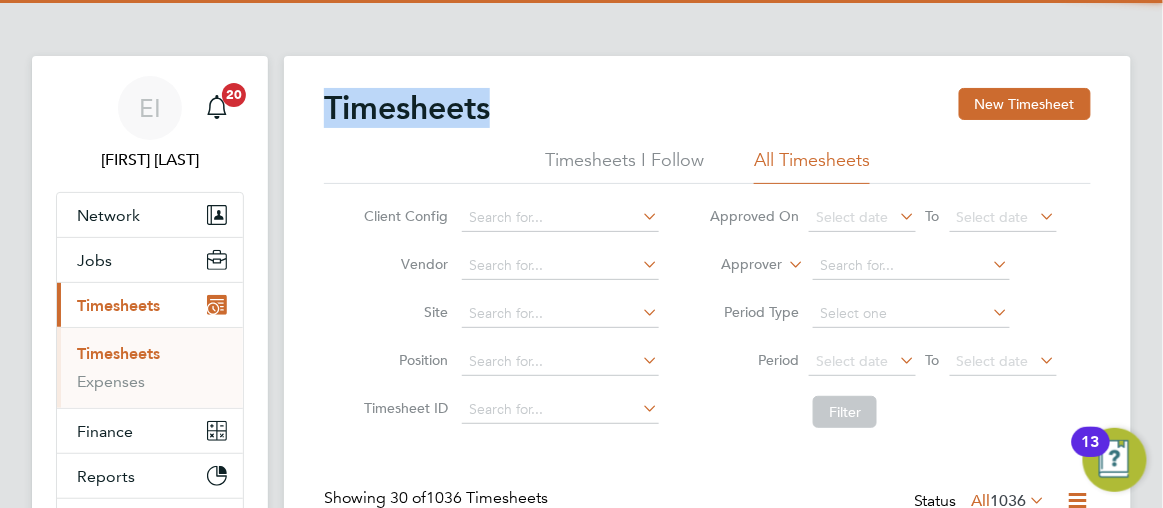 scroll, scrollTop: 10, scrollLeft: 9, axis: both 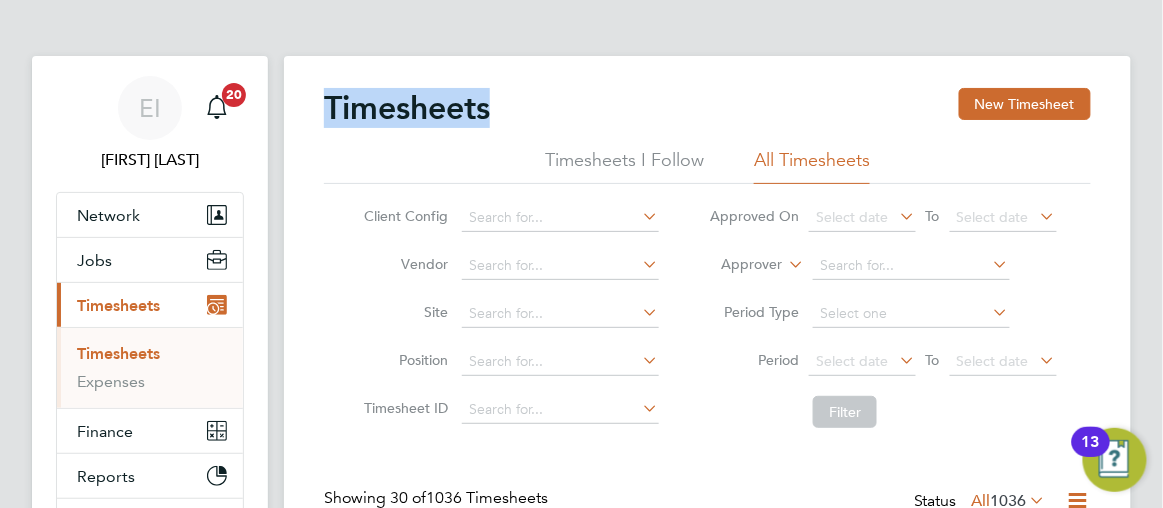 click on "Timesheets New Timesheet Timesheets I Follow All Timesheets Client Config   Vendor   Site   Position   Timesheet ID   Approved On
Select date
To
Select date
Approver     Period Type   Period
Select date
To
Select date
Filter Showing   30 of  1036 Timesheets Status  All  1036  WORKER  / ROLE WORKER  / PERIOD PERIOD  / TYPE SITE  / VENDOR TOTAL   TOTAL  / STATUS STATUS APPROVER [FIRST] [LAST] NCHC Cleaner - Norfolk   28 Jul - 3 Aug 2025 28 Jul - 3 Aug 2025 Manual Norwich Comm Hosp Class 1 Personnel Li… £242.96 Saved Saved [FIRST] [LAST] [FIRST] [LAST] Cleaning Supervisor   28 Jul - 3 Aug 2025 28 Jul - 3 Aug 2025 Manual Colman Hospital Class 1 Personnel Li… £722.65 Submitted Submitted [FIRST] [LAST] [FIRST] [LAST] Cleaner   28 Jul - 3 Aug 2025 28 Jul - 3 Aug 2025 Manual Hellesdon Hospital Class 1 Personnel Li… £720.30 Approved Approved [FIRST] [LAST] [FIRST] [LAST] Cleaner   28 Jul - 3 Aug 2025 28 Jul - 3 Aug 2025 Manual Woodlands [CITY]… £385.88" 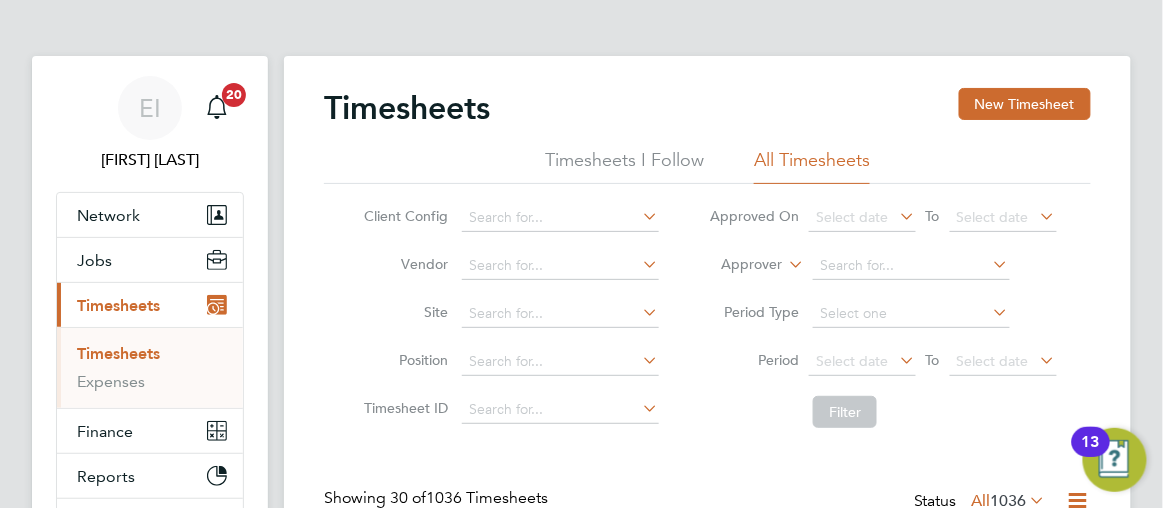 click on "Timesheets New Timesheet Timesheets I Follow All Timesheets Client Config   Vendor   Site   Position   Timesheet ID   Approved On
Select date
To
Select date
Approver     Period Type   Period
Select date
To
Select date
Filter Showing   30 of  1036 Timesheets Status  All  1036  WORKER  / ROLE WORKER  / PERIOD PERIOD  / TYPE SITE  / VENDOR TOTAL   TOTAL  / STATUS STATUS APPROVER [FIRST] [LAST] NCHC Cleaner - Norfolk   28 Jul - 3 Aug 2025 28 Jul - 3 Aug 2025 Manual Norwich Comm Hosp Class 1 Personnel Li… £242.96 Saved Saved [FIRST] [LAST] [FIRST] [LAST] Cleaning Supervisor   28 Jul - 3 Aug 2025 28 Jul - 3 Aug 2025 Manual Colman Hospital Class 1 Personnel Li… £722.65 Submitted Submitted [FIRST] [LAST] [FIRST] [LAST] Cleaner   28 Jul - 3 Aug 2025 28 Jul - 3 Aug 2025 Manual Hellesdon Hospital Class 1 Personnel Li… £720.30 Approved Approved [FIRST] [LAST] [FIRST] [LAST] Cleaner   28 Jul - 3 Aug 2025 28 Jul - 3 Aug 2025 Manual Woodlands [CITY]… £385.88" 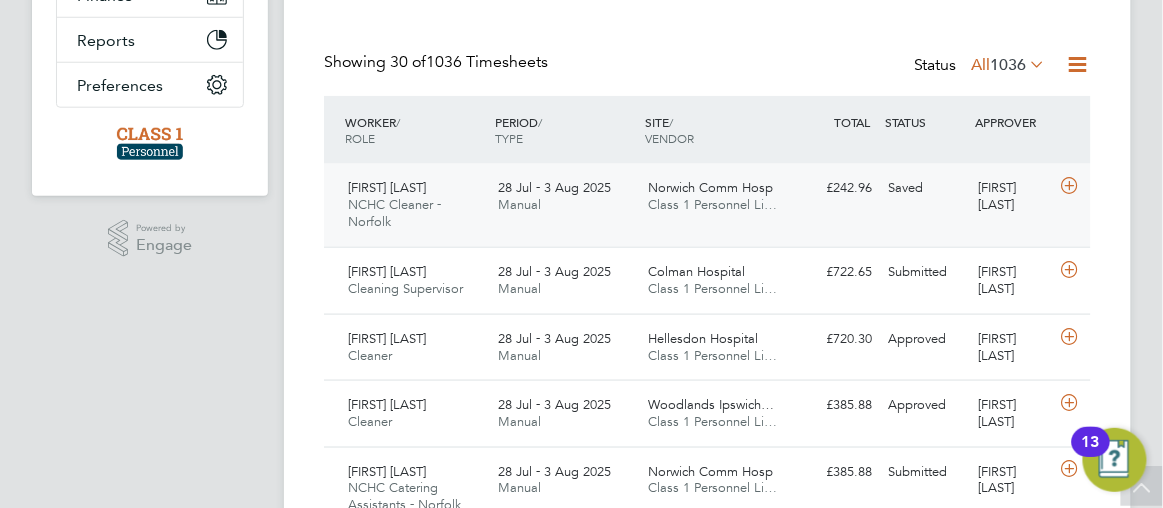 click on "Saved" 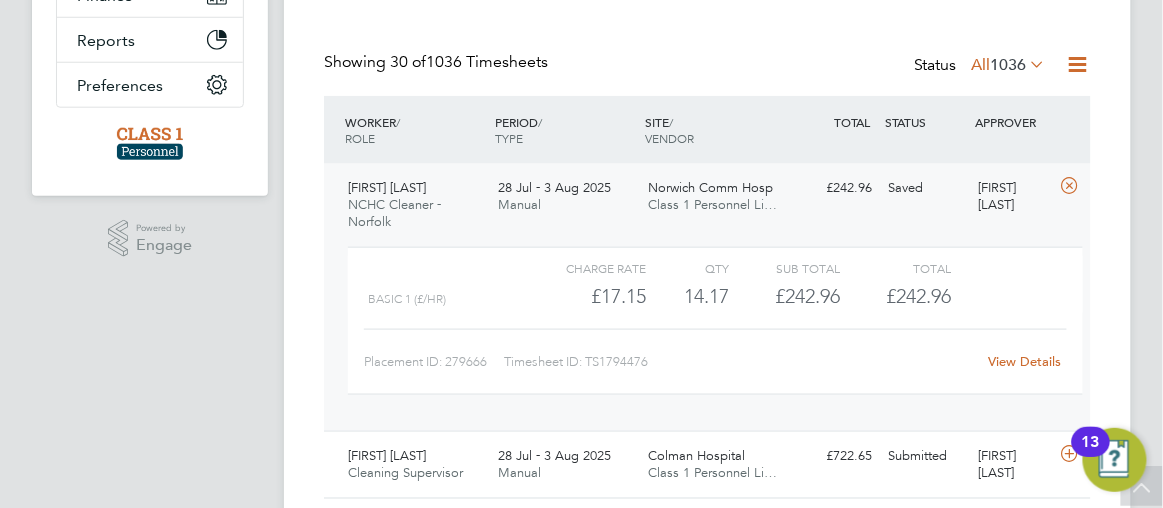 click on "View Details" 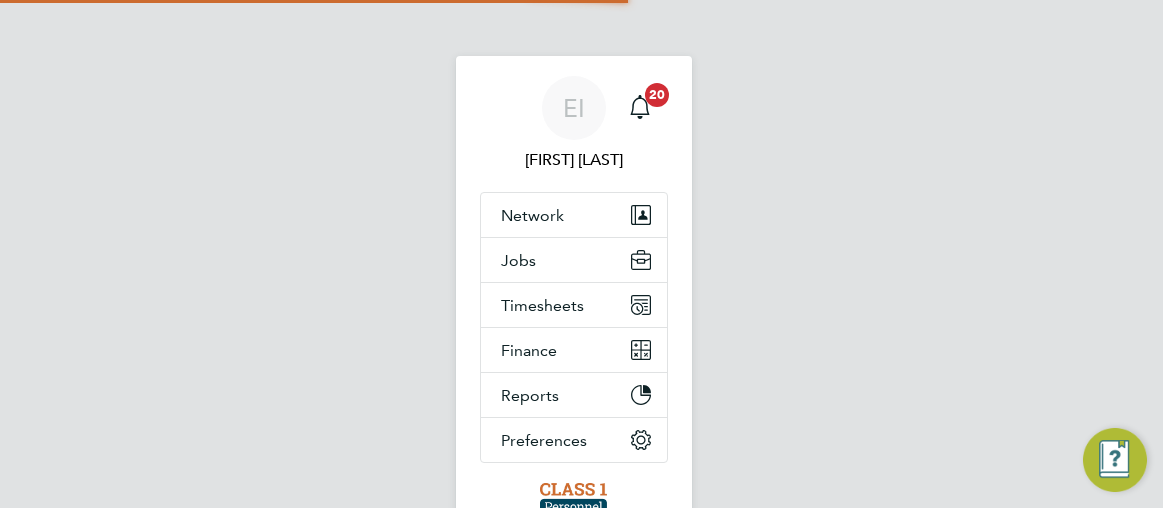 scroll, scrollTop: 0, scrollLeft: 0, axis: both 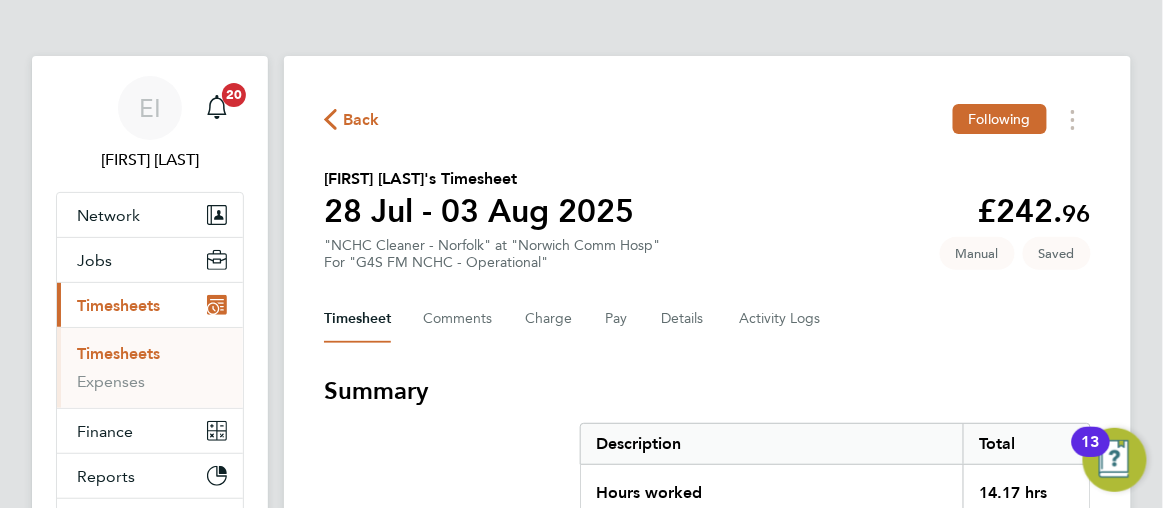 click on "Back  Following
[FIRST] [LAST]'s Timesheet   [DATE] - [DATE] [YEAR]   £242. 96  "NCHC Cleaner - Norfolk" at "[COMPANY]"  For "G4S FM NCHC - Operational"  Saved   Manual   Timesheet   Comments   Charge   Pay   Details   Activity Logs   Summary   Description   Total   Hours worked   14.17 hrs   Basic 1   14.17 hrs   Time Worked   Mon [DATE]   15:32 to 20:02   |   30 min   4.00 hrs   |   Basic 1   (£17.15) =   £68.60   Edit   Tue [DATE]   15:32 to 18:40   |   30 min   2.63 hrs   |   Basic 1   (£17.15) =   £45.16   Edit   Wed [DATE]   15:30 to 18:18   |   30 min   2.30 hrs   |   Basic 1   (£17.15) =   £39.45   Edit   Thu [DATE]   15:31 to 18:46   |   30 min   2.75 hrs   |   Basic 1   (£17.15) =   £47.16   Edit   Fri [DATE]   15:30 to 18:29   |   30 min   2.48 hrs   |   Basic 1   (£17.15) =   £42.59   Edit   Sat [DATE]   Add time for Sat [DATE]   Add time for Sat [DATE]   Sun [DATE]   Add time for Sun [DATE]   Add time for Sun [DATE]   Submit For Approval   Reject Timesheet" 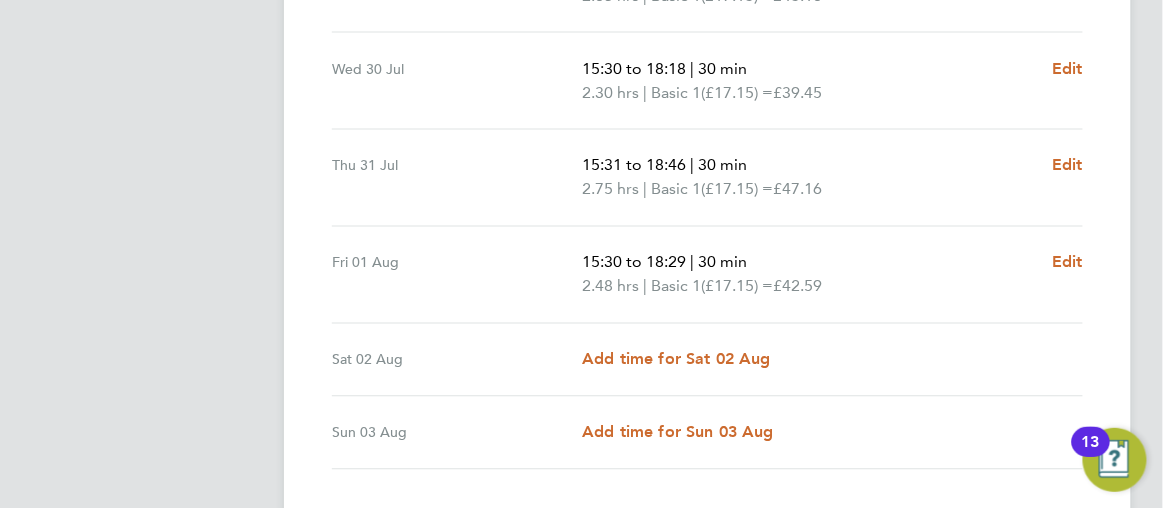 scroll, scrollTop: 909, scrollLeft: 0, axis: vertical 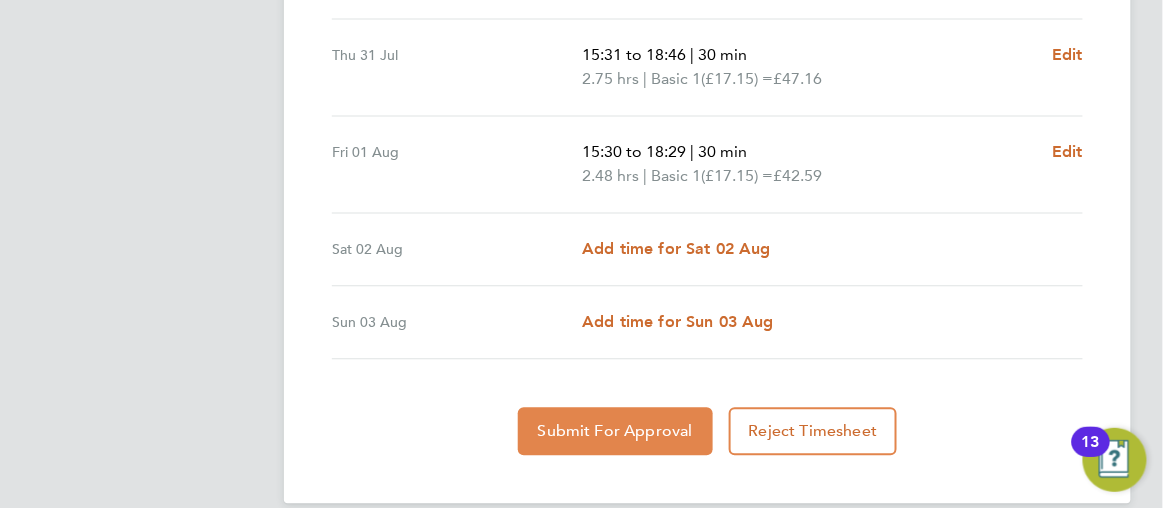 click on "Submit For Approval" 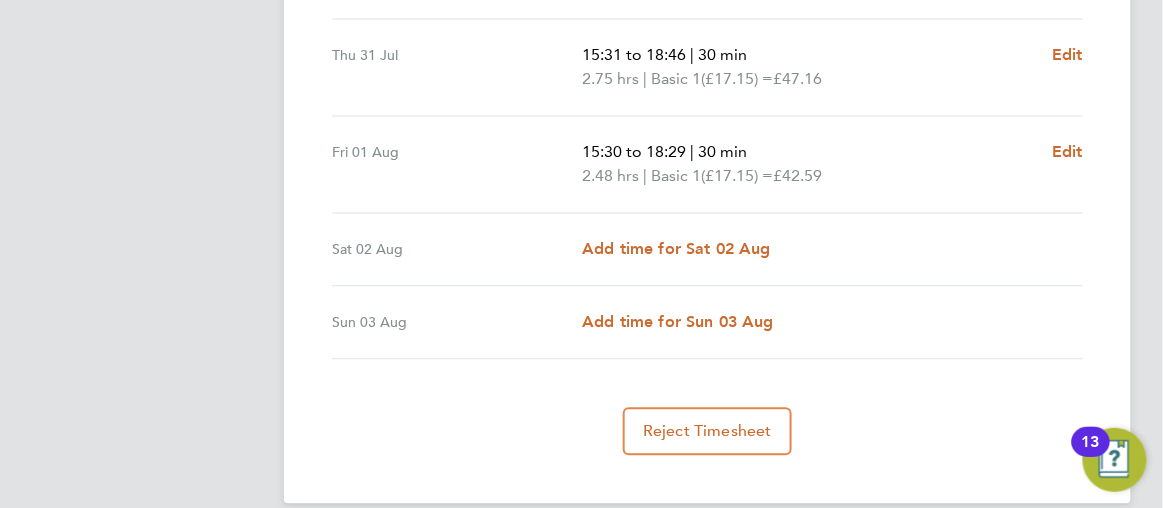 click on "Back  Following
[FIRST] [LAST]'s Timesheet   [DATE] - [DATE] [YEAR]   £242. 96  "NCHC Cleaner - Norfolk" at "[COMPANY]"  For "G4S FM NCHC - Operational"  Submitted   Manual   Timesheet   Comments   Charge   Pay   Details   Activity Logs   Summary   Description   Total   Hours worked   14.17 hrs   Basic 1   14.17 hrs   Time Worked   Mon [DATE]   15:32 to 20:02   |   30 min   4.00 hrs   |   Basic 1   (£17.15) =   £68.60   Edit   Tue [DATE]   15:32 to 18:40   |   30 min   2.63 hrs   |   Basic 1   (£17.15) =   £45.16   Edit   Wed [DATE]   15:30 to 18:18   |   30 min   2.30 hrs   |   Basic 1   (£17.15) =   £39.45   Edit   Thu [DATE]   15:31 to 18:46   |   30 min   2.75 hrs   |   Basic 1   (£17.15) =   £47.16   Edit   Fri [DATE]   15:30 to 18:29   |   30 min   2.48 hrs   |   Basic 1   (£17.15) =   £42.59   Edit   Sat [DATE]   Add time for Sat [DATE]   Add time for Sat [DATE]   Sun [DATE]   Add time for Sun [DATE]   Add time for Sun [DATE]   Reject Timesheet" 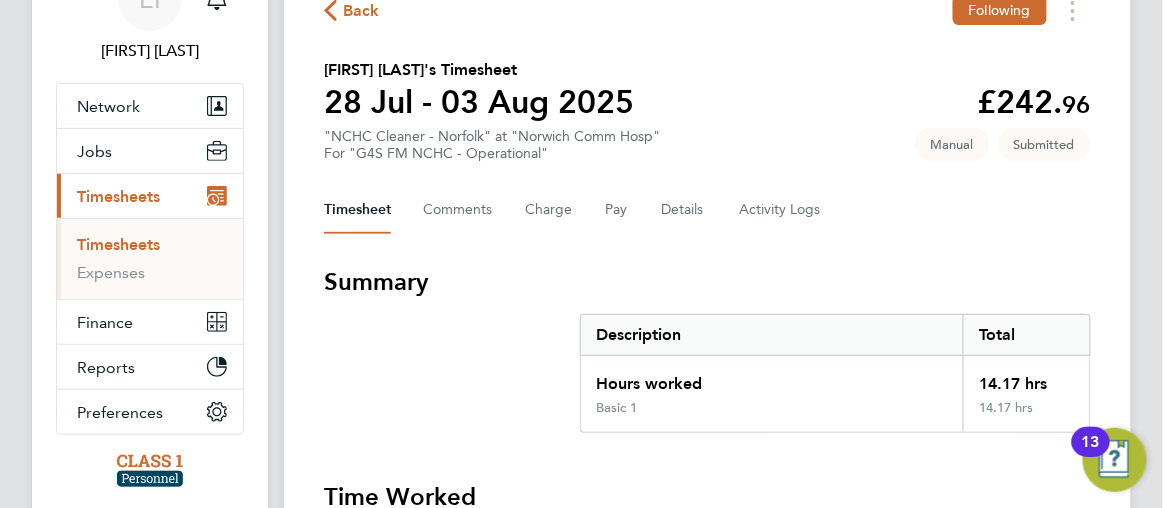 scroll, scrollTop: 0, scrollLeft: 0, axis: both 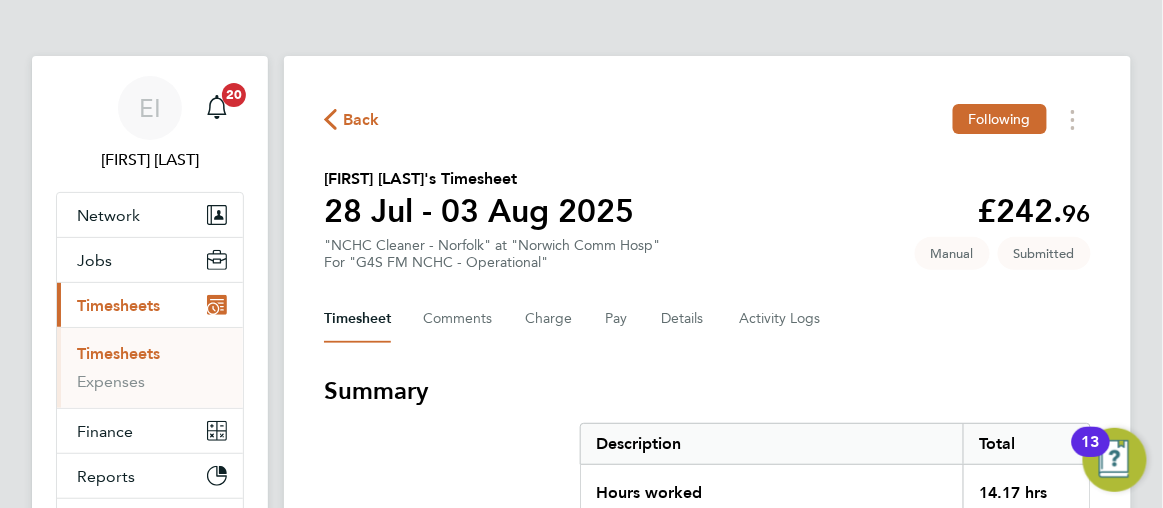 click 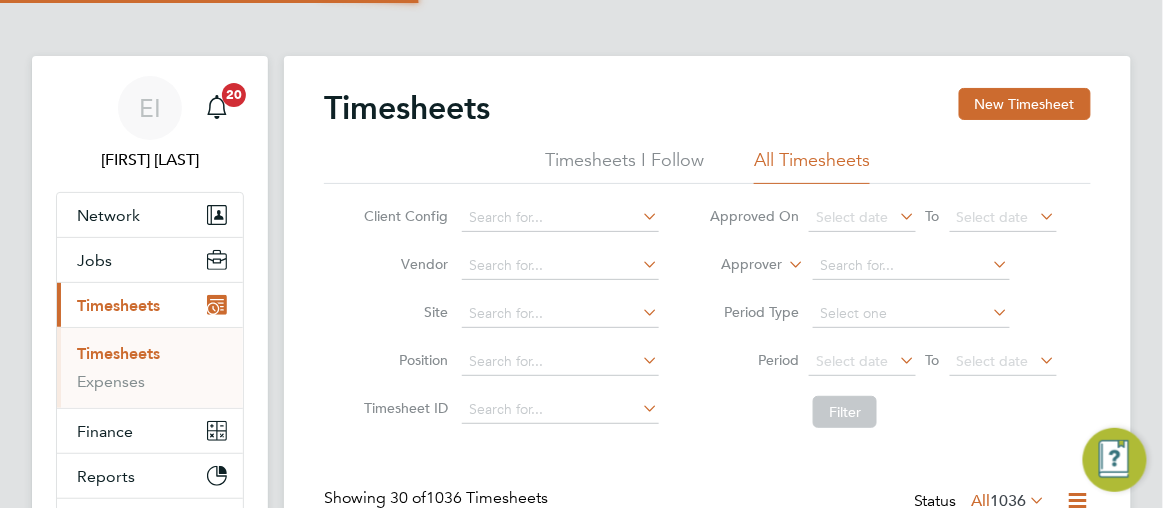 scroll, scrollTop: 10, scrollLeft: 9, axis: both 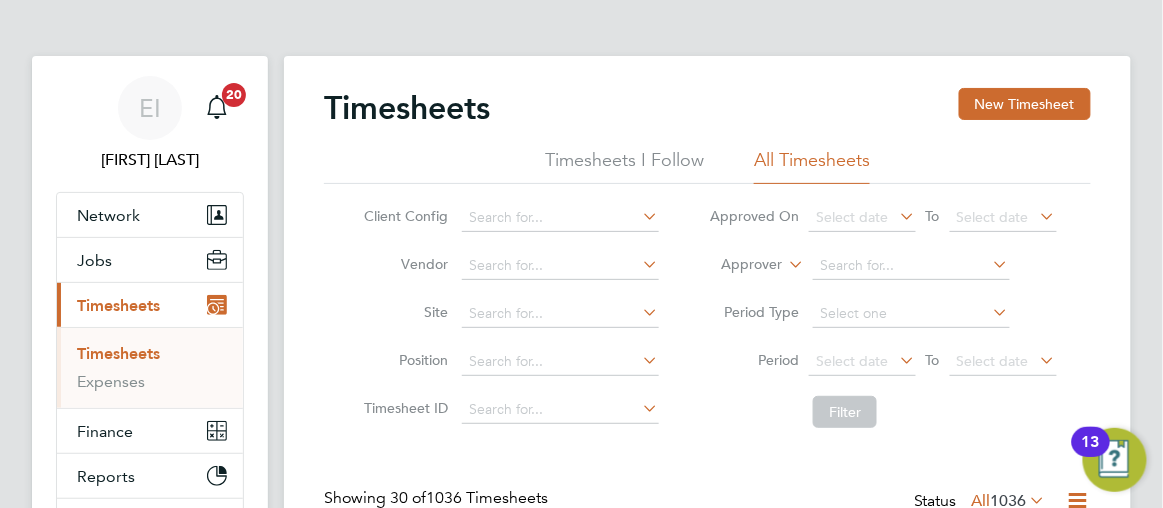 click on "Timesheets New Timesheet Timesheets I Follow All Timesheets Client Config   Vendor   Site   Position   Timesheet ID   Approved On
Select date
To
Select date
Approver     Period Type   Period
Select date
To
Select date
Filter Showing   30 of  1036 Timesheets Status  All  1036  WORKER  / ROLE WORKER  / PERIOD PERIOD  / TYPE SITE  / VENDOR TOTAL   TOTAL  / STATUS STATUS APPROVER Joseph Coffey NCHC Cleaner - Norfolk   28 Jul - 3 Aug 2025 28 Jul - 3 Aug 2025 Manual Norwich Comm Hosp Class 1 Personnel Li… £242.96 Submitted Submitted Alexandra Gergye Billy Green Cleaning Supervisor   28 Jul - 3 Aug 2025 28 Jul - 3 Aug 2025 Manual Colman Hospital Class 1 Personnel Li… £722.65 Submitted Submitted Alexandra Gergye Nancy Konadu Cleaner   28 Jul - 3 Aug 2025 28 Jul - 3 Aug 2025 Manual Hellesdon Hospital Class 1 Personnel Li… £720.30 Approved Approved Gianni Bernardi Tyler Girling Cleaner   28 Jul - 3 Aug 2025 28 Jul - 3 Aug 2025 Manual Woodlands Ipswich… £385.88" 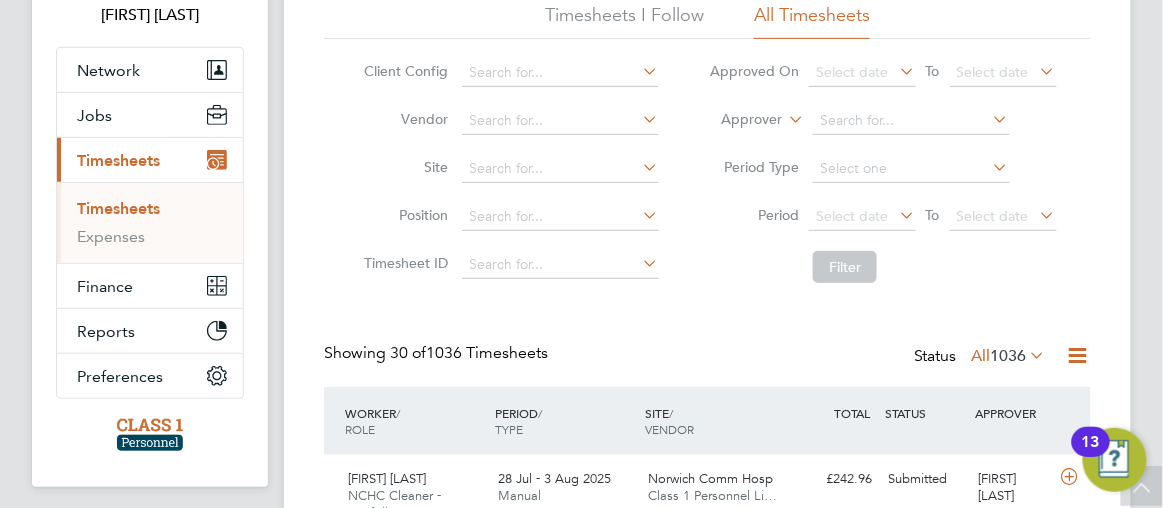 click on "1036" 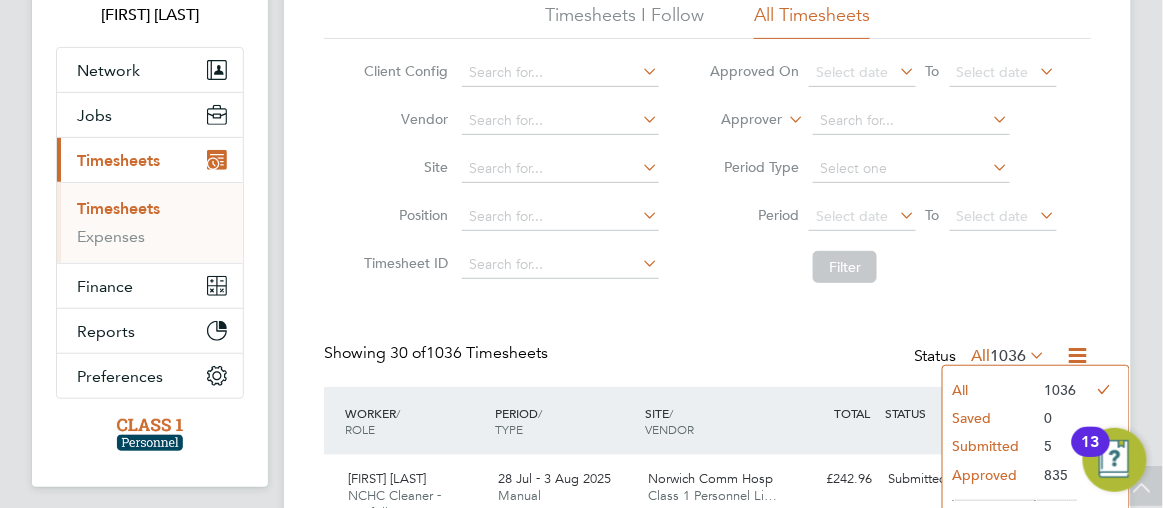 click on "Timesheets New Timesheet Timesheets I Follow All Timesheets Client Config   Vendor   Site   Position   Timesheet ID   Approved On
Select date
To
Select date
Approver     Period Type   Period
Select date
To
Select date
Filter Showing   30 of  1036 Timesheets Status  All  1036  WORKER  / ROLE WORKER  / PERIOD PERIOD  / TYPE SITE  / VENDOR TOTAL   TOTAL  / STATUS STATUS APPROVER Joseph Coffey NCHC Cleaner - Norfolk   28 Jul - 3 Aug 2025 28 Jul - 3 Aug 2025 Manual Norwich Comm Hosp Class 1 Personnel Li… £242.96 Submitted Submitted Alexandra Gergye Billy Green Cleaning Supervisor   28 Jul - 3 Aug 2025 28 Jul - 3 Aug 2025 Manual Colman Hospital Class 1 Personnel Li… £722.65 Submitted Submitted Alexandra Gergye Nancy Konadu Cleaner   28 Jul - 3 Aug 2025 28 Jul - 3 Aug 2025 Manual Hellesdon Hospital Class 1 Personnel Li… £720.30 Approved Approved Gianni Bernardi Tyler Girling Cleaner   28 Jul - 3 Aug 2025 28 Jul - 3 Aug 2025 Manual Woodlands Ipswich… £385.88" 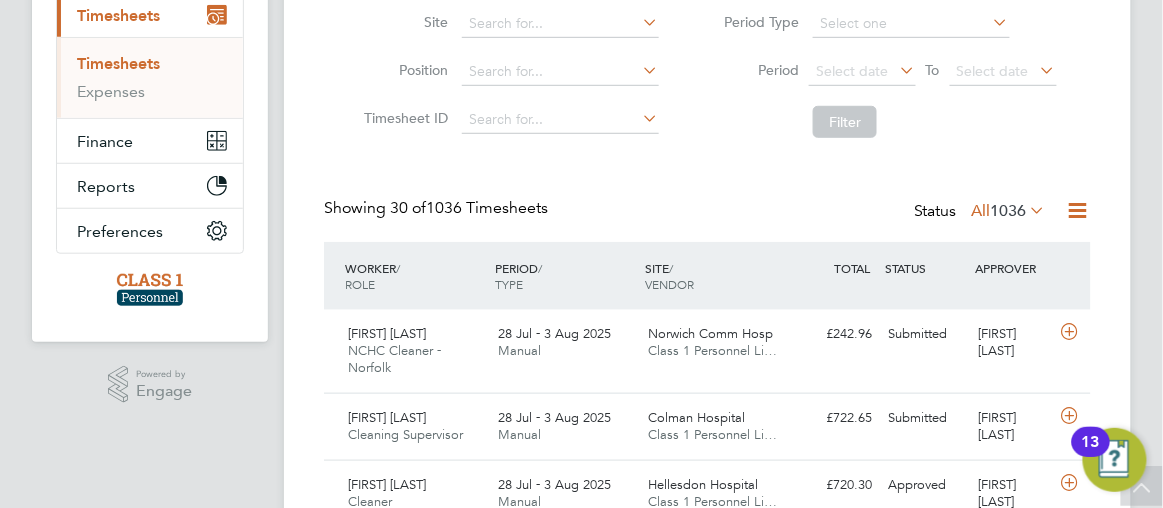 click 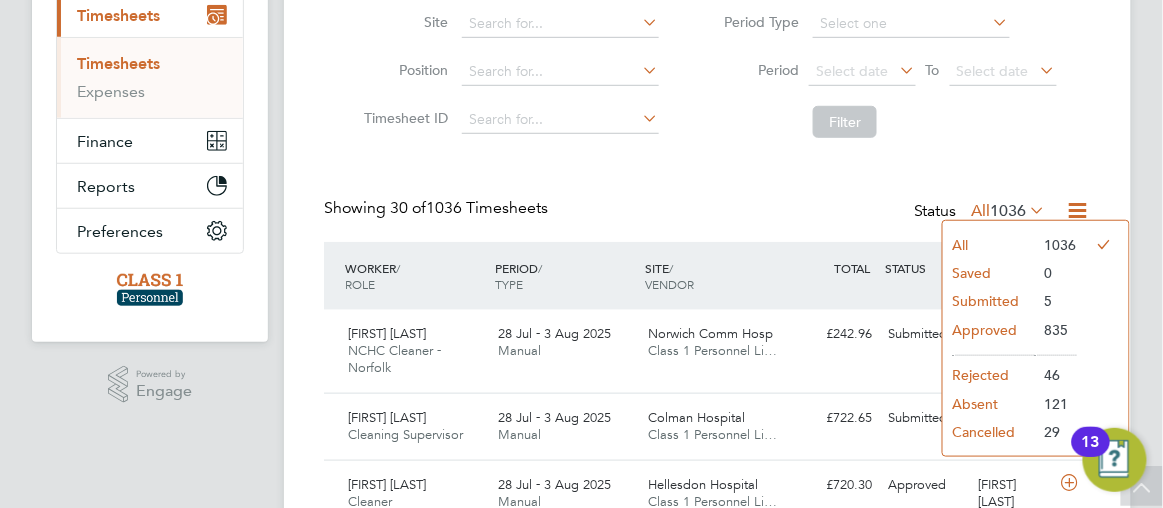 click on "Timesheets New Timesheet Timesheets I Follow All Timesheets Client Config   Vendor   Site   Position   Timesheet ID   Approved On
Select date
To
Select date
Approver     Period Type   Period
Select date
To
Select date
Filter Showing   30 of  1036 Timesheets Status  All  1036  WORKER  / ROLE WORKER  / PERIOD PERIOD  / TYPE SITE  / VENDOR TOTAL   TOTAL  / STATUS STATUS APPROVER Joseph Coffey NCHC Cleaner - Norfolk   28 Jul - 3 Aug 2025 28 Jul - 3 Aug 2025 Manual Norwich Comm Hosp Class 1 Personnel Li… £242.96 Submitted Submitted Alexandra Gergye Billy Green Cleaning Supervisor   28 Jul - 3 Aug 2025 28 Jul - 3 Aug 2025 Manual Colman Hospital Class 1 Personnel Li… £722.65 Submitted Submitted Alexandra Gergye Nancy Konadu Cleaner   28 Jul - 3 Aug 2025 28 Jul - 3 Aug 2025 Manual Hellesdon Hospital Class 1 Personnel Li… £720.30 Approved Approved Gianni Bernardi Tyler Girling Cleaner   28 Jul - 3 Aug 2025 28 Jul - 3 Aug 2025 Manual Woodlands Ipswich… £385.88" 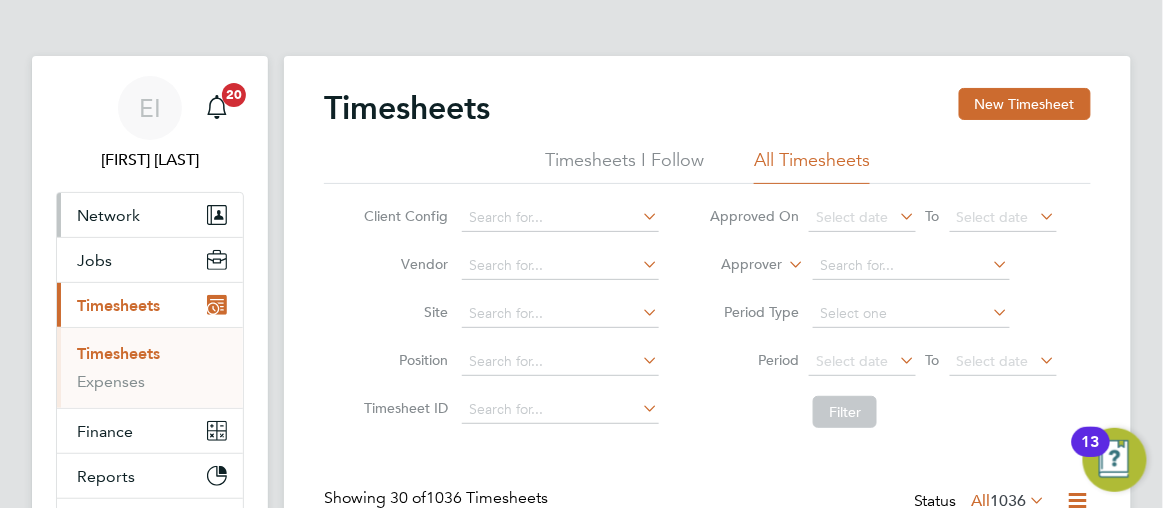 click on "Network" at bounding box center [150, 215] 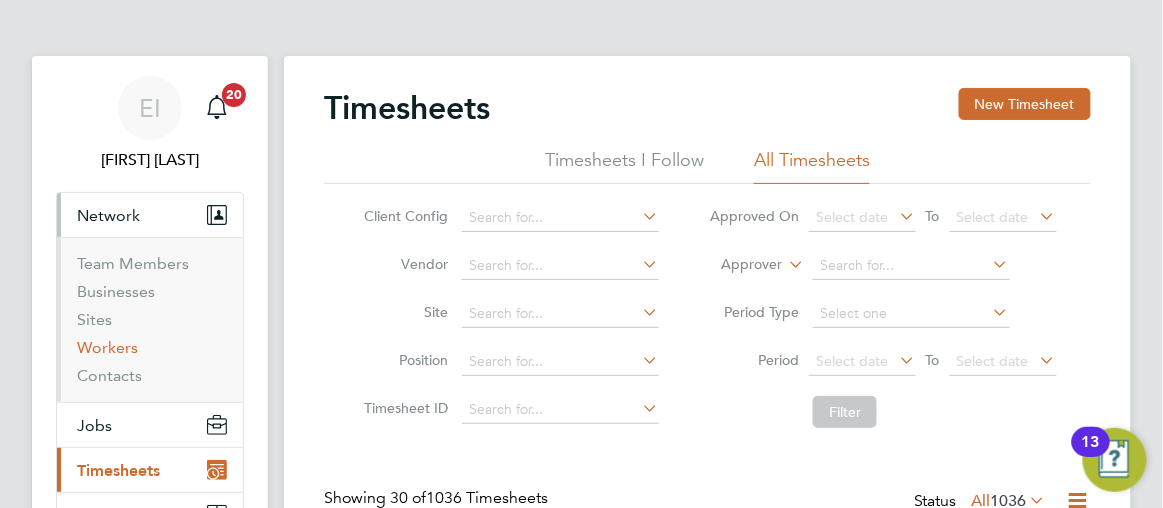 click on "Workers" at bounding box center [107, 347] 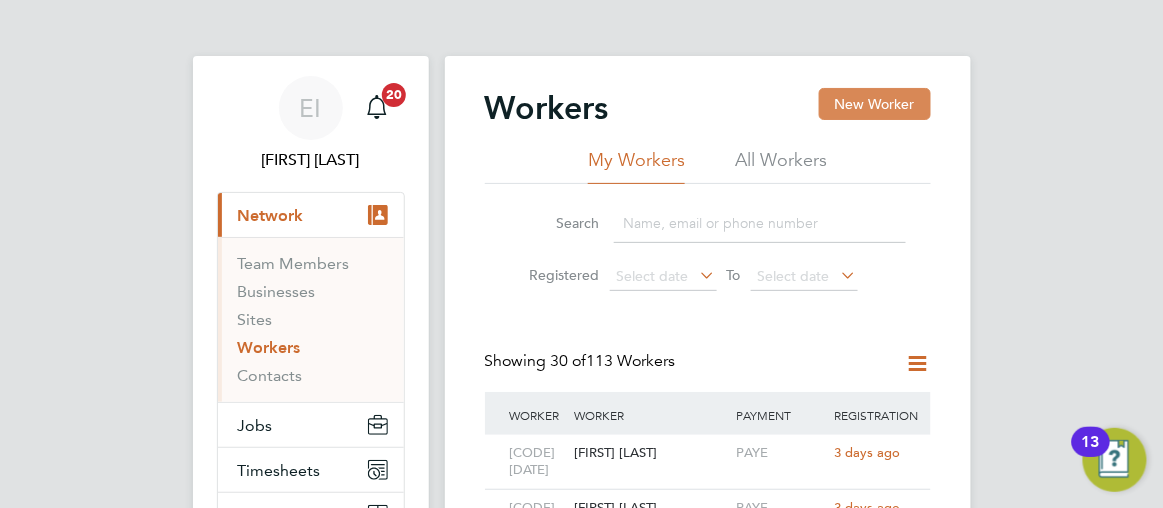 click on "New Worker" 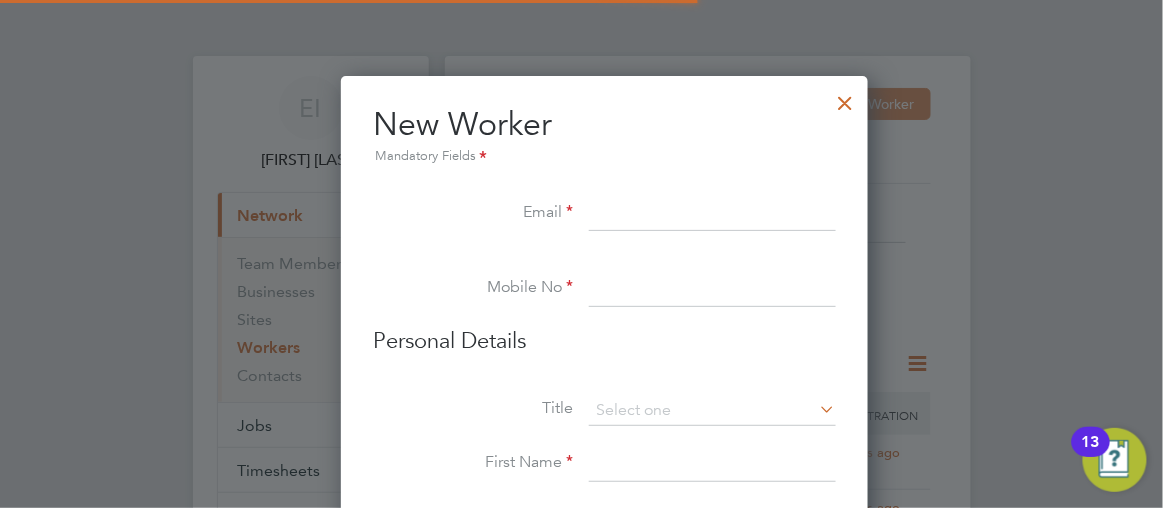 scroll, scrollTop: 9, scrollLeft: 9, axis: both 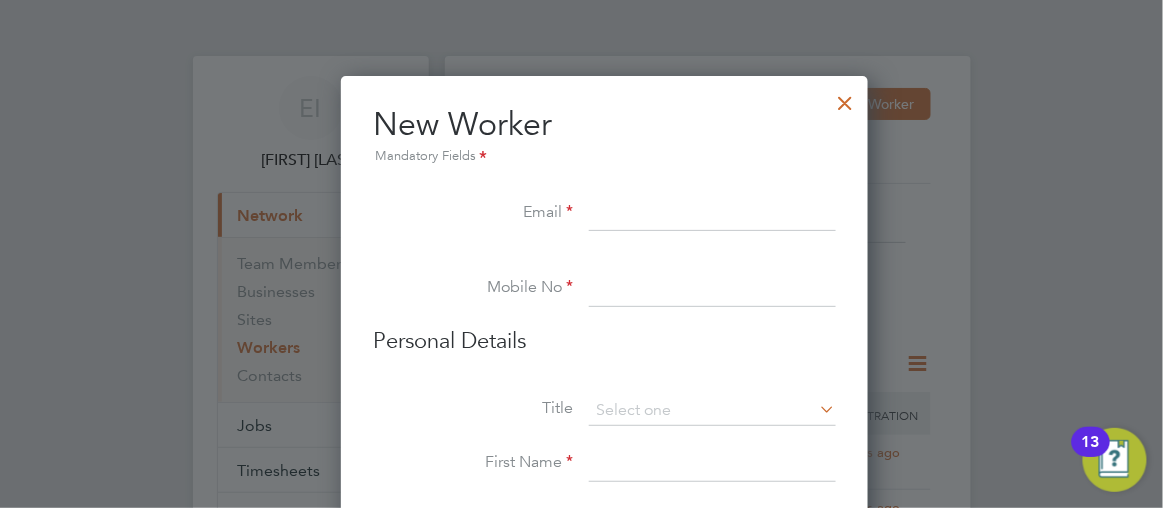 click at bounding box center [845, 98] 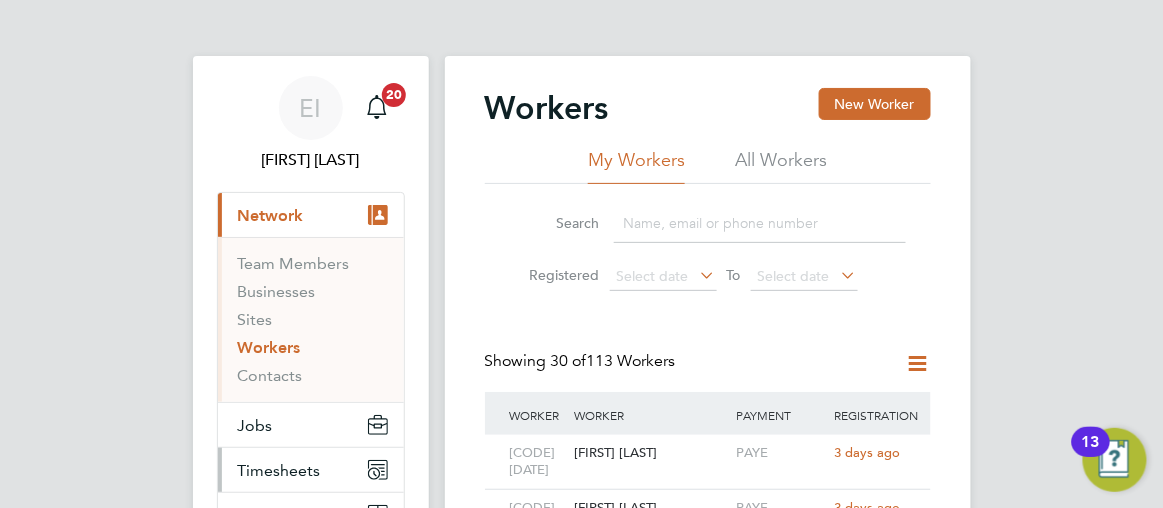 click on "Timesheets" at bounding box center (279, 470) 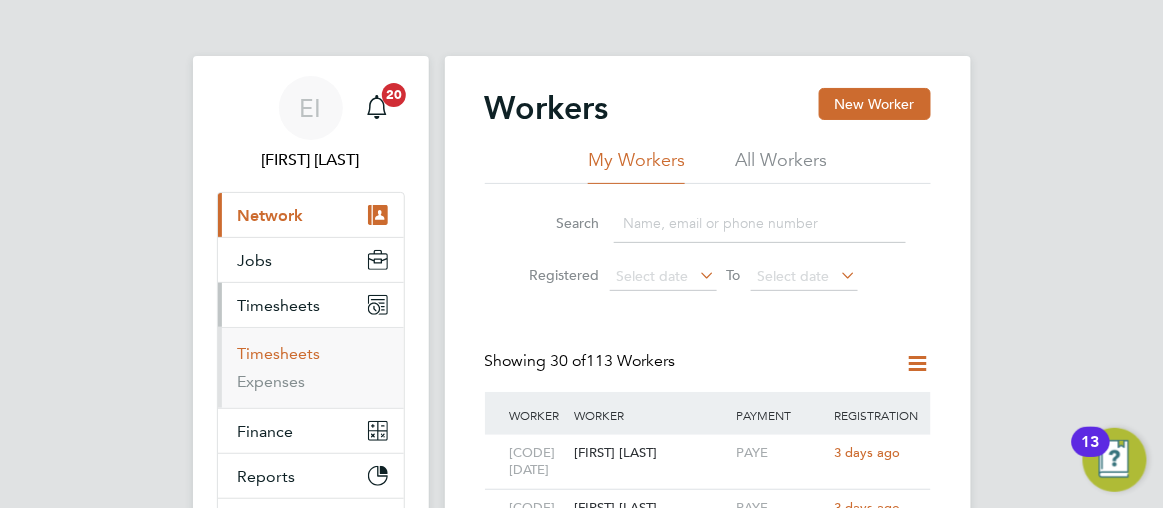click on "Timesheets" at bounding box center [279, 353] 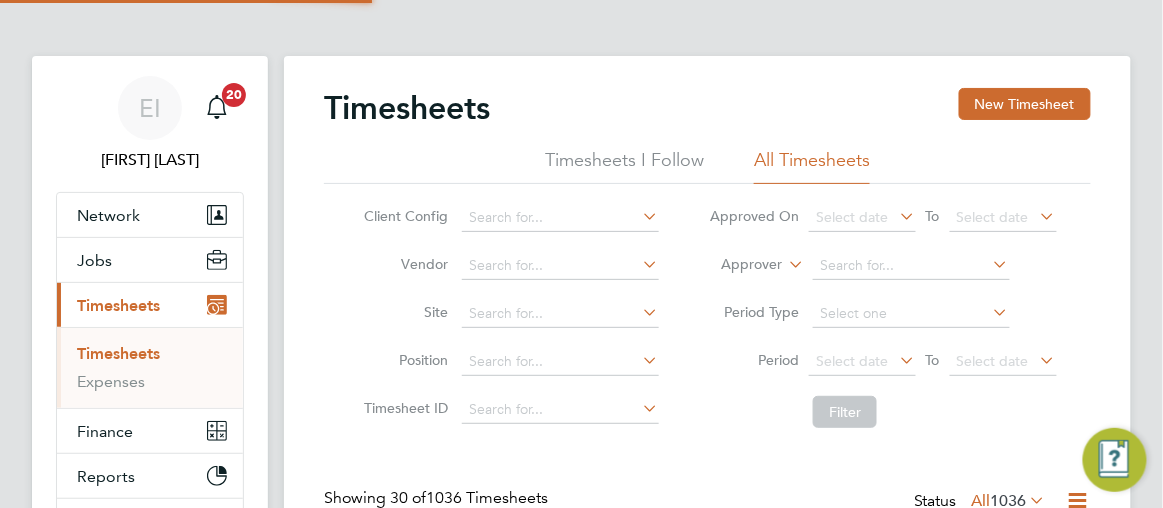 scroll, scrollTop: 10, scrollLeft: 9, axis: both 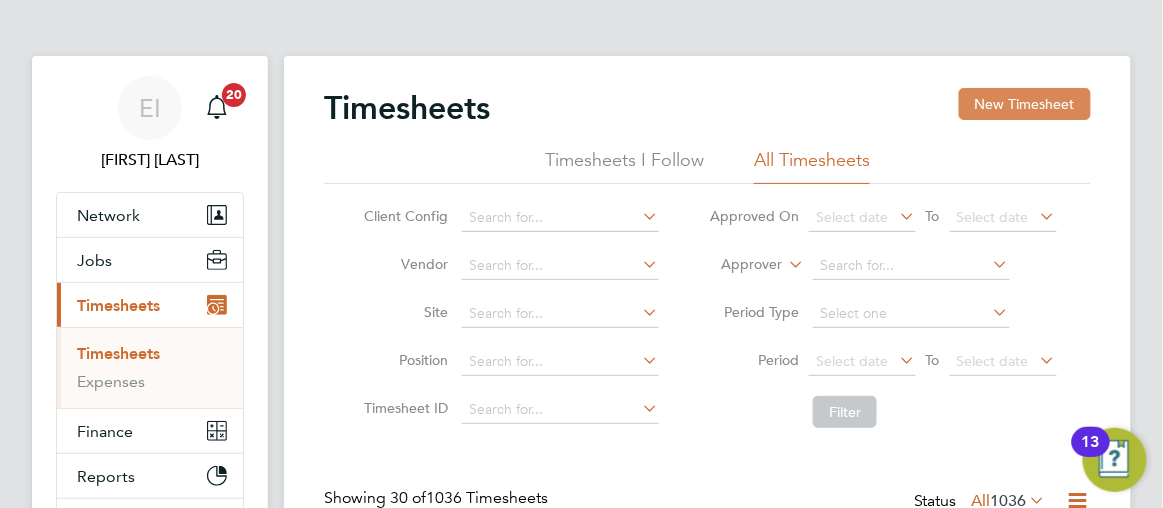 click on "New Timesheet" 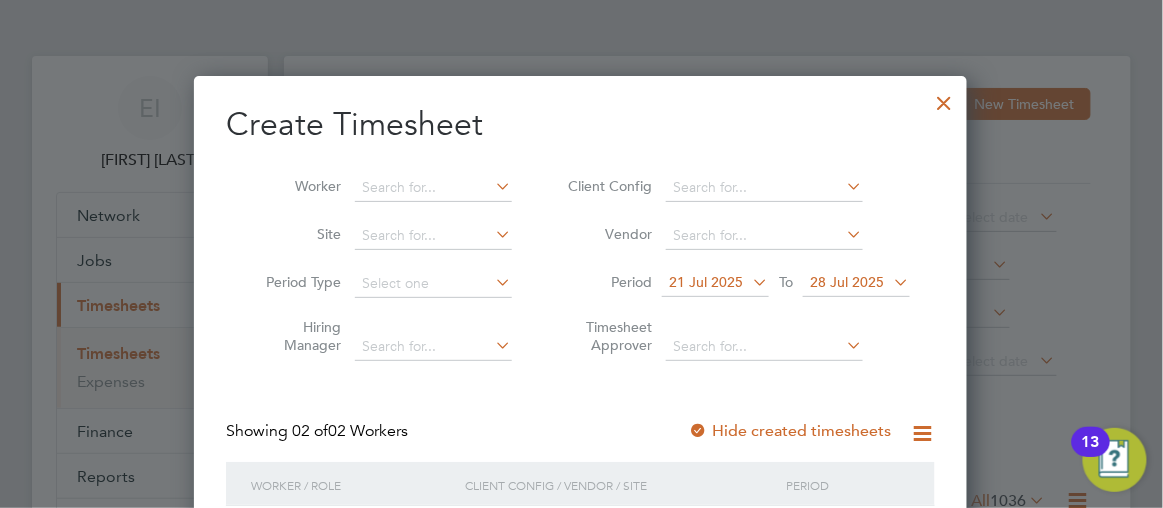 click on "21 Jul 2025" at bounding box center [706, 282] 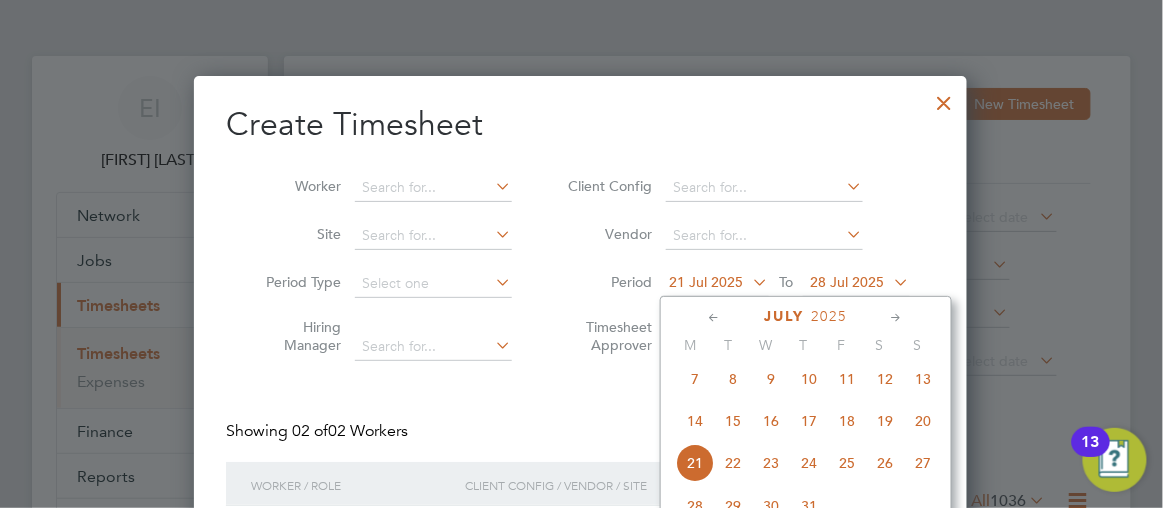 click 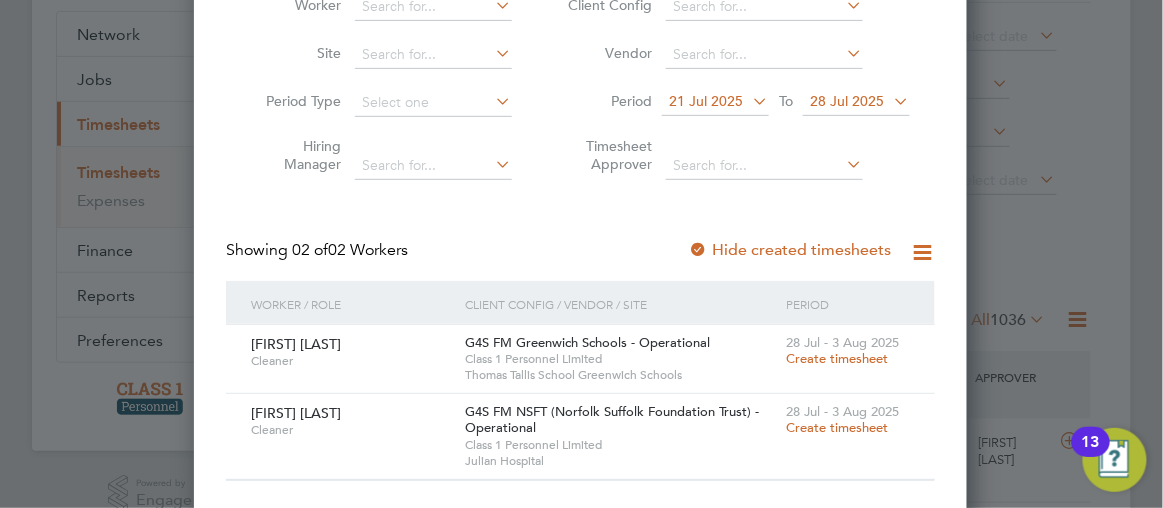 click on "Create timesheet" at bounding box center [837, 358] 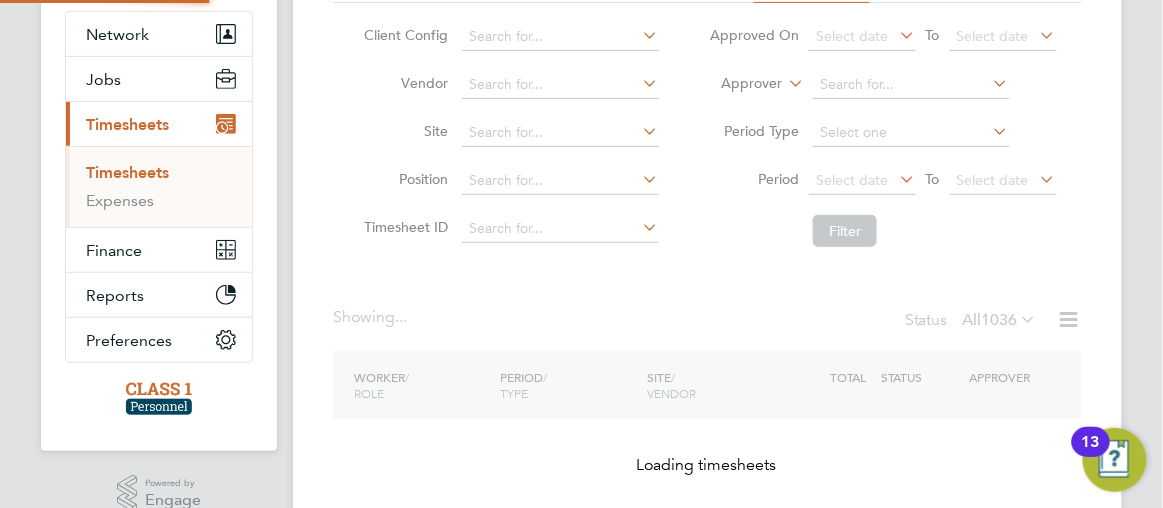 scroll, scrollTop: 87, scrollLeft: 0, axis: vertical 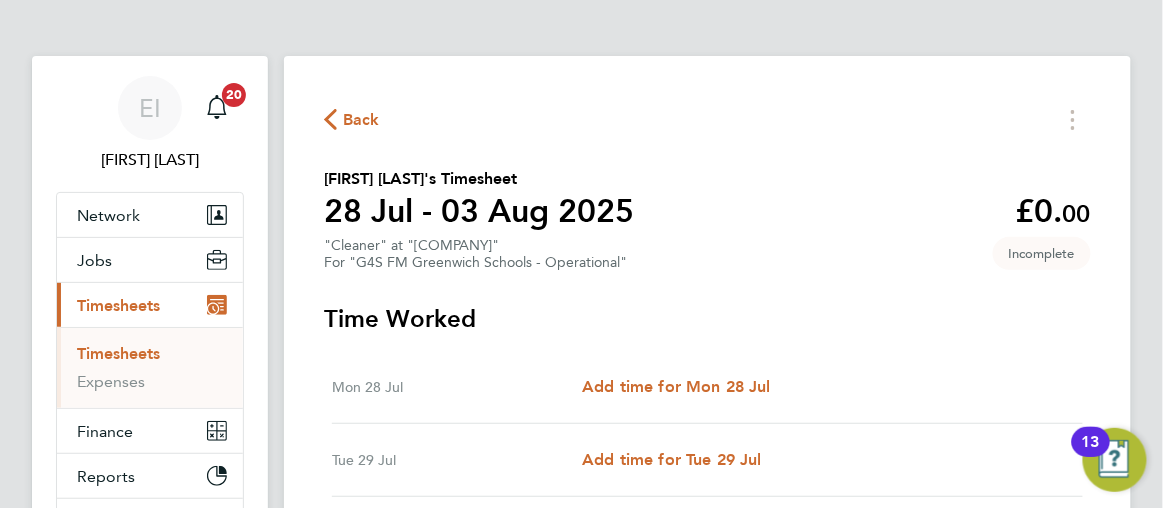 click on "Back
Ifeoma Nkemehule's Timesheet   28 Jul - 03 Aug 2025   £0. 00  "Cleaner" at "Thomas Tallis School Greenwich Schools"  For "G4S FM Greenwich Schools - Operational"  Incomplete   Time Worked   Mon 28 Jul   Add time for Mon 28 Jul   Add time for Mon 28 Jul   Tue 29 Jul   Add time for Tue 29 Jul   Add time for Tue 29 Jul   Wed 30 Jul   Add time for Wed 30 Jul   Add time for Wed 30 Jul   Thu 31 Jul   Add time for Thu 31 Jul   Add time for Thu 31 Jul   Fri 01 Aug   Add time for Fri 01 Aug   Add time for Fri 01 Aug   Sat 02 Aug   Add time for Sat 02 Aug   Add time for Sat 02 Aug   Sun 03 Aug   Add time for Sun 03 Aug   Add time for Sun 03 Aug   Submit For Approval" 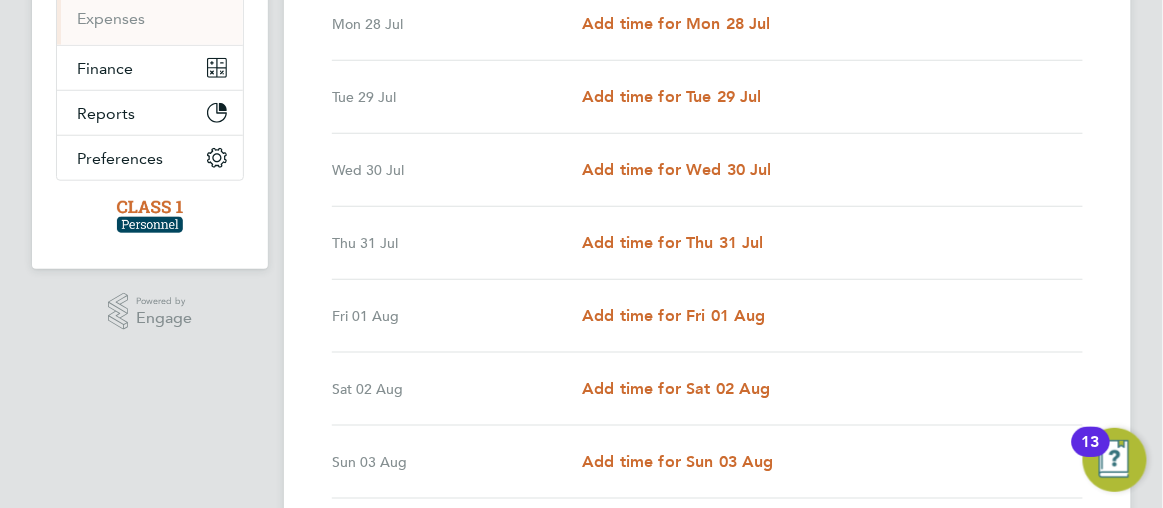 scroll, scrollTop: 526, scrollLeft: 0, axis: vertical 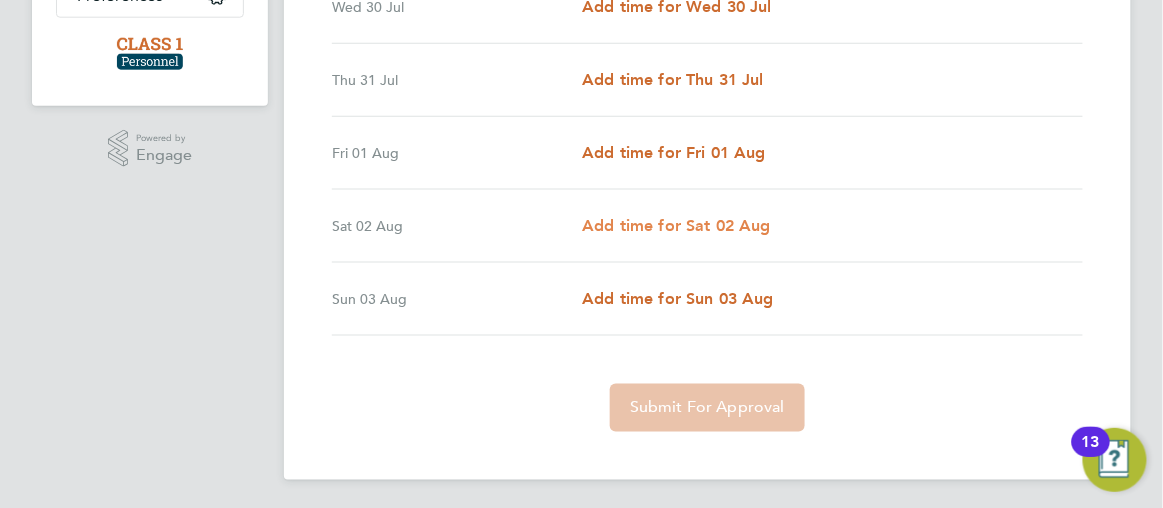 click on "Add time for Sat 02 Aug" at bounding box center [676, 225] 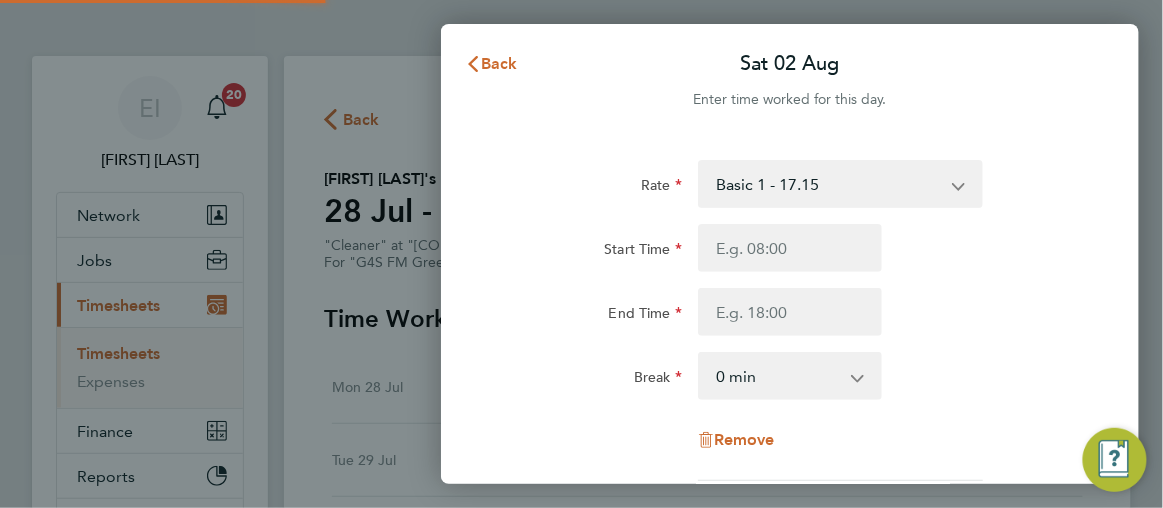 scroll, scrollTop: 0, scrollLeft: 0, axis: both 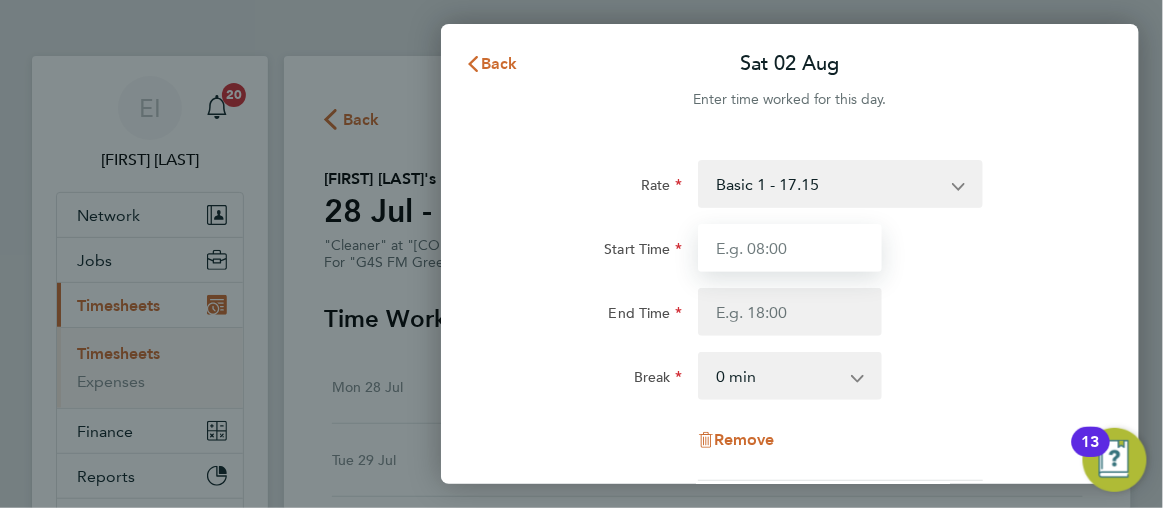 click on "Start Time" at bounding box center (790, 248) 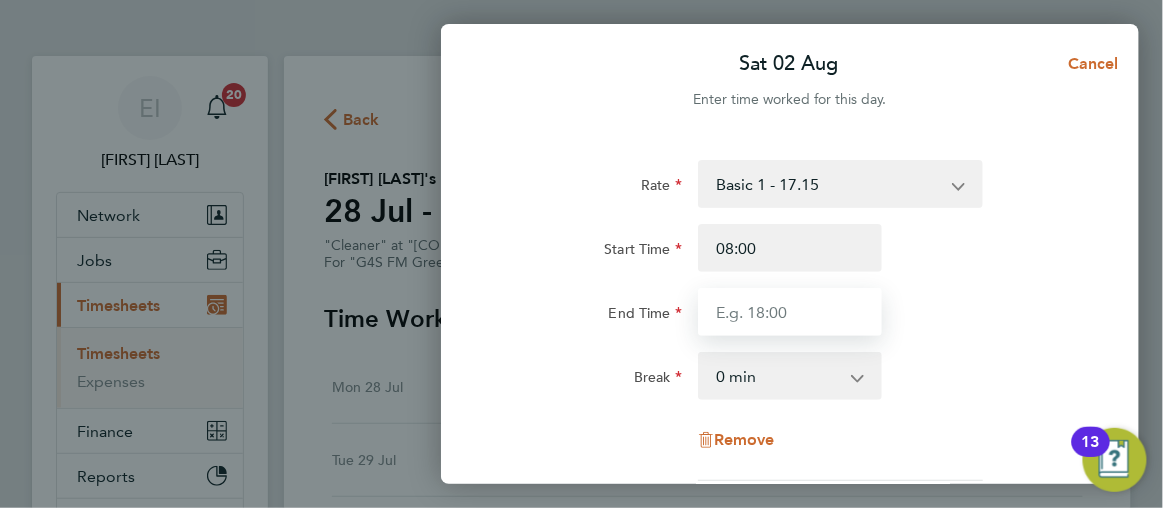 click on "End Time" at bounding box center [790, 312] 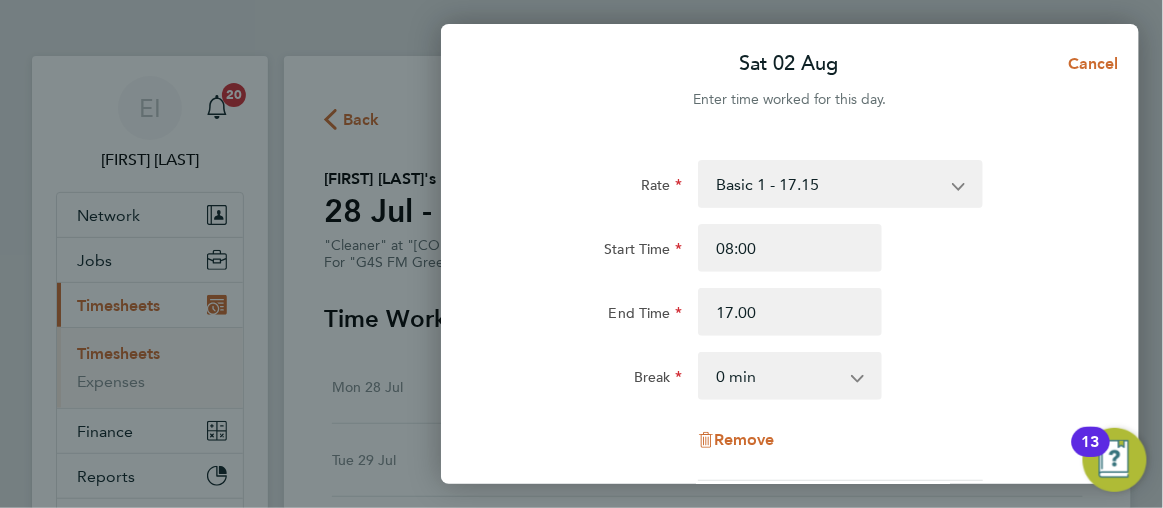 type on "17:00" 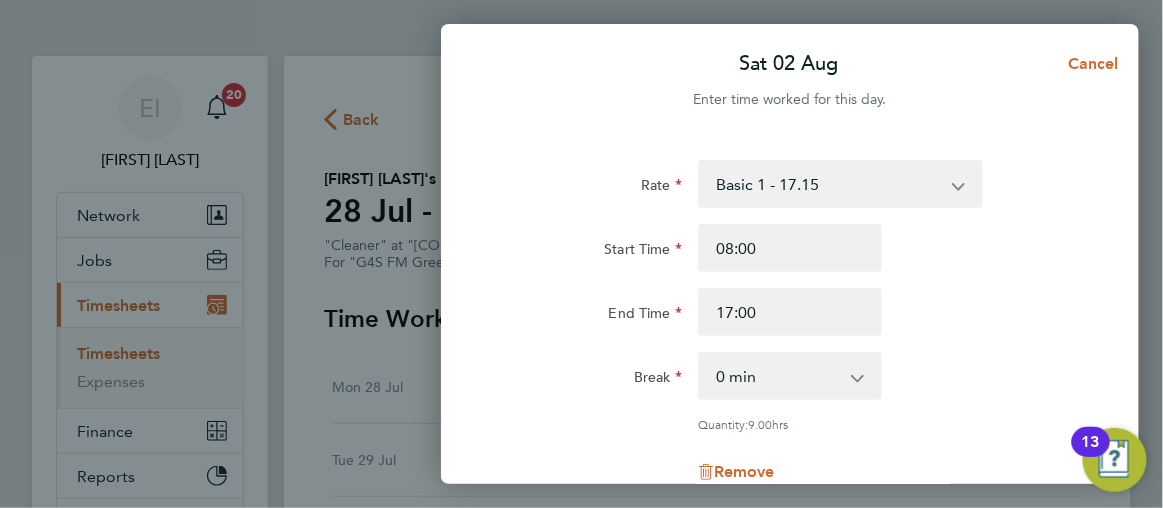 click 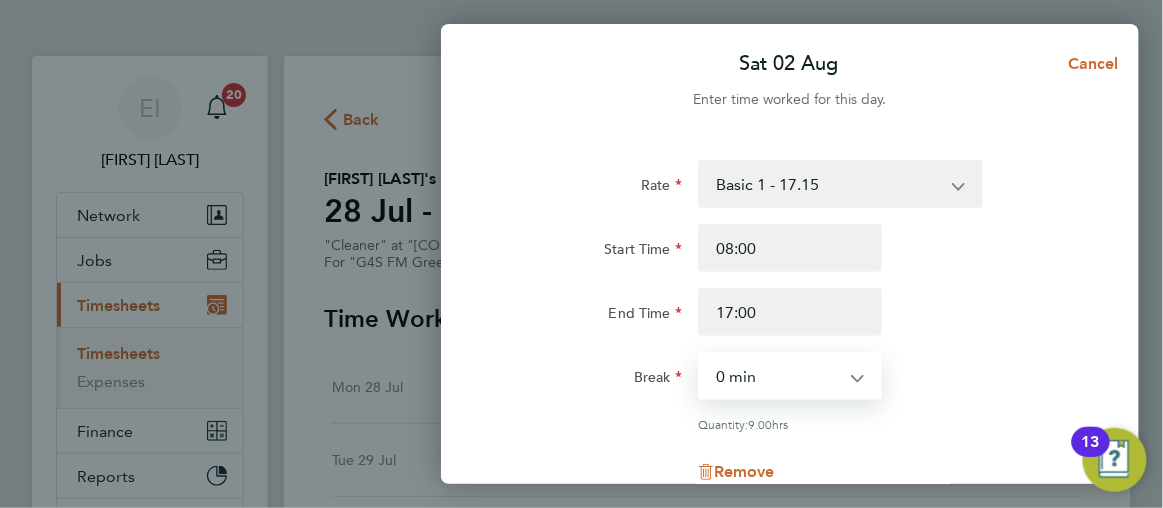 click on "0 min   15 min   30 min   45 min   60 min   75 min   90 min" at bounding box center (778, 376) 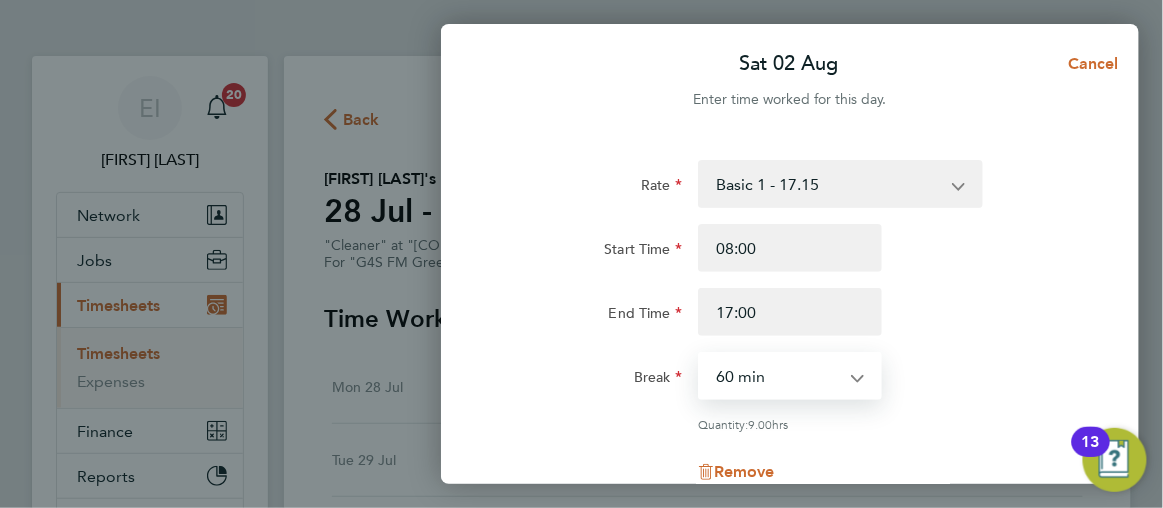 click on "0 min   15 min   30 min   45 min   60 min   75 min   90 min" at bounding box center [778, 376] 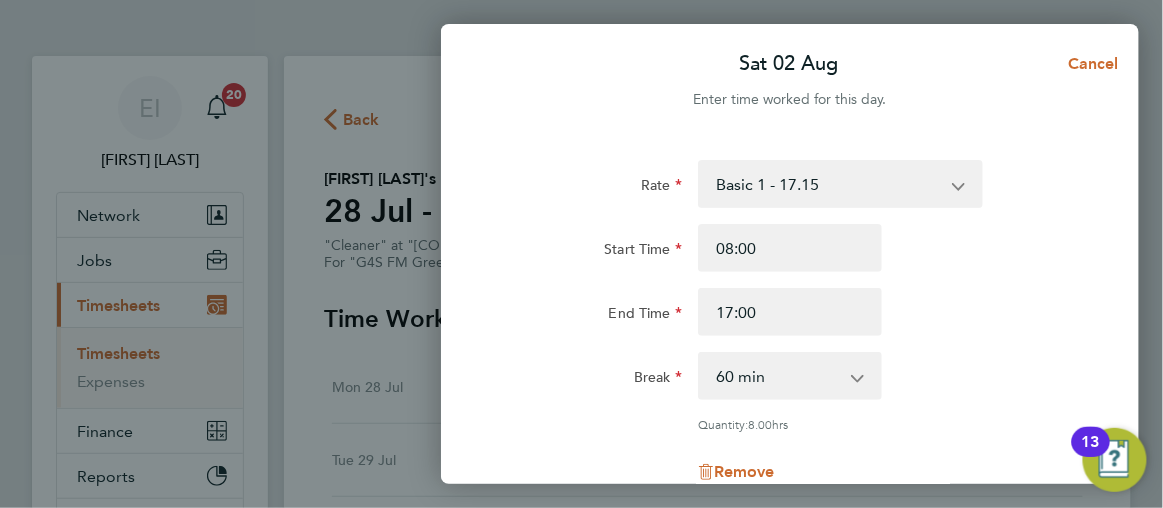 click on "End Time 17:00" 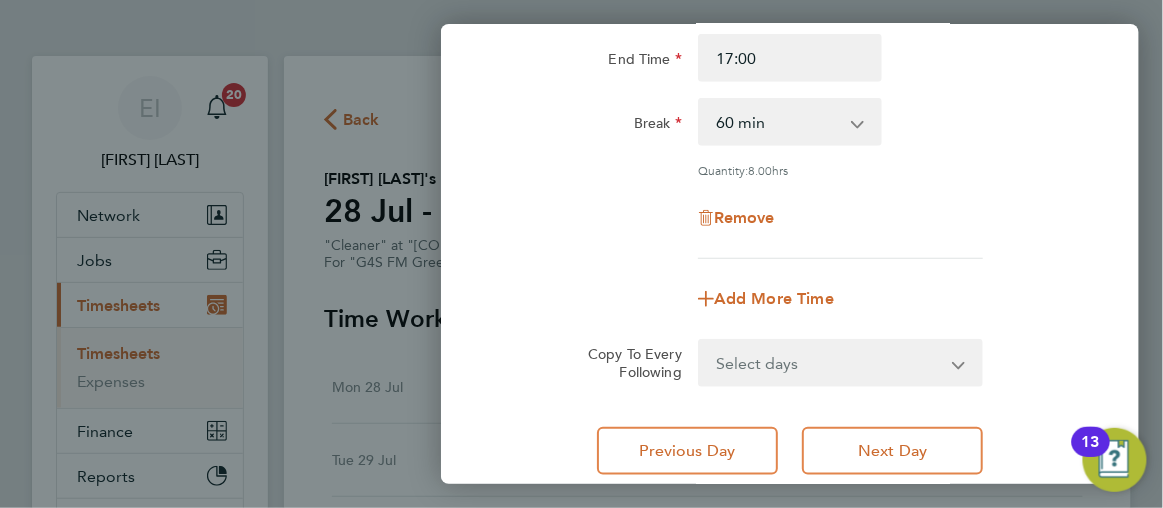 scroll, scrollTop: 393, scrollLeft: 0, axis: vertical 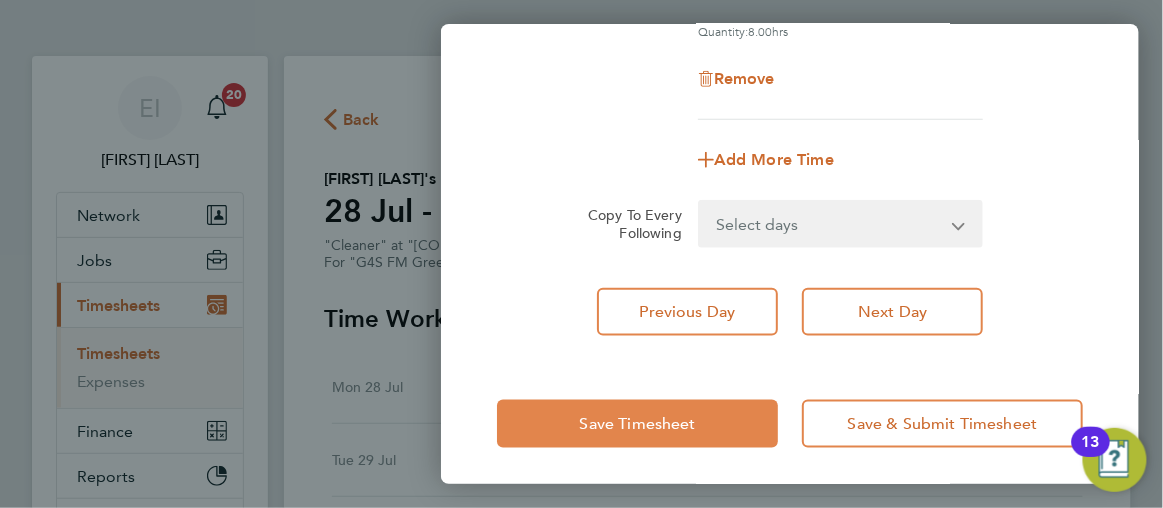click on "Save Timesheet" 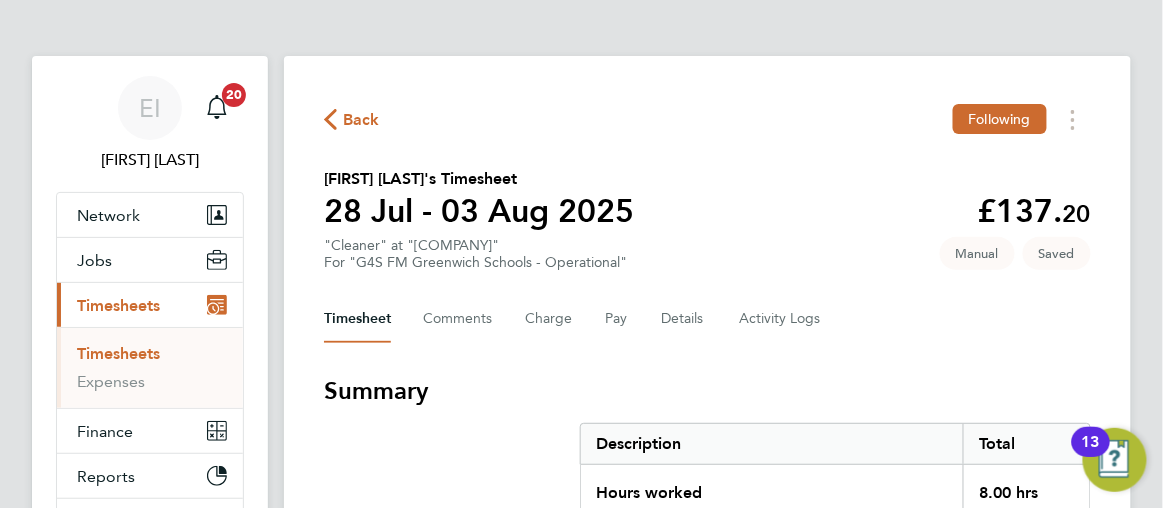 click on "Back  Following
Ifeoma Nkemehule's Timesheet   28 Jul - 03 Aug 2025   £137. 20  "Cleaner" at "Thomas Tallis School Greenwich Schools"  For "G4S FM Greenwich Schools - Operational"  Saved   Manual   Timesheet   Comments   Charge   Pay   Details   Activity Logs   Summary   Description   Total   Hours worked   8.00 hrs   Basic 1   8.00 hrs   Time Worked   Mon 28 Jul   Add time for Mon 28 Jul   Add time for Mon 28 Jul   Tue 29 Jul   Add time for Tue 29 Jul   Add time for Tue 29 Jul   Wed 30 Jul   Add time for Wed 30 Jul   Add time for Wed 30 Jul   Thu 31 Jul   Add time for Thu 31 Jul   Add time for Thu 31 Jul   Fri 01 Aug   Add time for Fri 01 Aug   Add time for Fri 01 Aug   Sat 02 Aug   08:00 to 17:00   |   60 min   8.00 hrs   |   Basic 1   (£17.15) =   £137.20   Edit   Sun 03 Aug   Add time for Sun 03 Aug   Add time for Sun 03 Aug   Submit For Approval   Reject Timesheet" 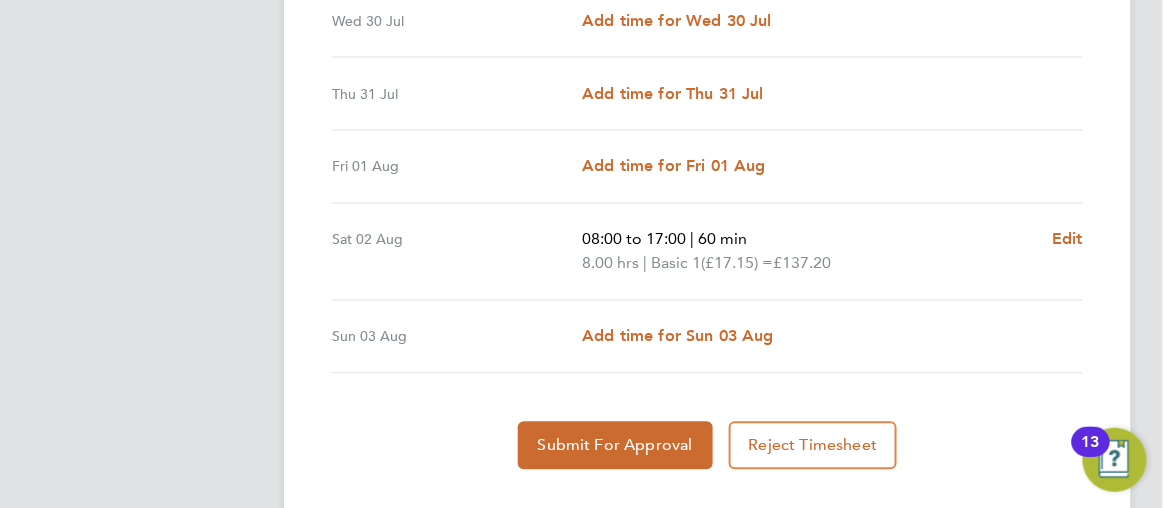 scroll, scrollTop: 836, scrollLeft: 0, axis: vertical 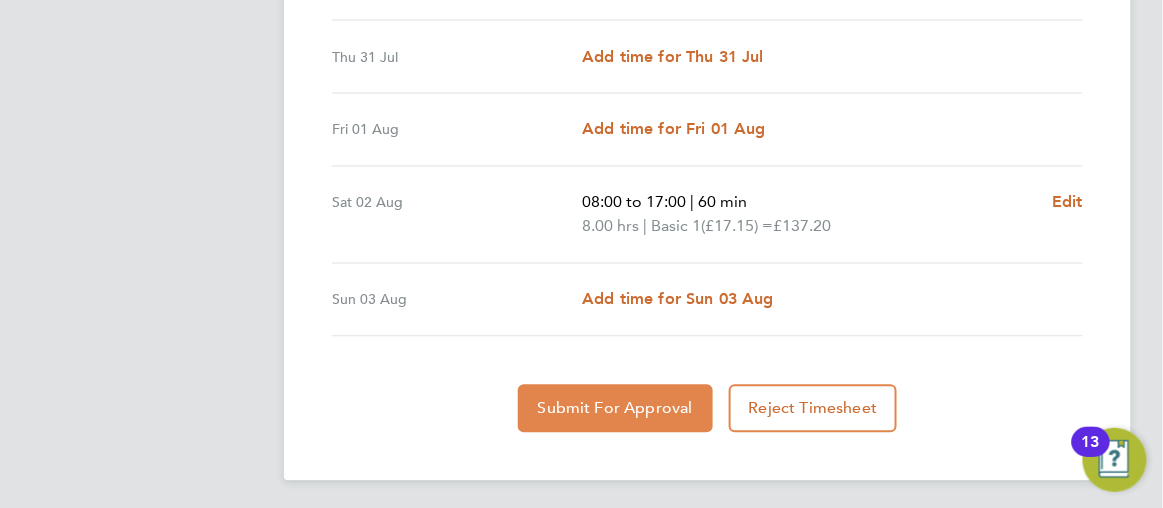 click on "Submit For Approval" 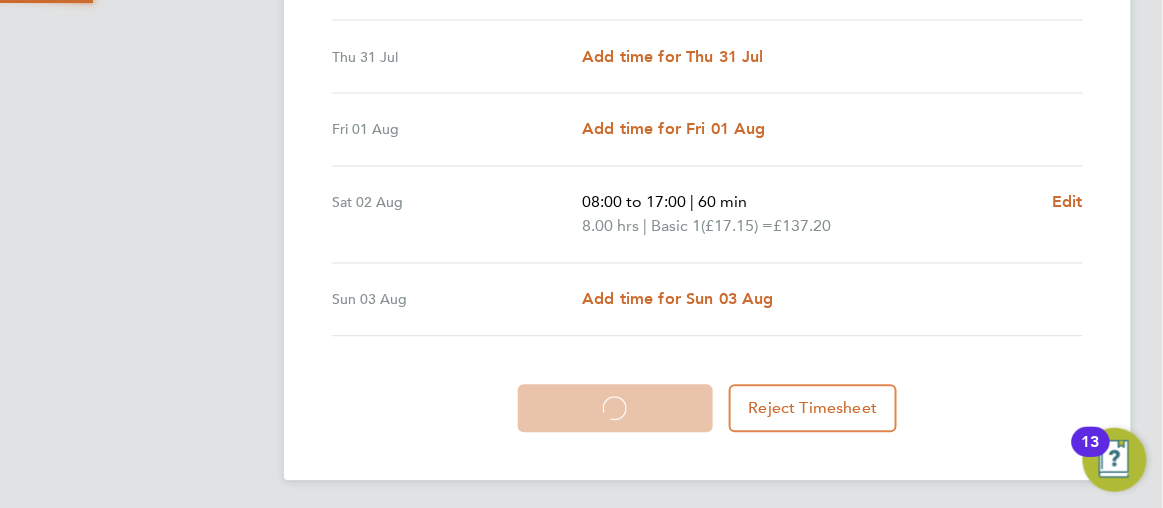 scroll, scrollTop: 835, scrollLeft: 0, axis: vertical 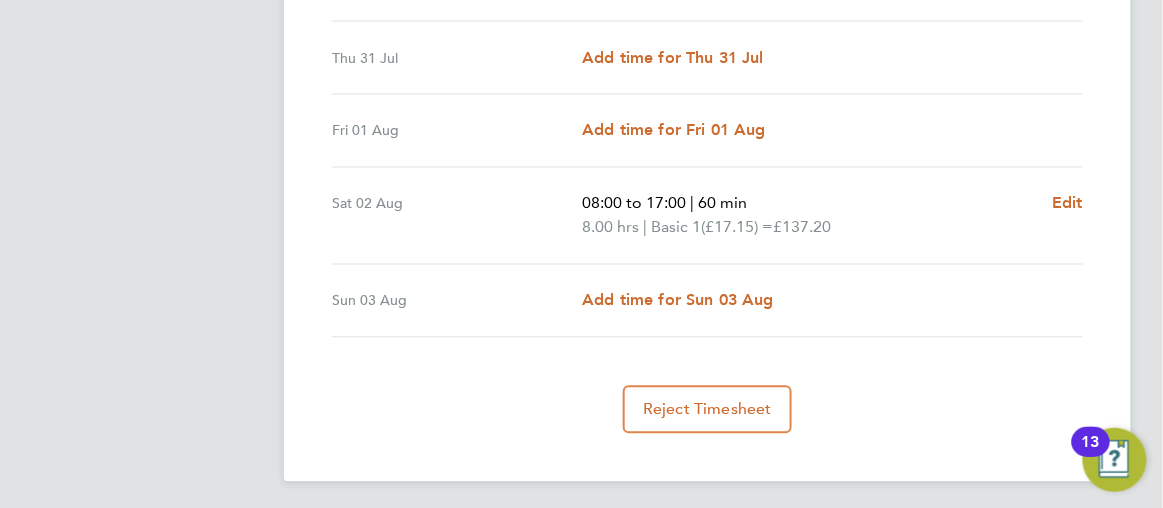 click on "Back  Following
Ifeoma Nkemehule's Timesheet   28 Jul - 03 Aug 2025   £137. 20  "Cleaner" at "Thomas Tallis School Greenwich Schools"  For "G4S FM Greenwich Schools - Operational"  Submitted   Manual   Timesheet   Comments   Charge   Pay   Details   Activity Logs   Summary   Description   Total   Hours worked   8.00 hrs   Basic 1   8.00 hrs   Time Worked   Mon 28 Jul   Add time for Mon 28 Jul   Add time for Mon 28 Jul   Tue 29 Jul   Add time for Tue 29 Jul   Add time for Tue 29 Jul   Wed 30 Jul   Add time for Wed 30 Jul   Add time for Wed 30 Jul   Thu 31 Jul   Add time for Thu 31 Jul   Add time for Thu 31 Jul   Fri 01 Aug   Add time for Fri 01 Aug   Add time for Fri 01 Aug   Sat 02 Aug   08:00 to 17:00   |   60 min   8.00 hrs   |   Basic 1   (£17.15) =   £137.20   Edit   Sun 03 Aug   Add time for Sun 03 Aug   Add time for Sun 03 Aug   Reject Timesheet" 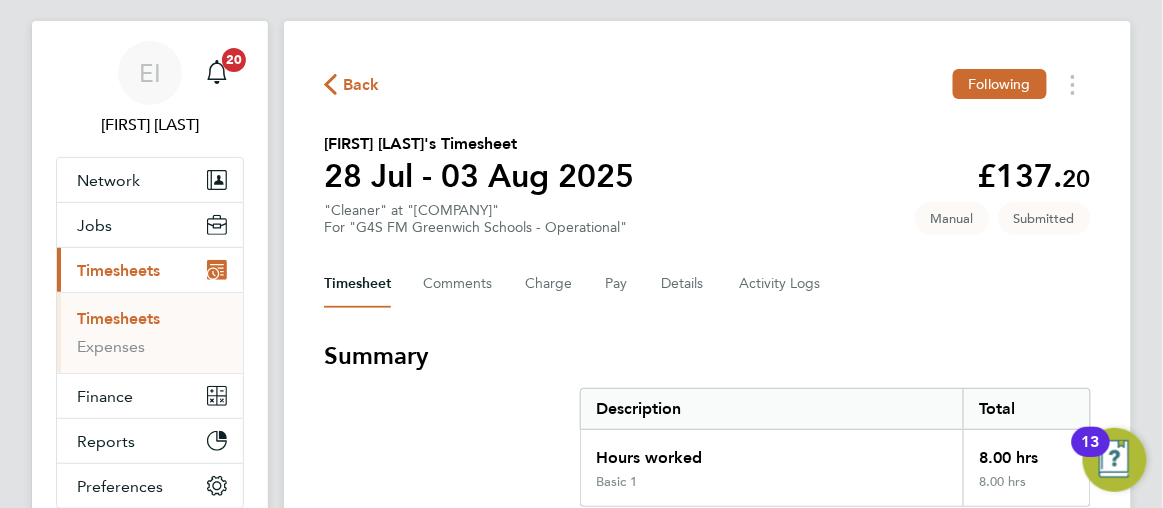 scroll, scrollTop: 0, scrollLeft: 0, axis: both 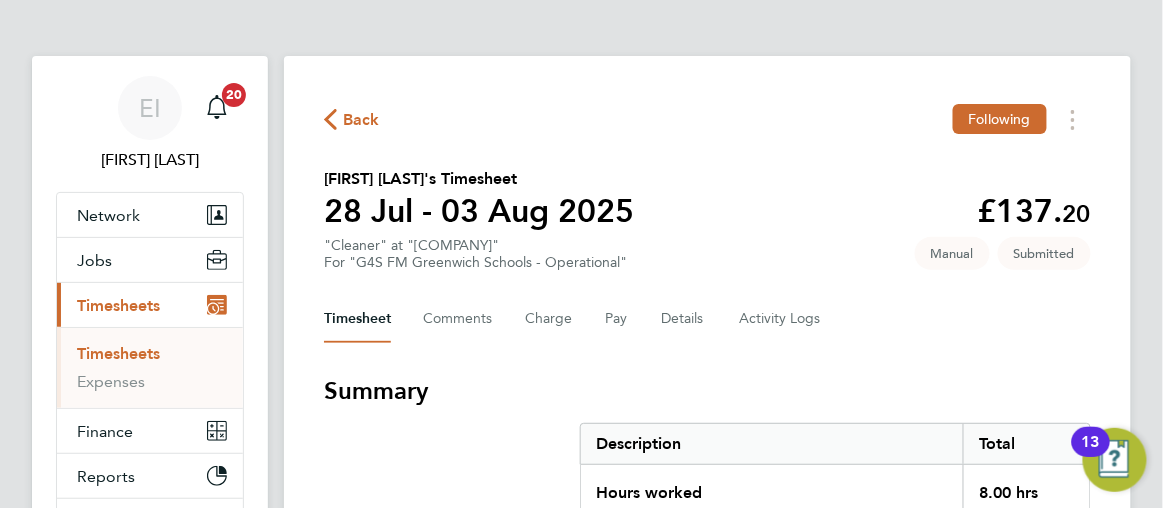 click 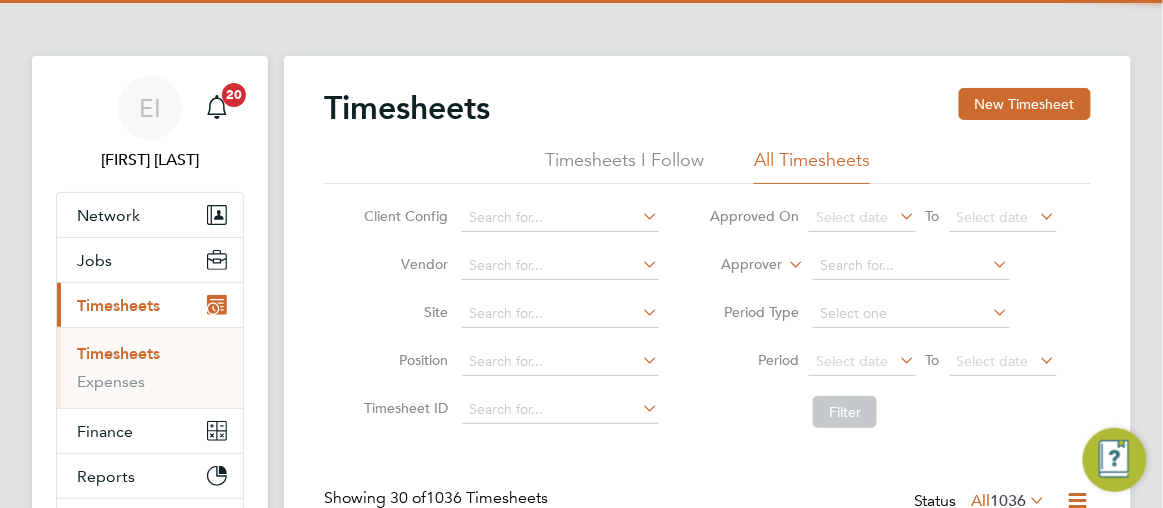 scroll, scrollTop: 10, scrollLeft: 9, axis: both 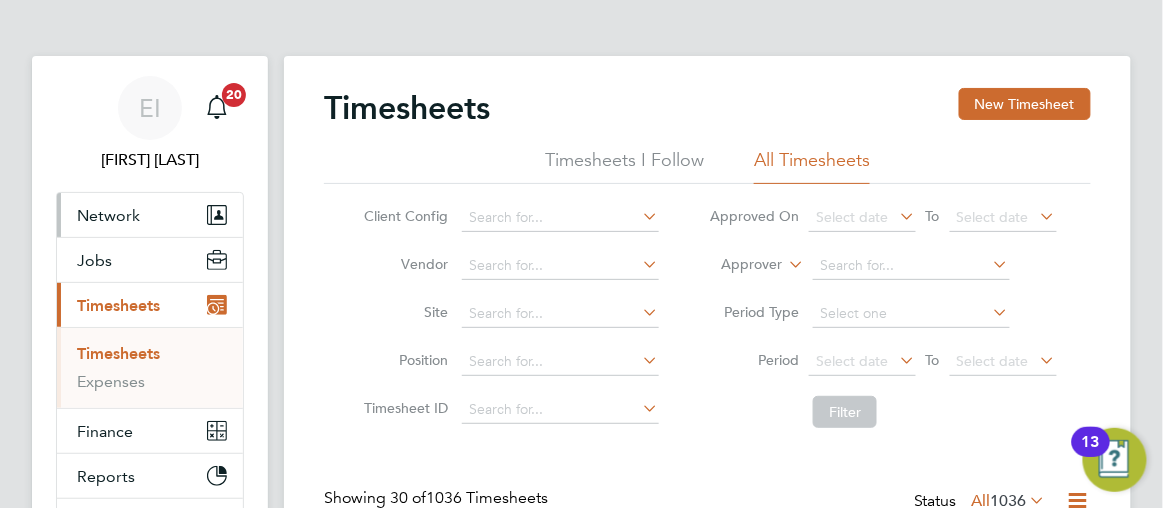 click on "Network" at bounding box center (108, 215) 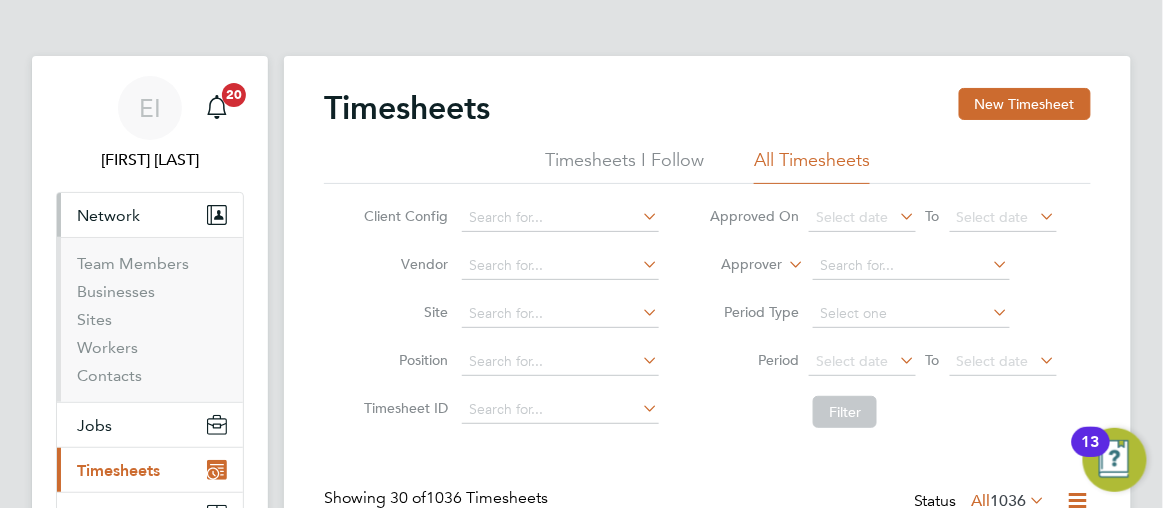 click on "Network" at bounding box center (108, 215) 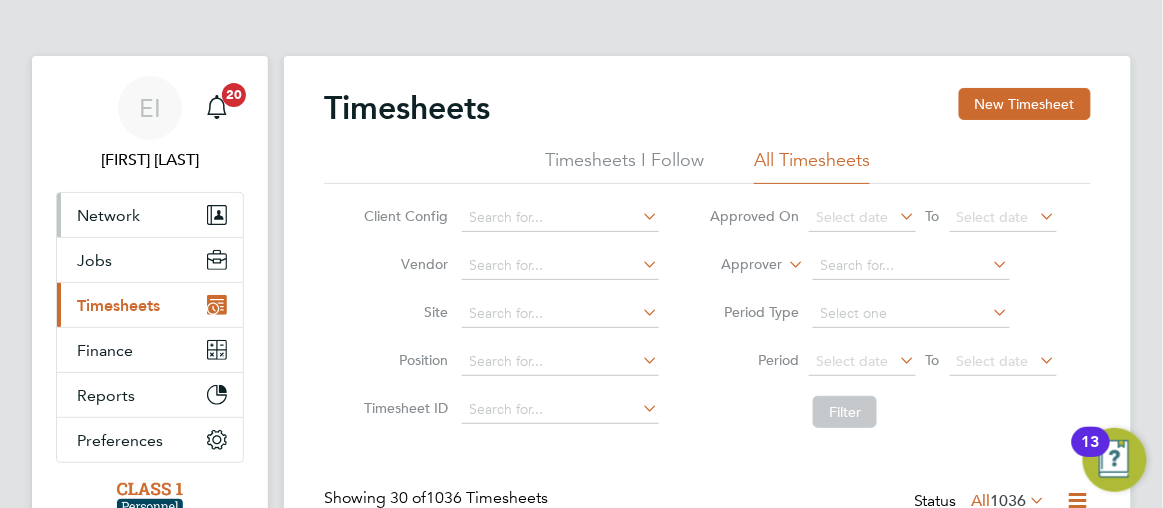 click on "Network" at bounding box center [108, 215] 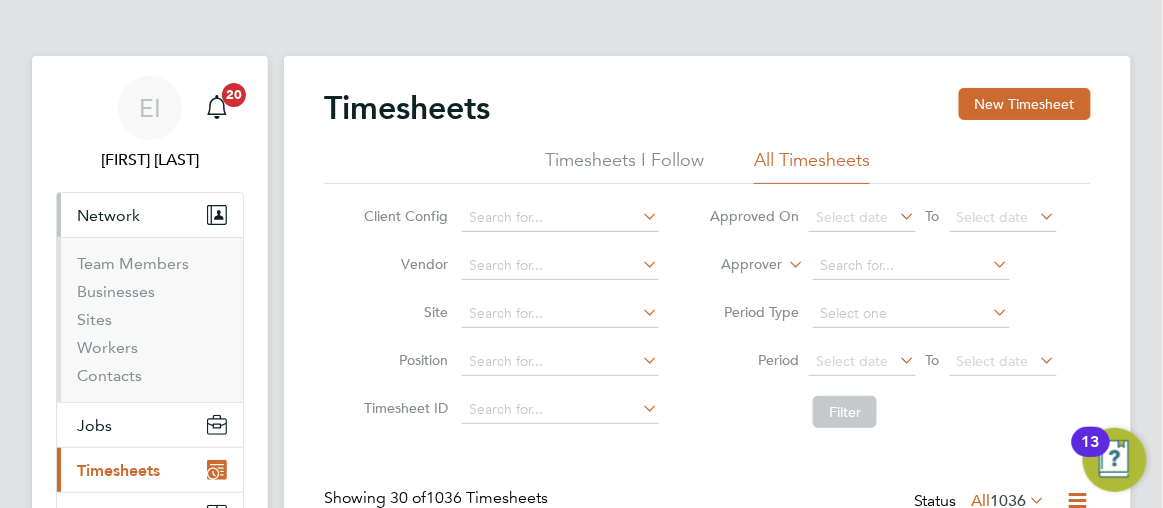 click on "Network" at bounding box center [108, 215] 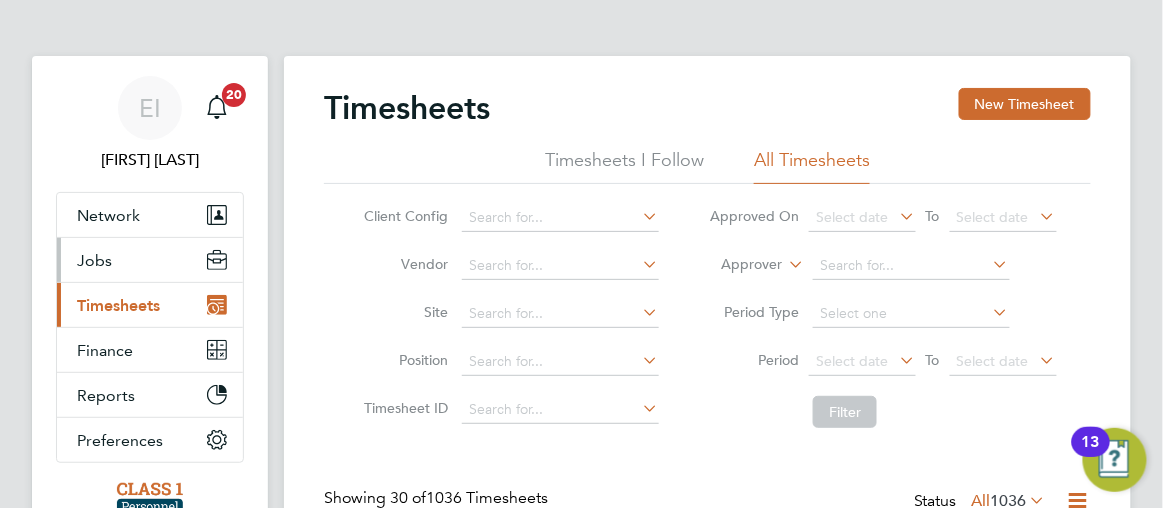 click on "Jobs" at bounding box center (94, 260) 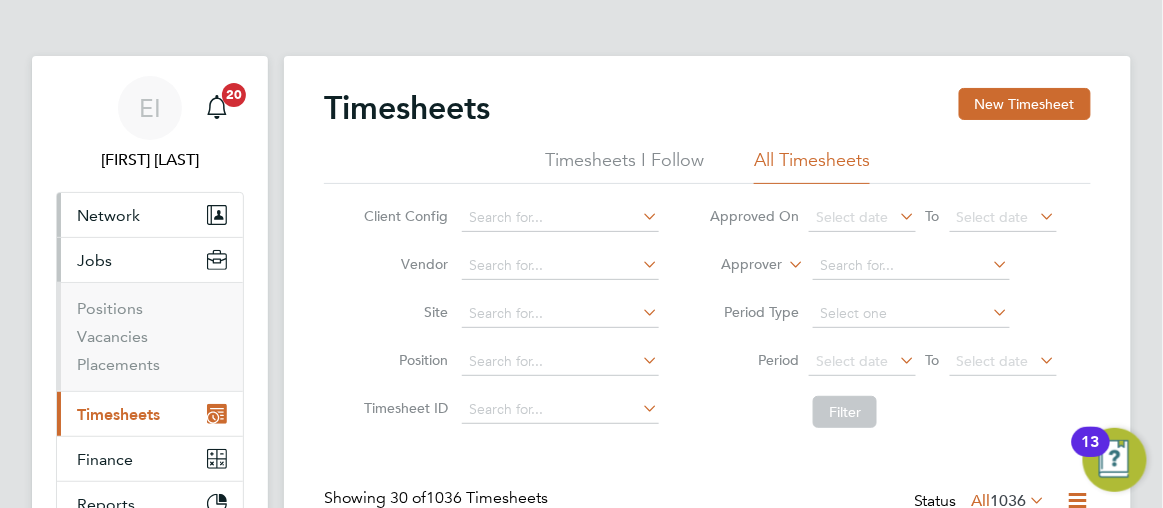 click on "Network" at bounding box center (108, 215) 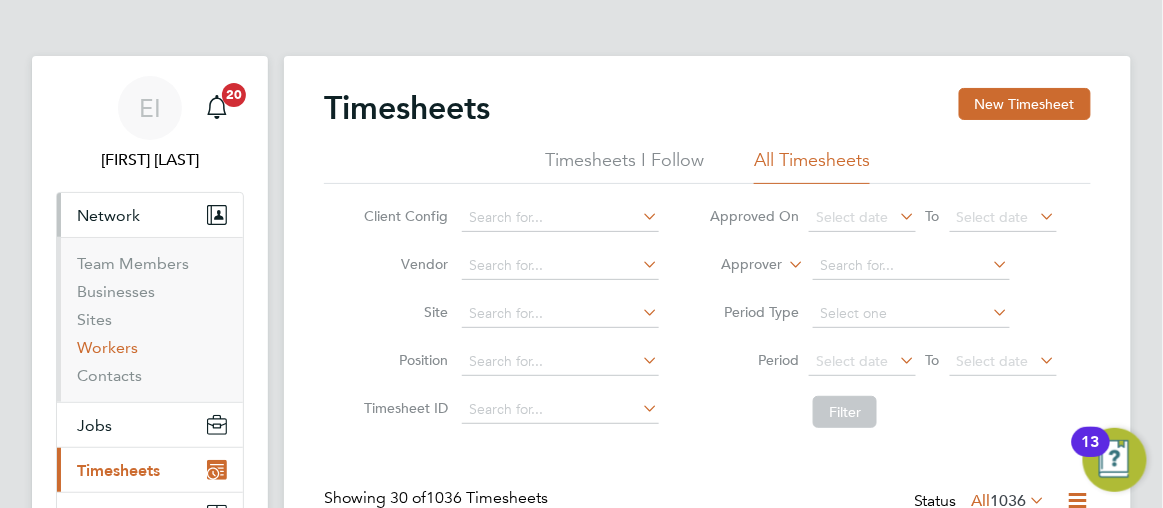 click on "Workers" at bounding box center (107, 347) 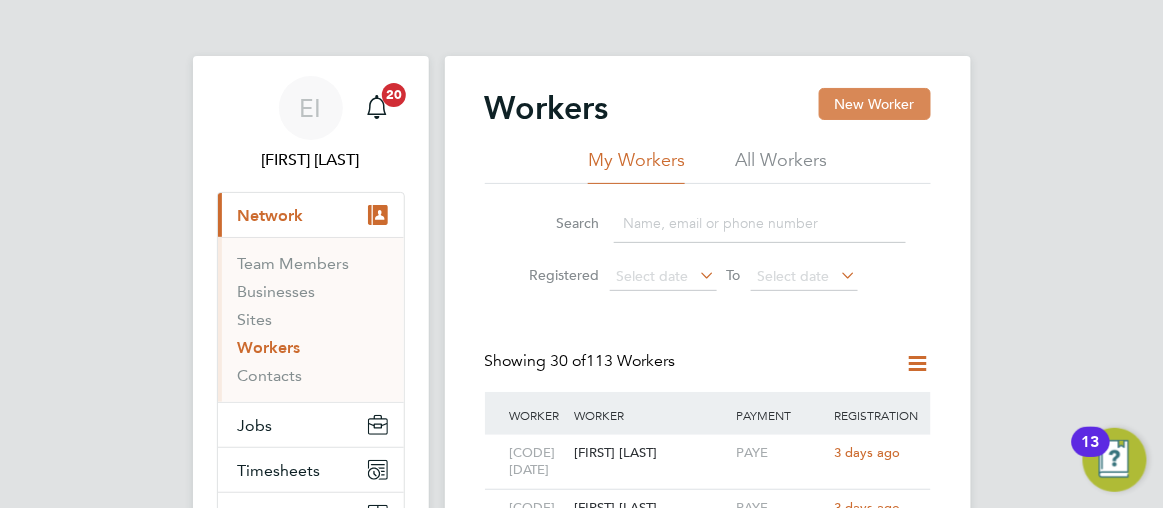 click on "New Worker" 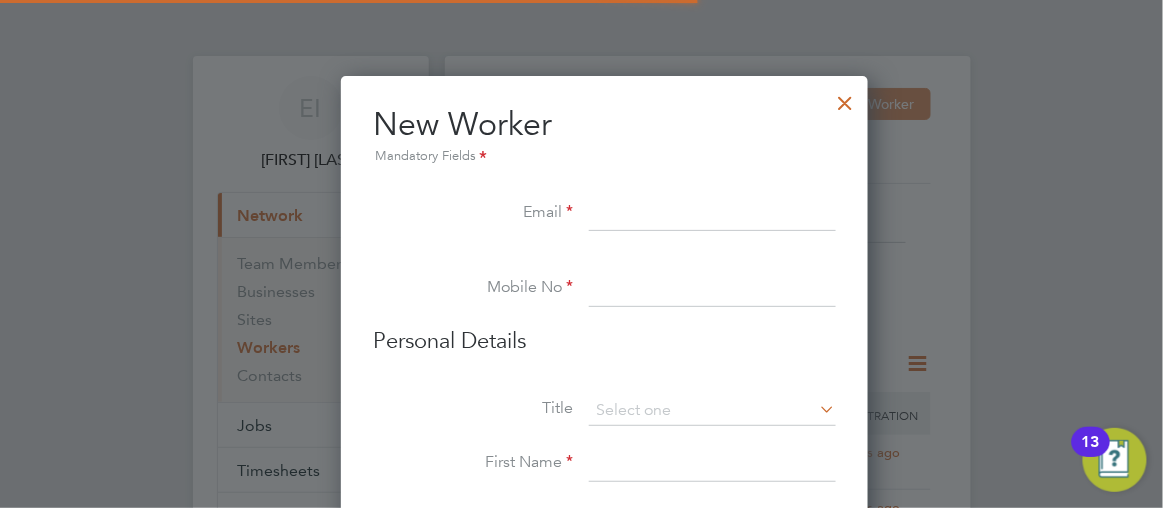 scroll, scrollTop: 9, scrollLeft: 9, axis: both 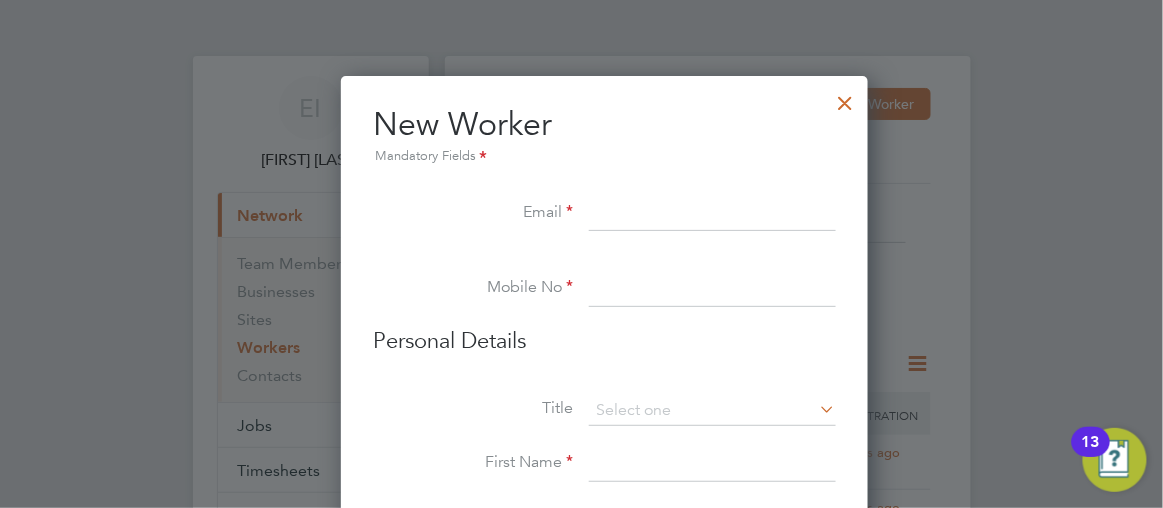 paste on "nelmartins2001@gmail.com" 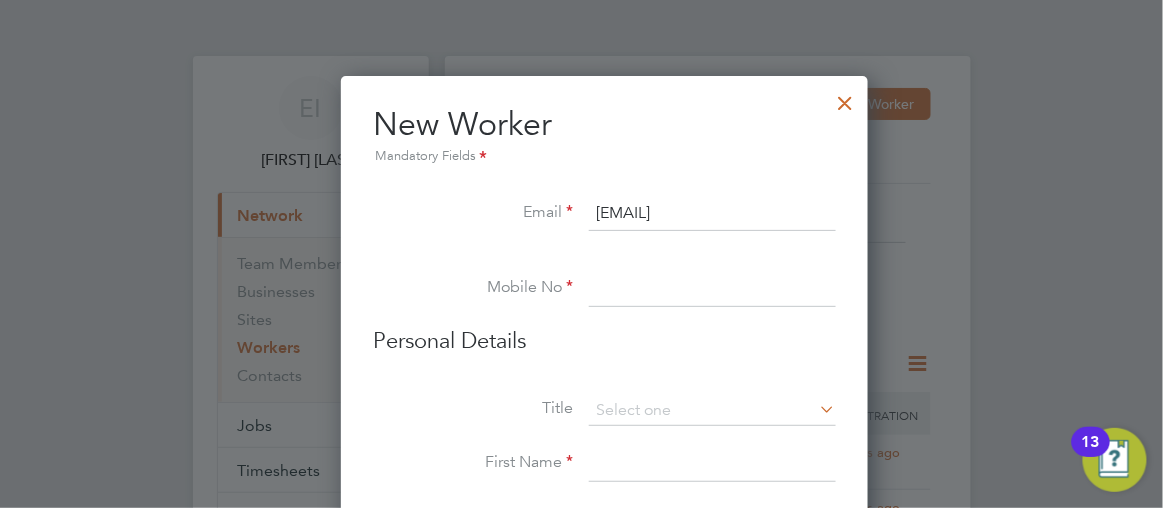 type on "nelmartins2001@gmail.com" 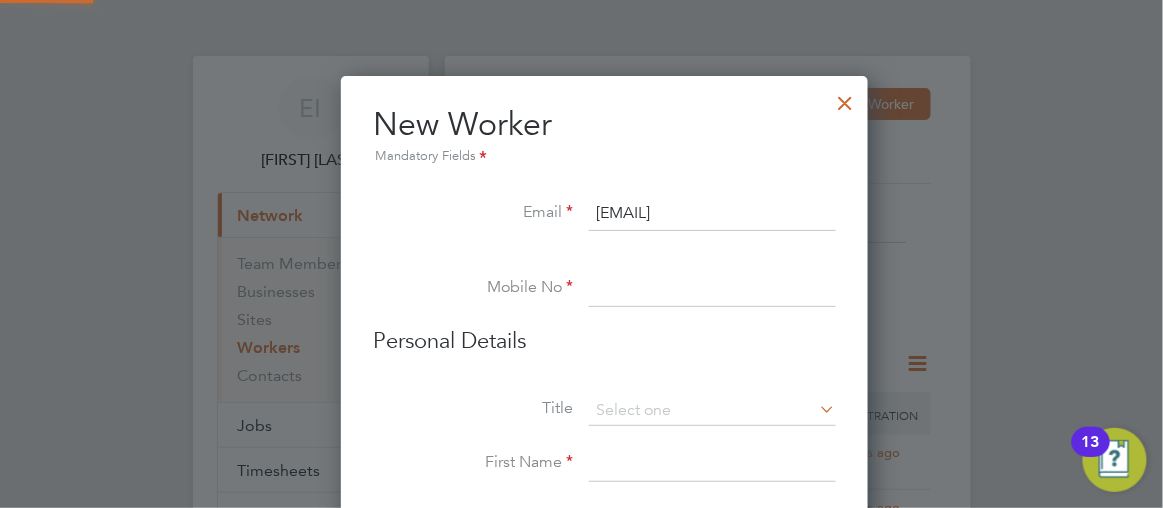 click at bounding box center (712, 289) 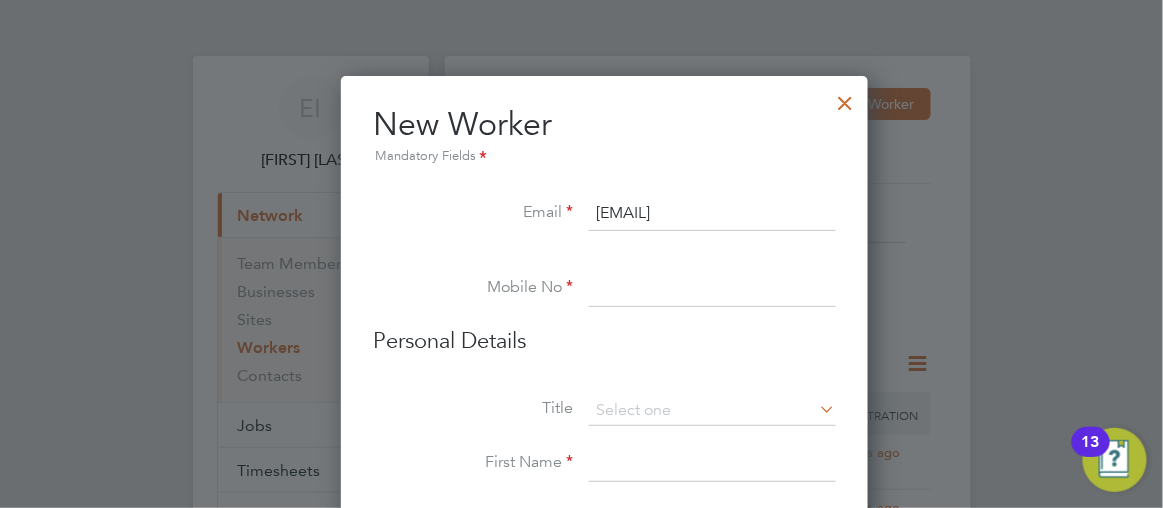 paste on "07387758228" 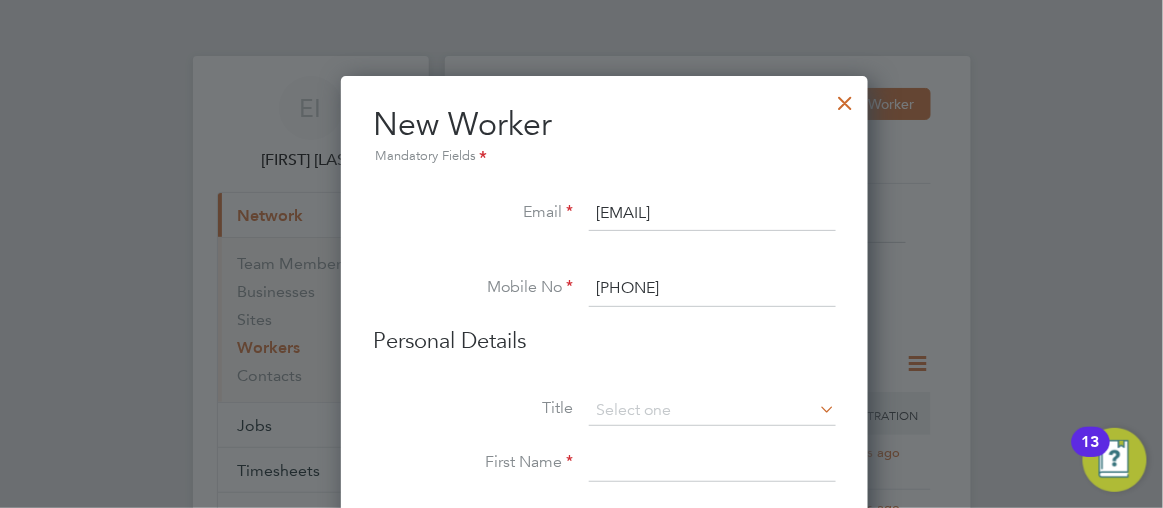 type on "07387758228" 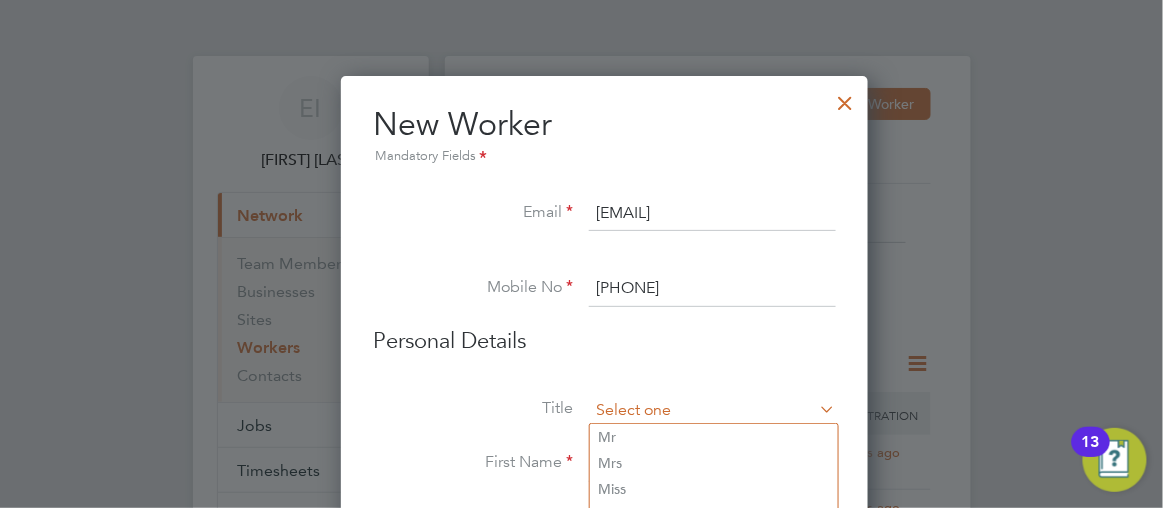 click at bounding box center [712, 411] 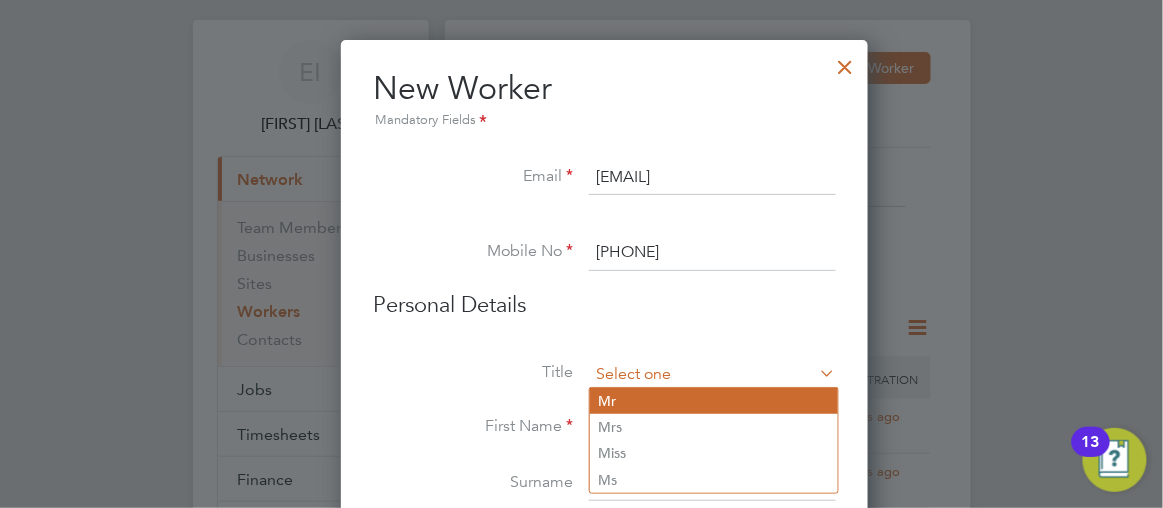 type on "Mr" 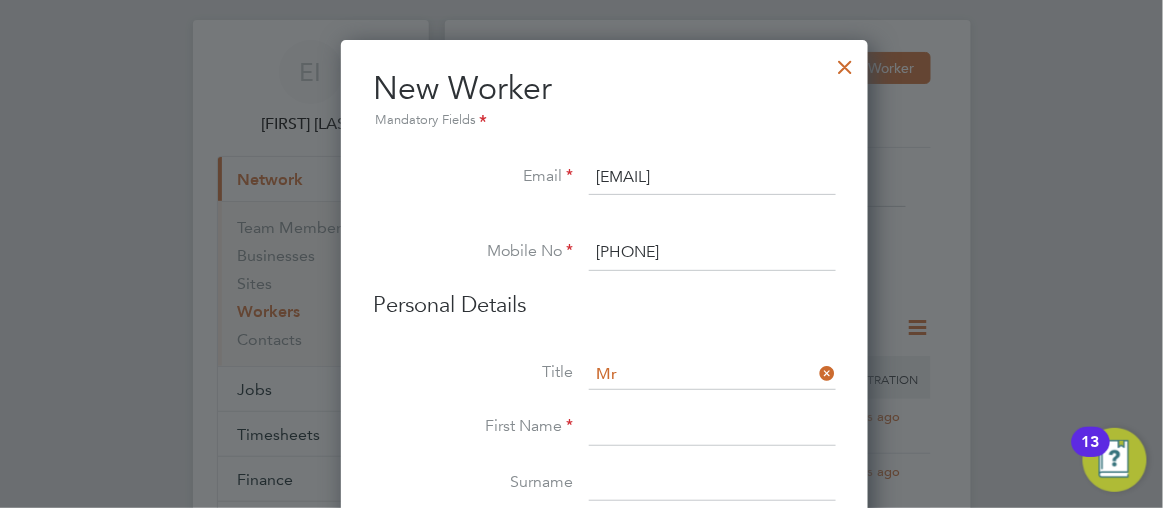 scroll, scrollTop: 1691, scrollLeft: 529, axis: both 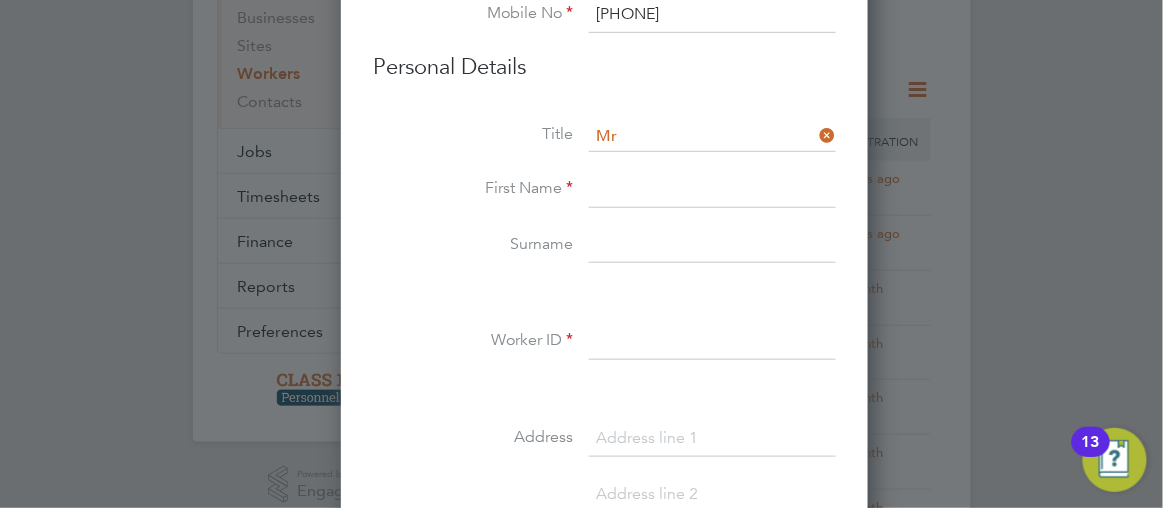 paste on "Nelson Martins" 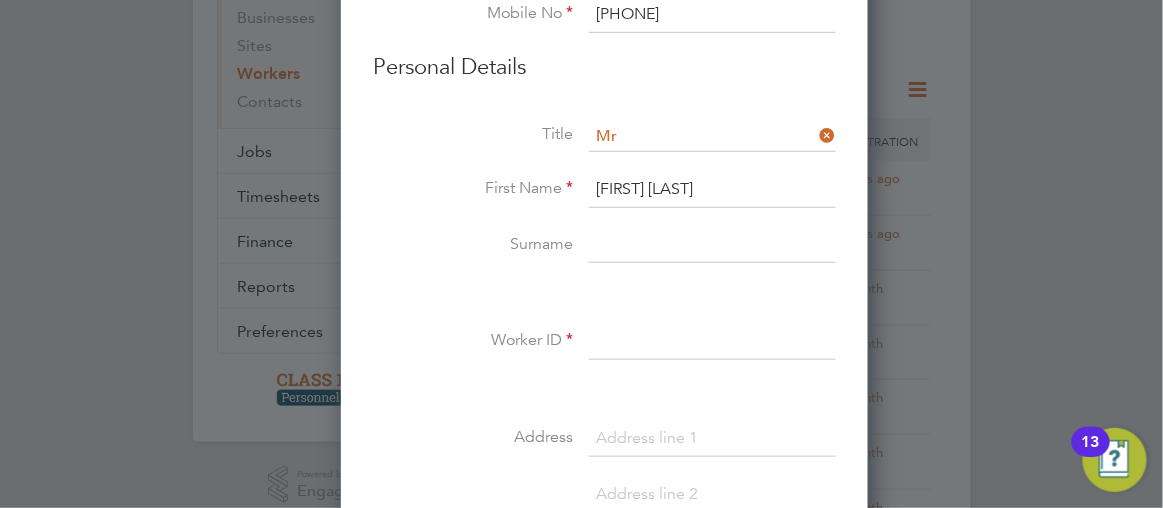 type on "Nelson Martins" 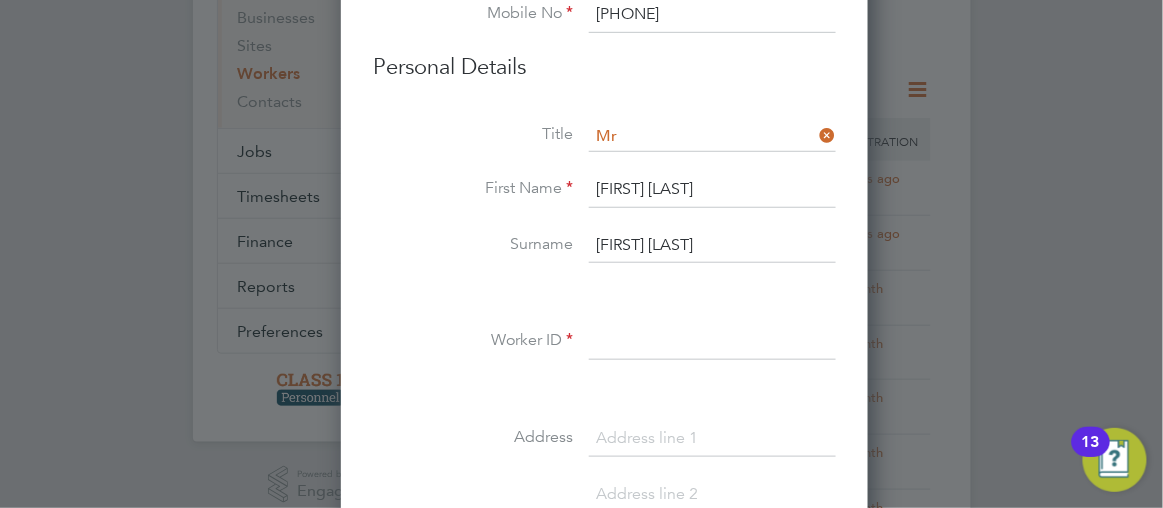 click on "Nelson Martins" at bounding box center [712, 246] 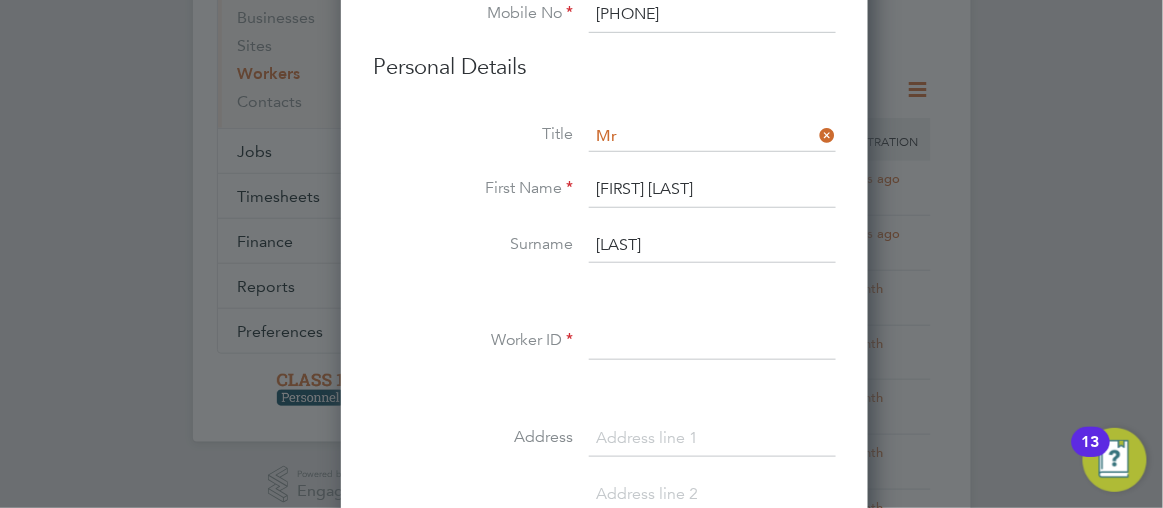type on "Martins" 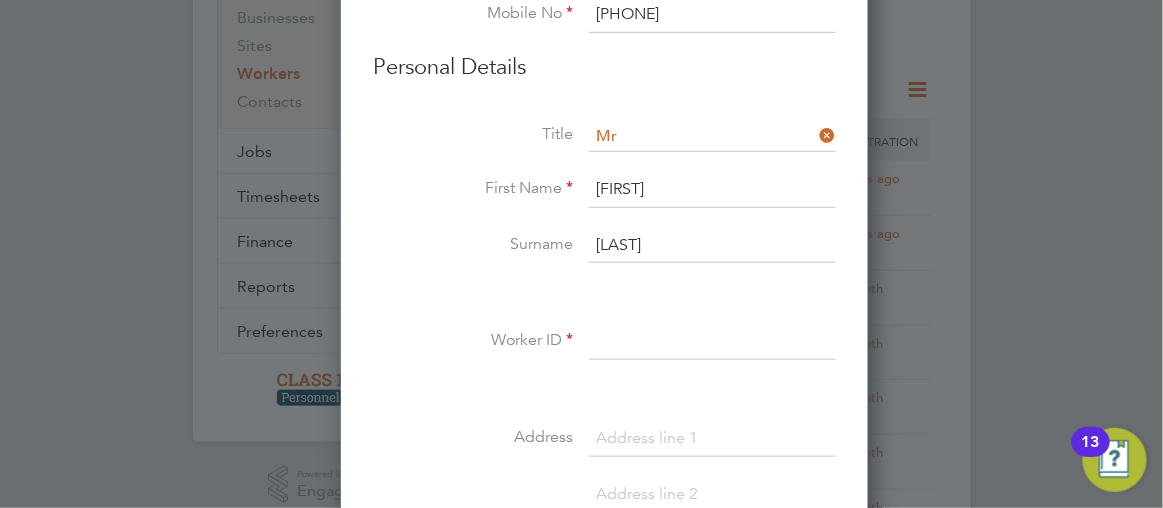 type on "Nelson" 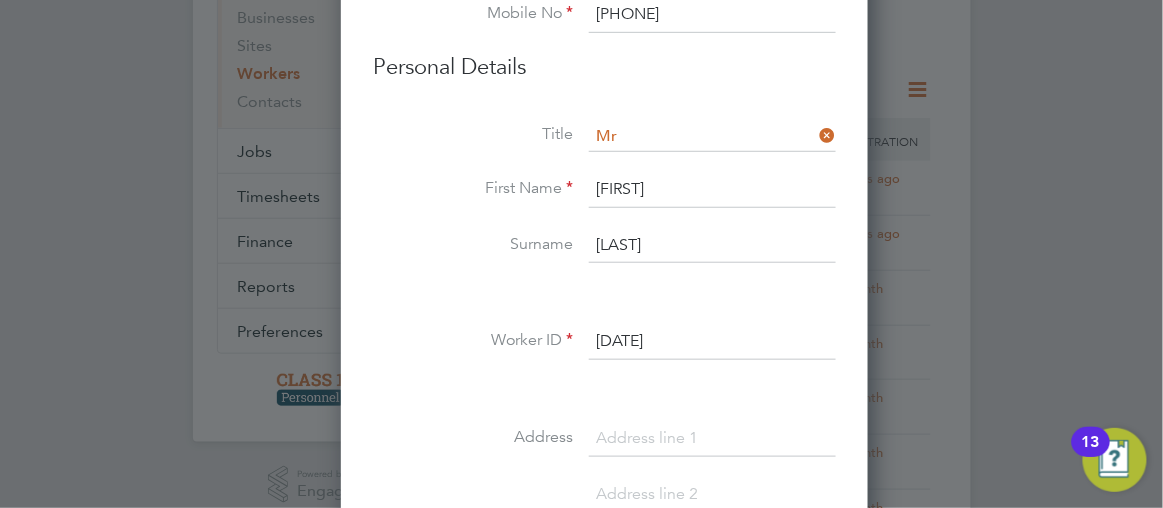 type on "NEMA04082025" 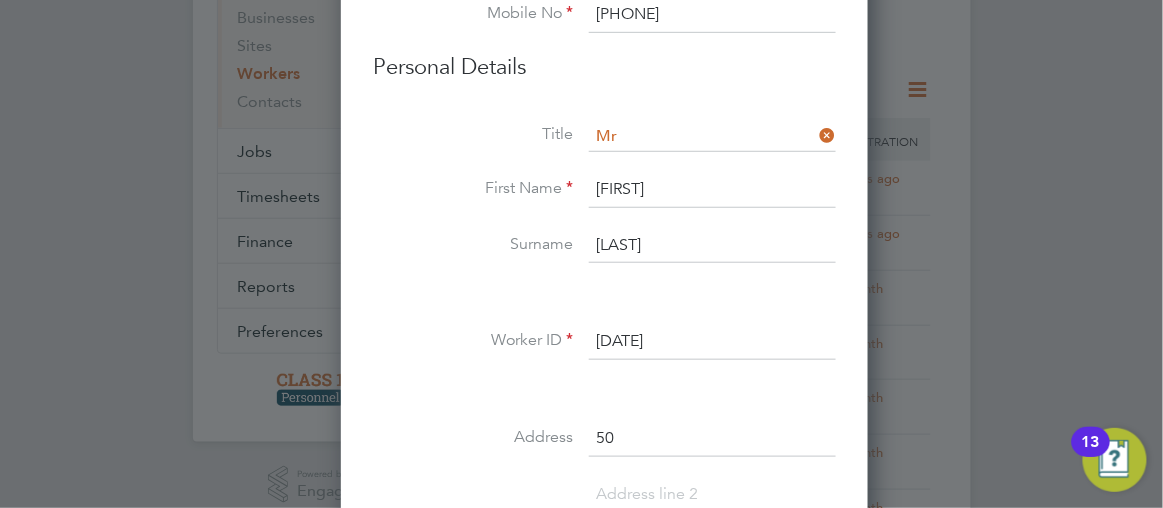 paste on "Southwell Road" 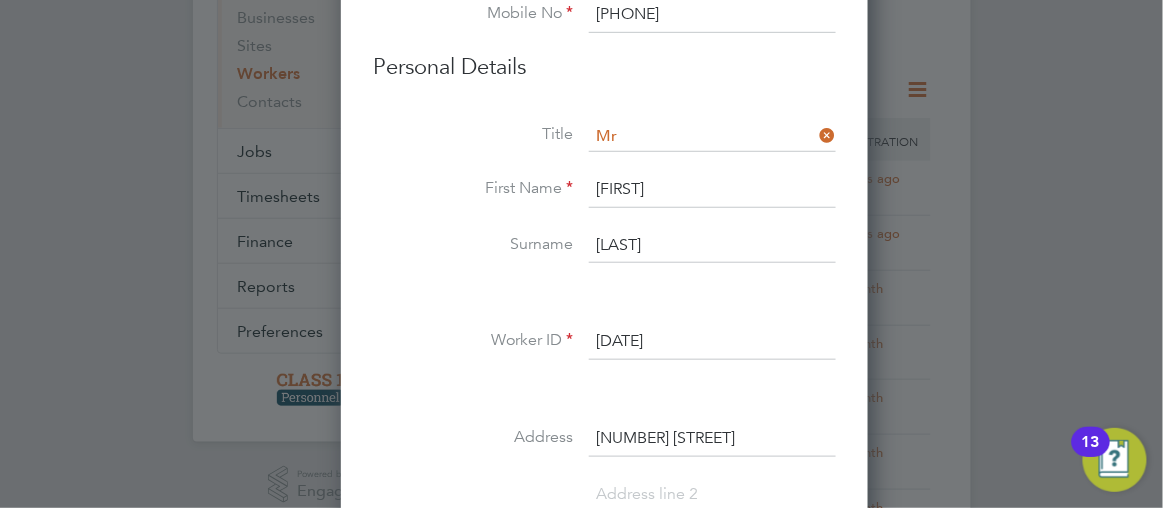 type on "50 Southwell Road" 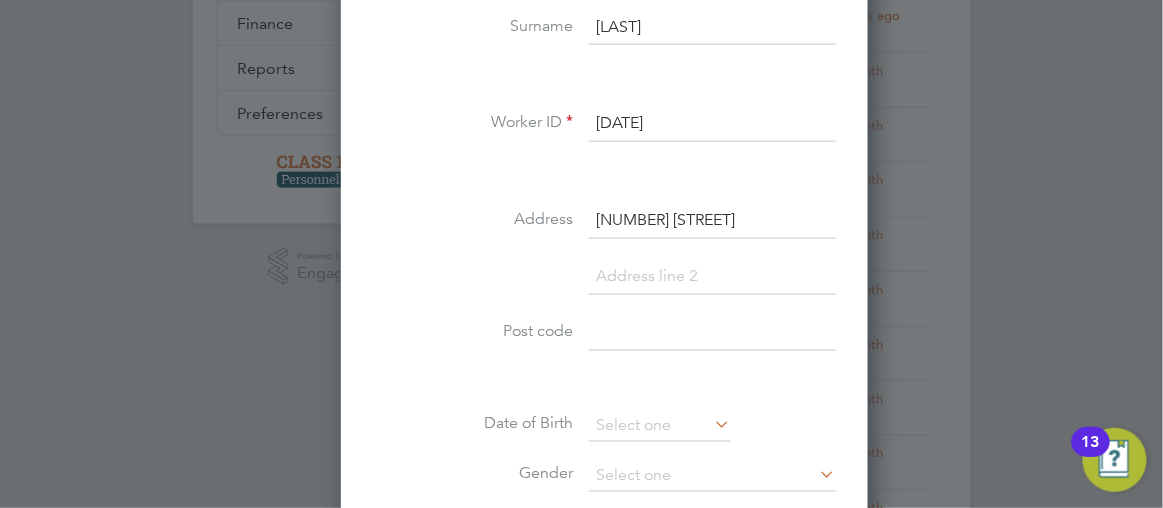 scroll, scrollTop: 529, scrollLeft: 0, axis: vertical 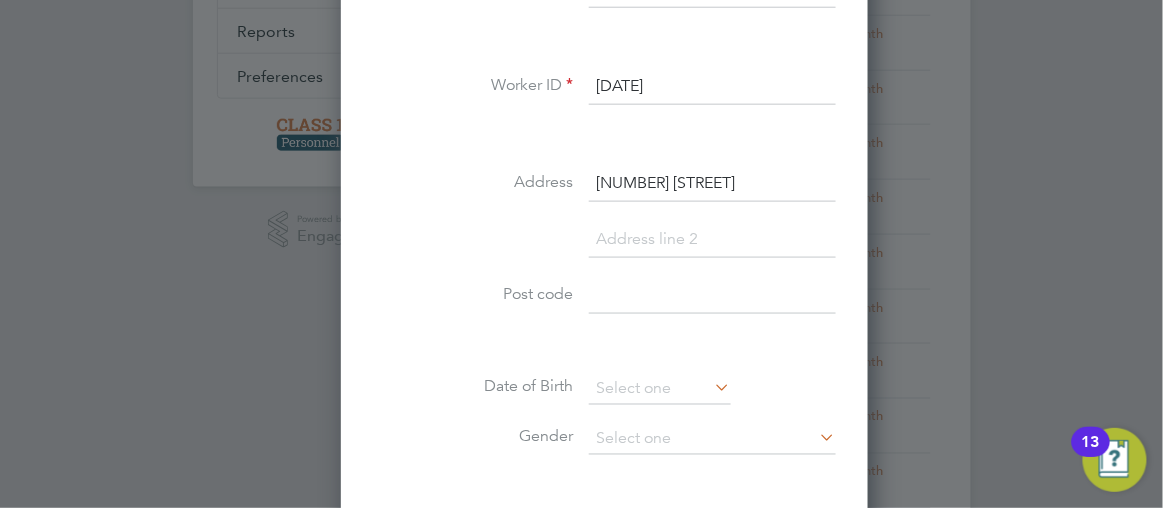 click at bounding box center [712, 296] 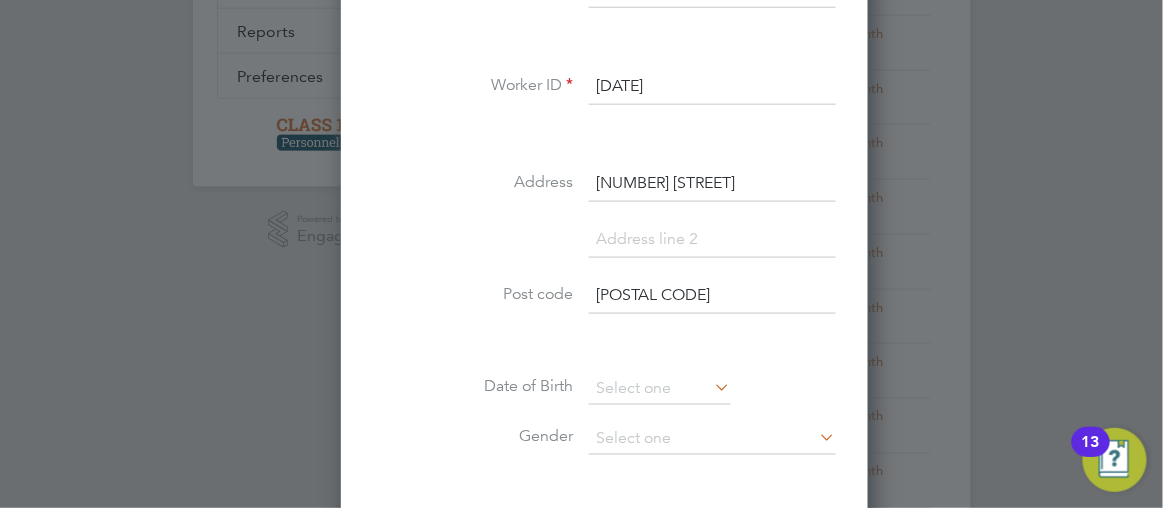 type on "NR1 3HS" 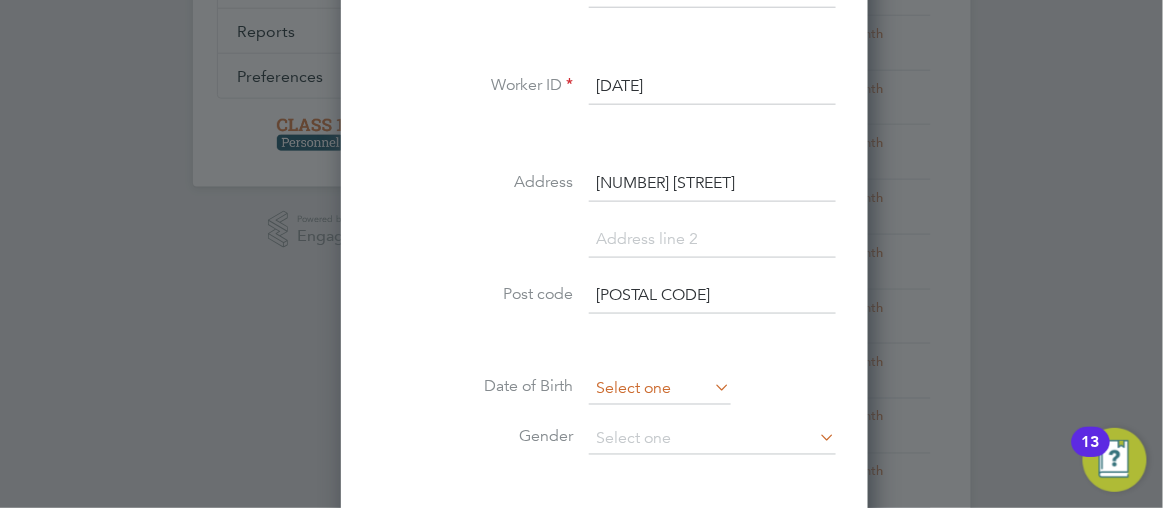 scroll, scrollTop: 600, scrollLeft: 0, axis: vertical 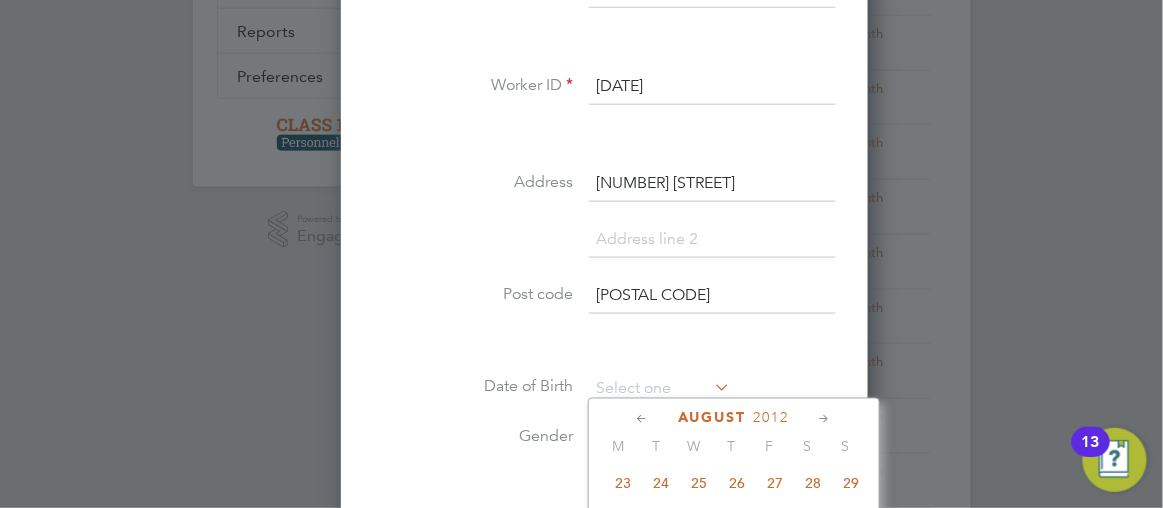 click 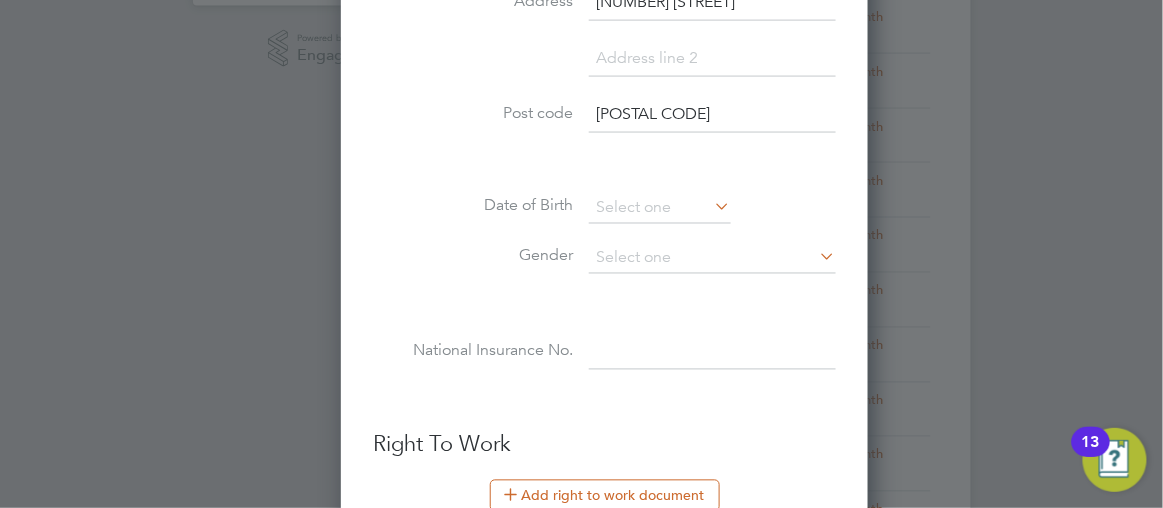 scroll, scrollTop: 747, scrollLeft: 0, axis: vertical 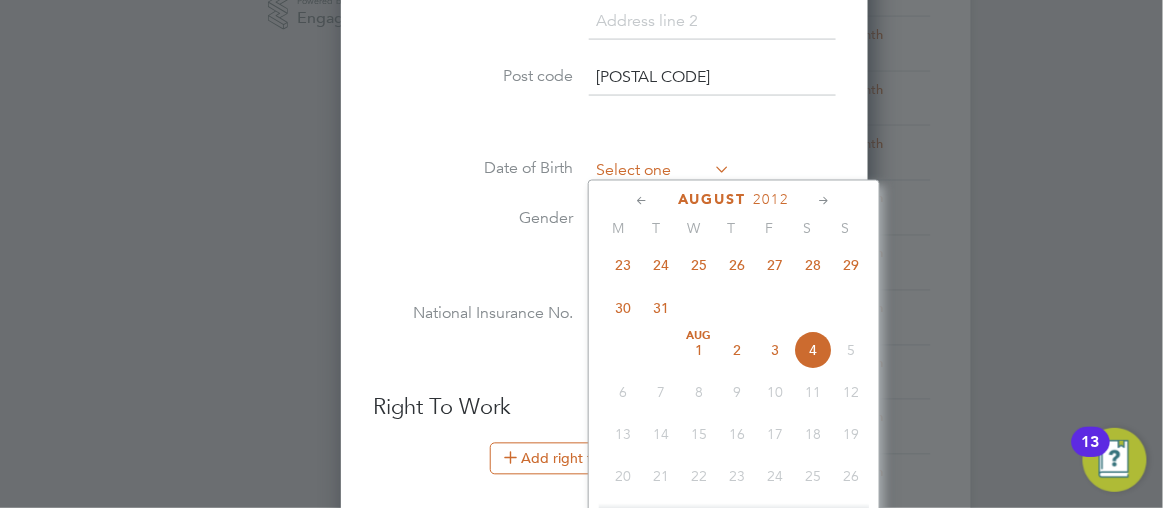 click at bounding box center [660, 172] 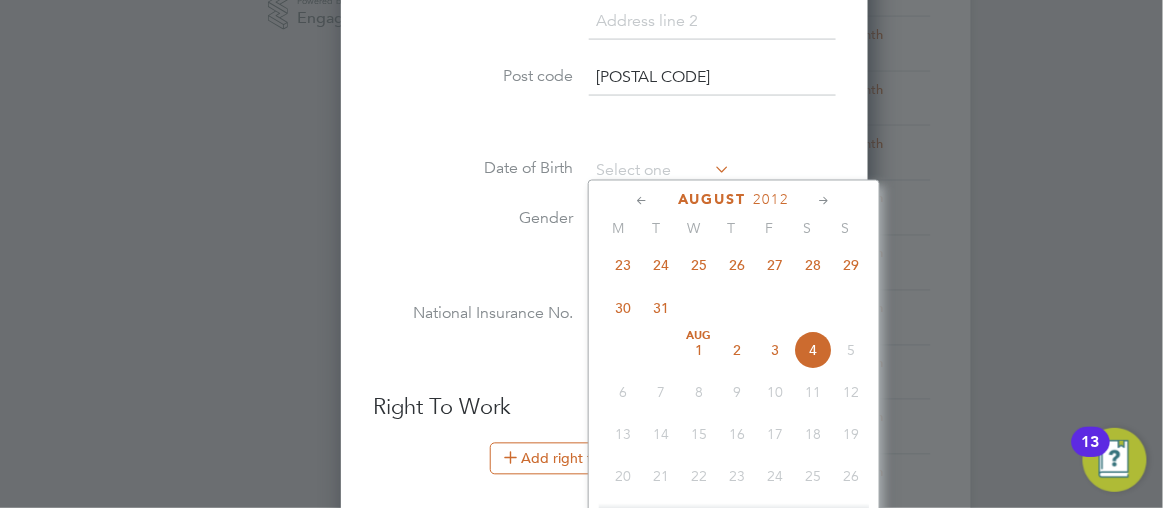 click 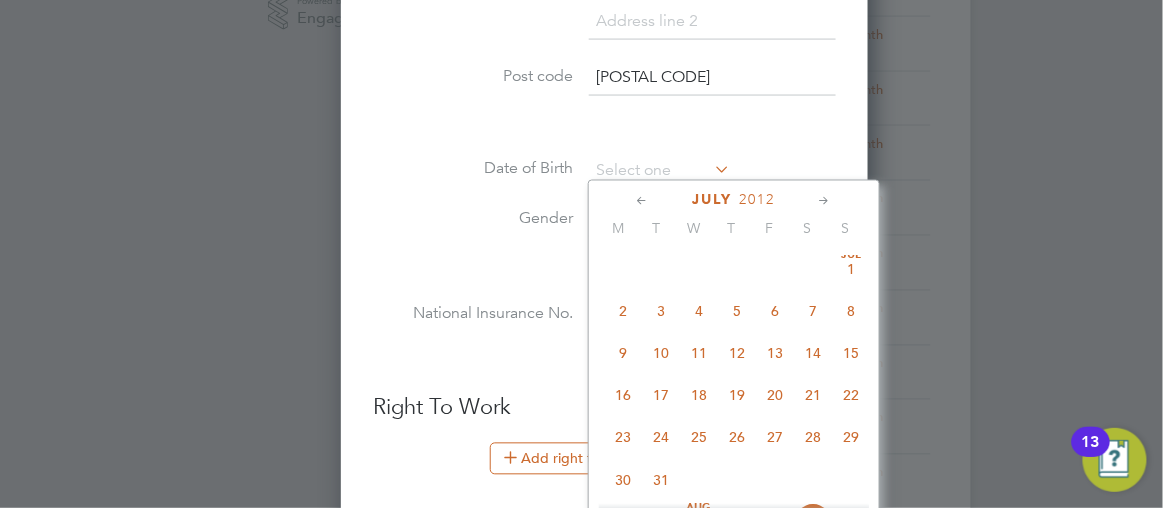 click 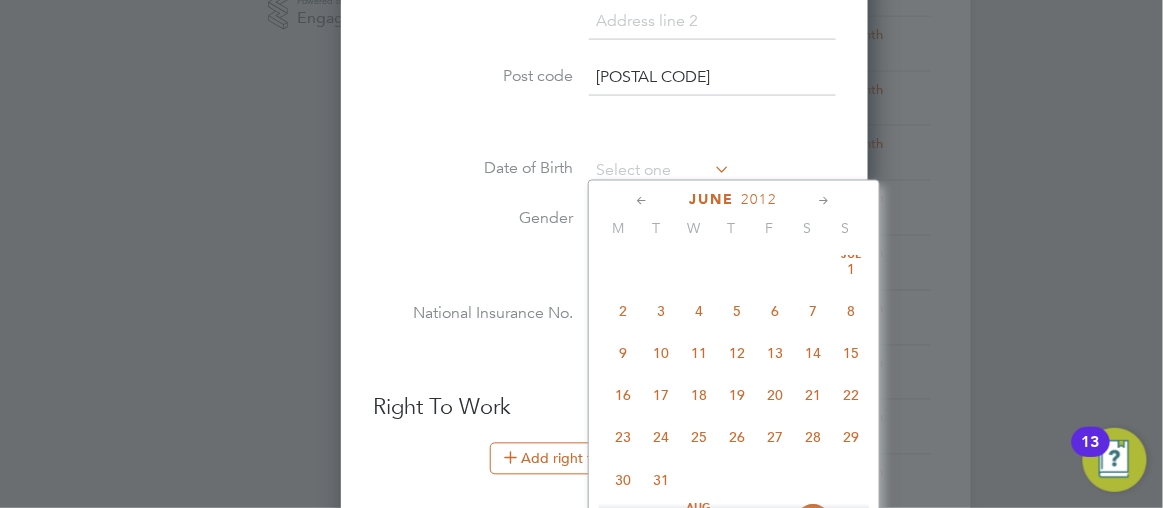 scroll, scrollTop: 214, scrollLeft: 0, axis: vertical 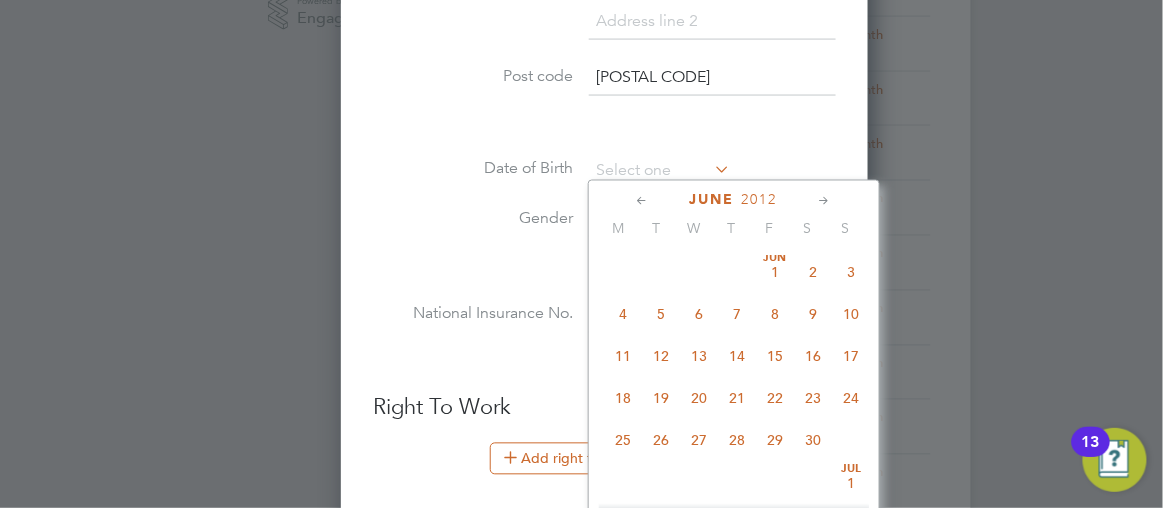 click 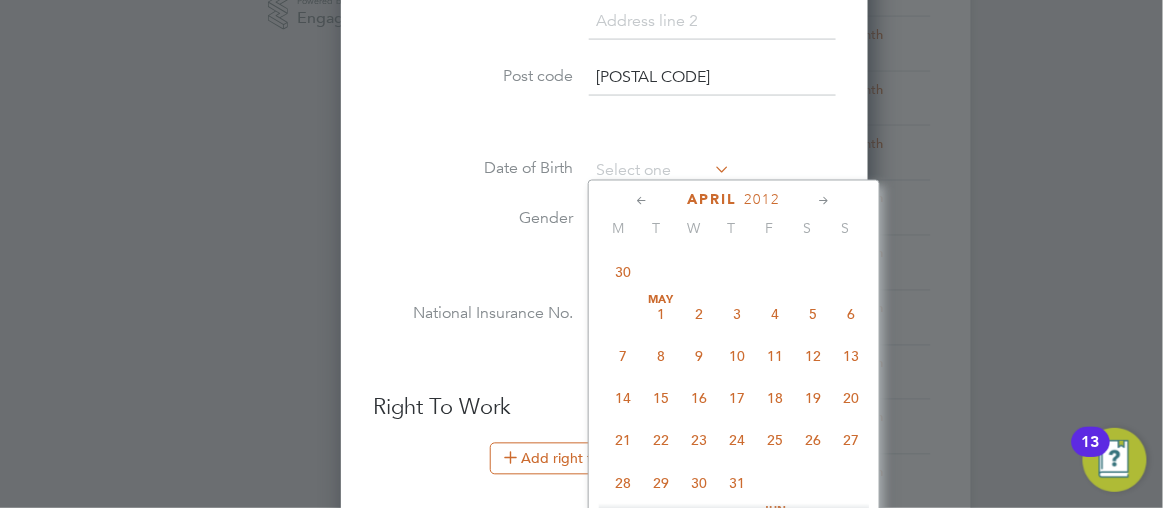 scroll, scrollTop: 0, scrollLeft: 0, axis: both 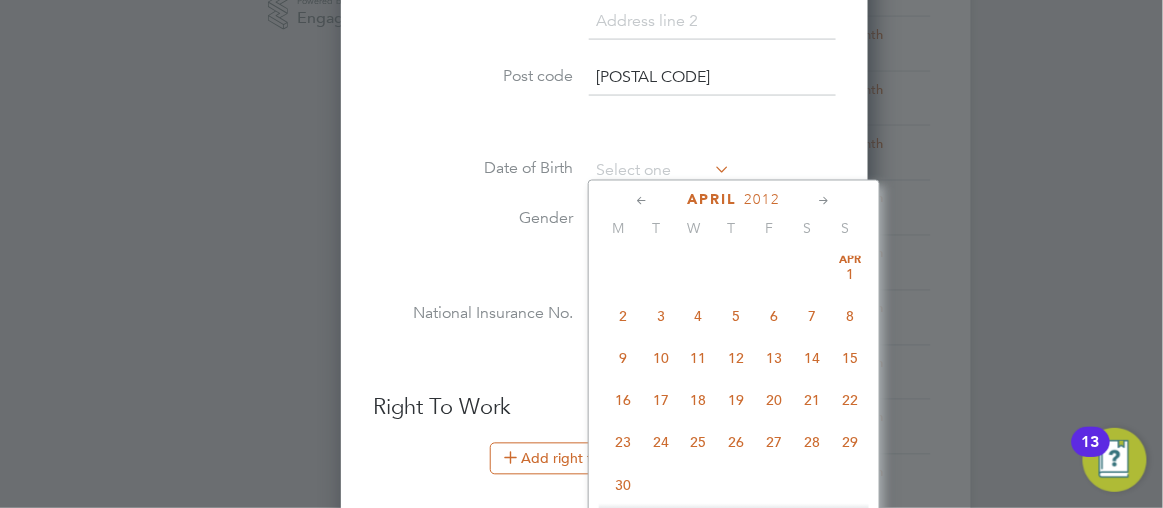 click 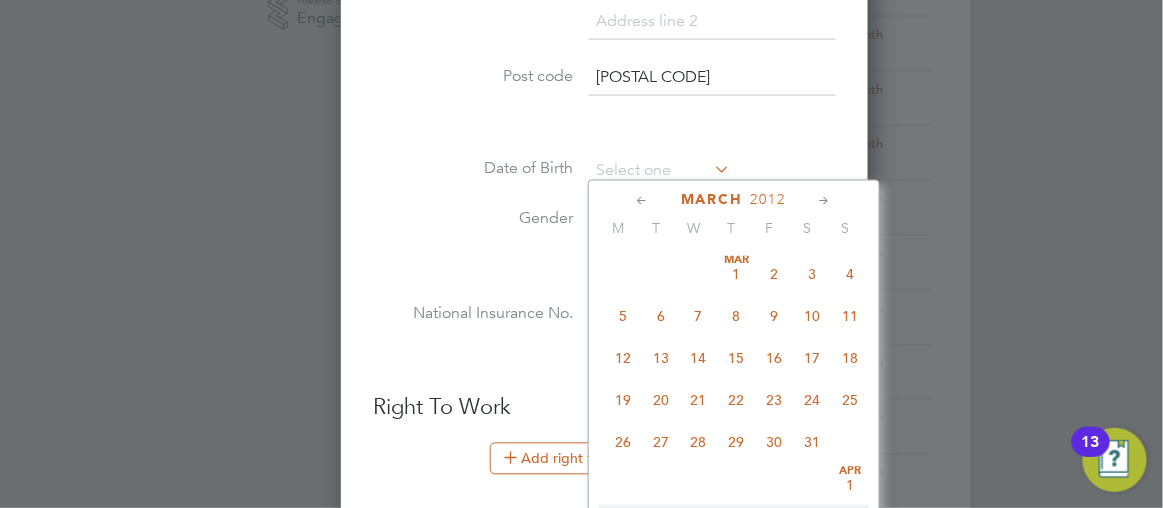 click 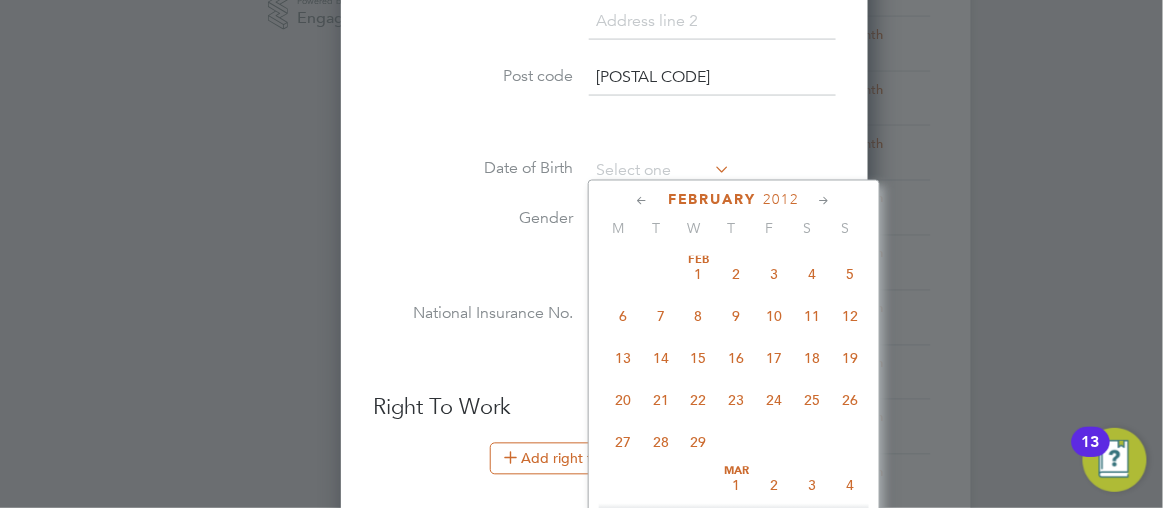 click 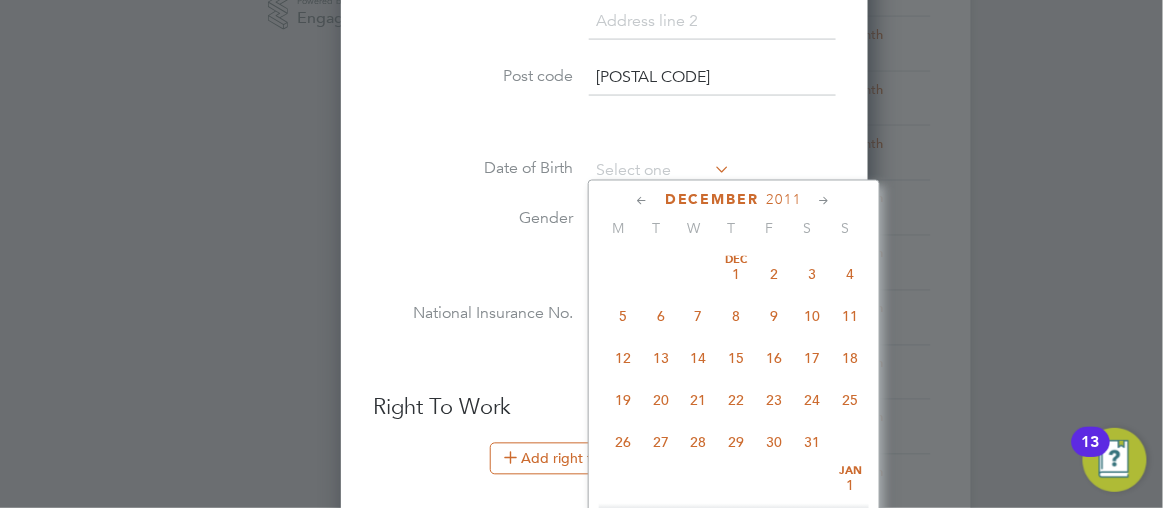 click 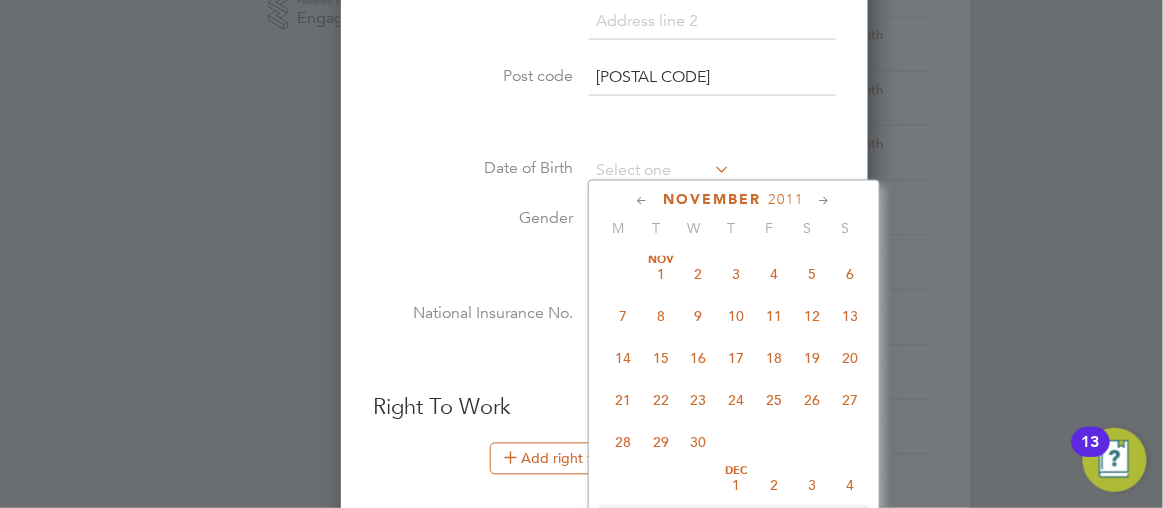 click 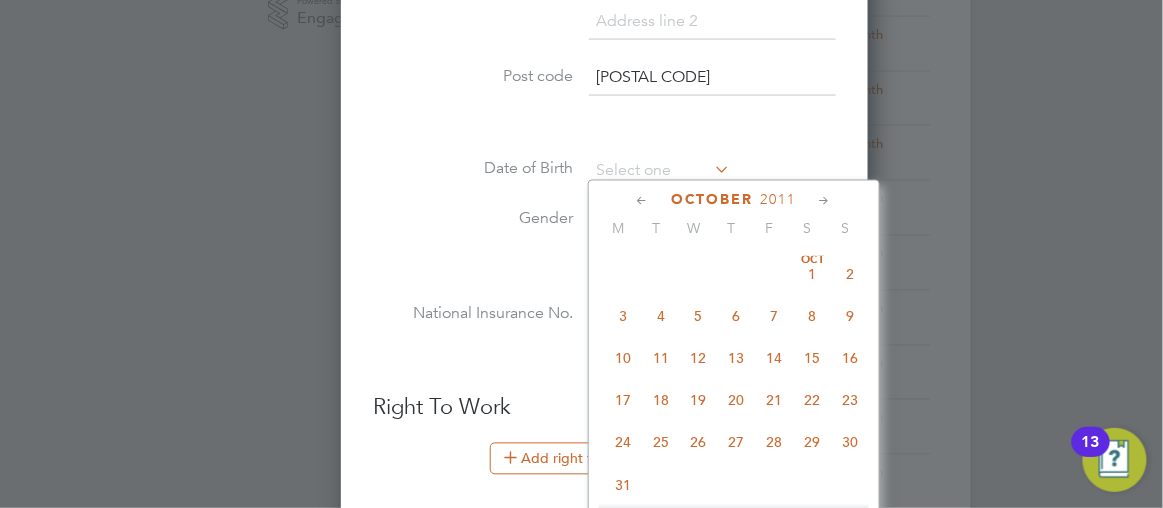 click 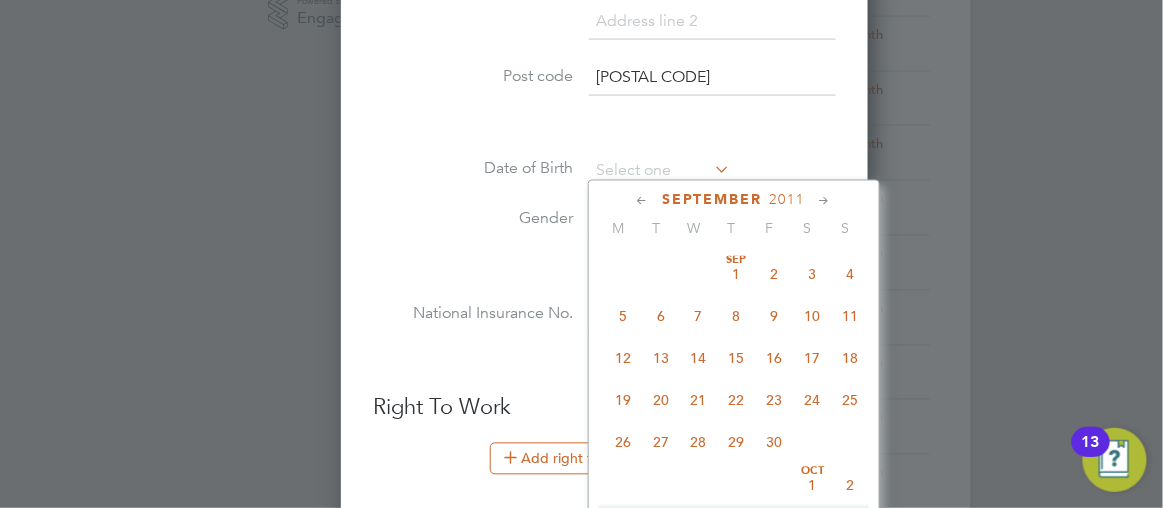 click 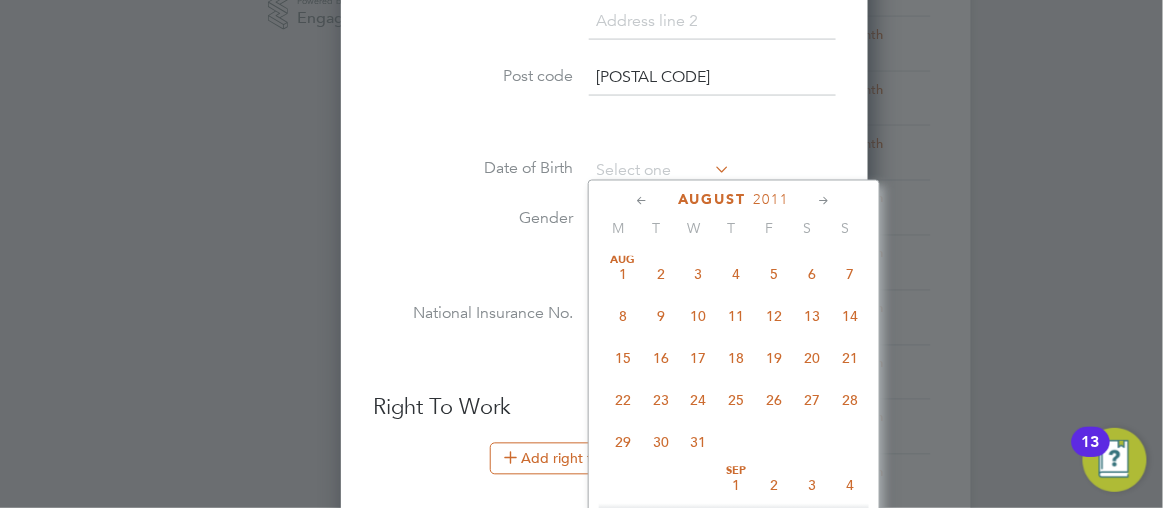 click 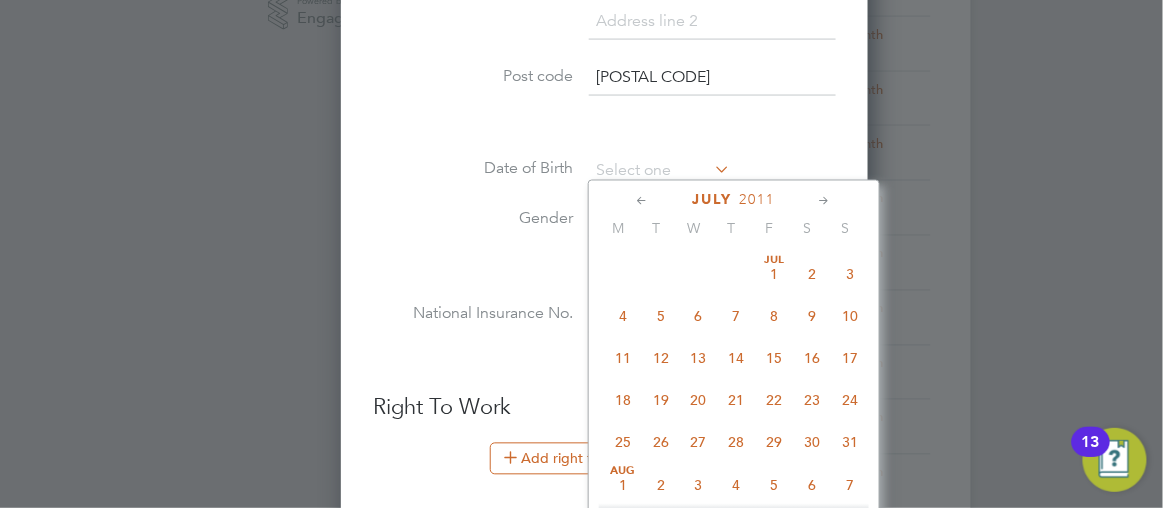 click 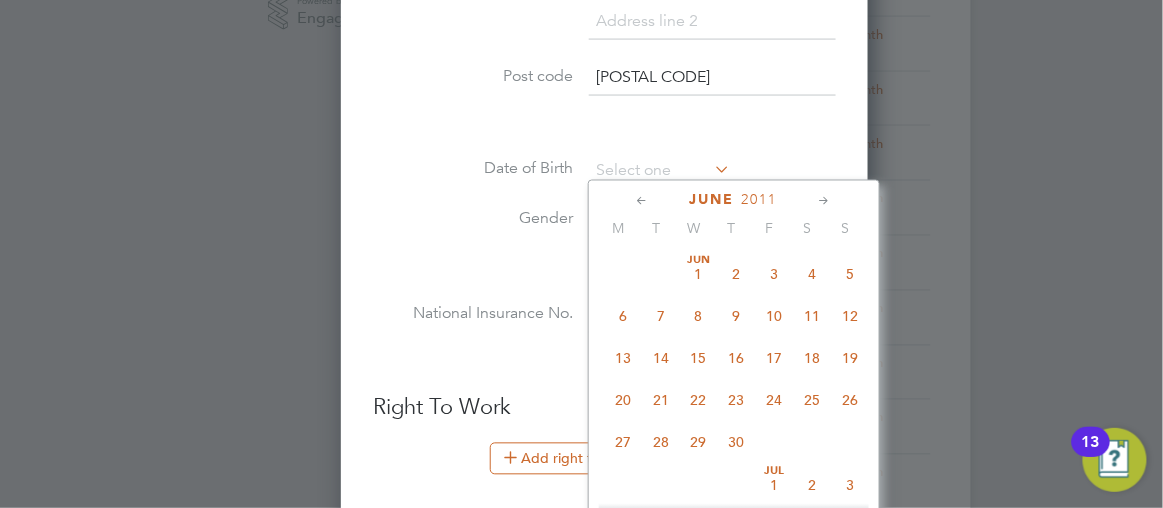 click 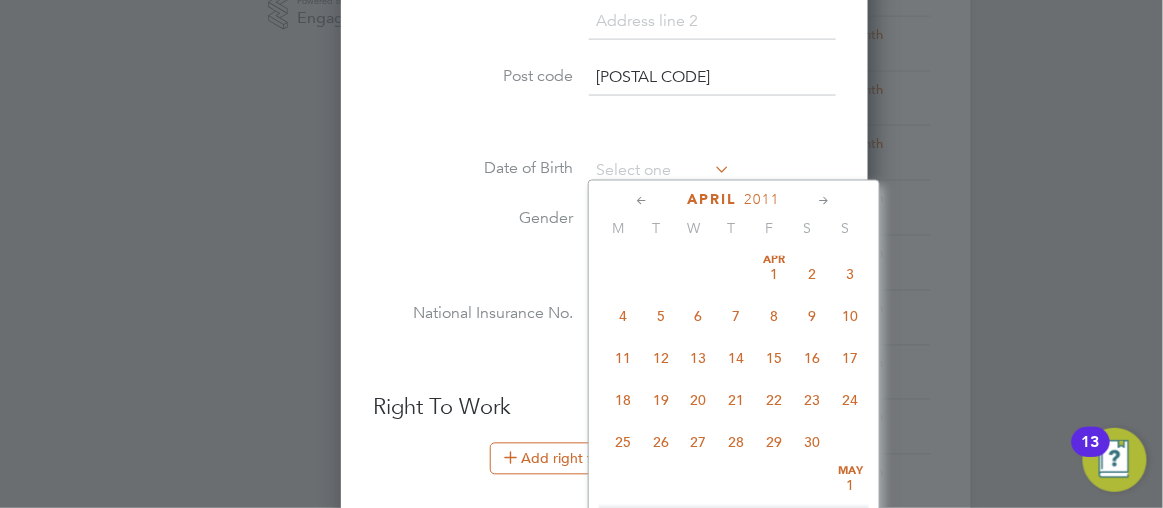 click 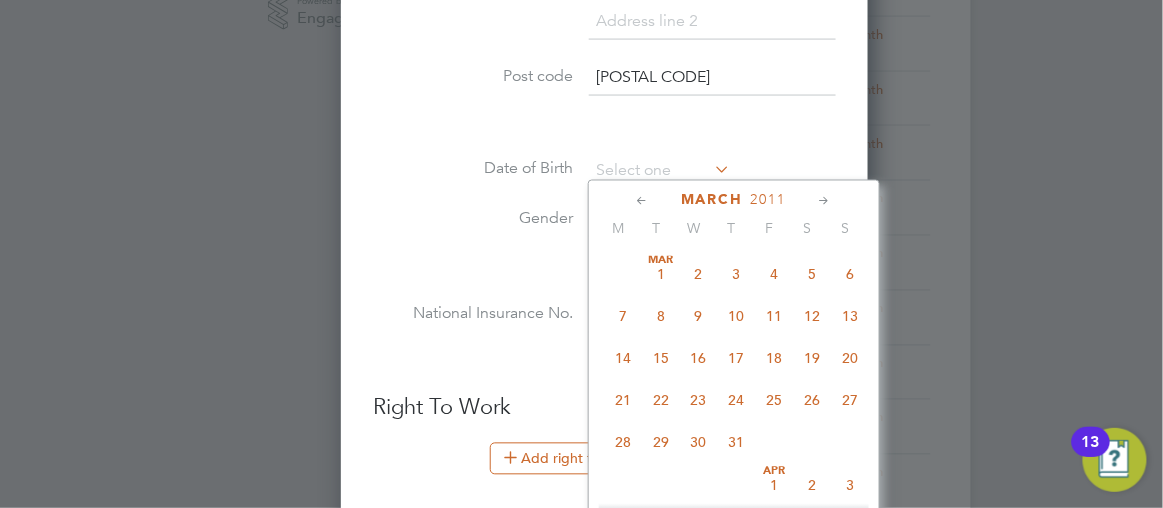 click 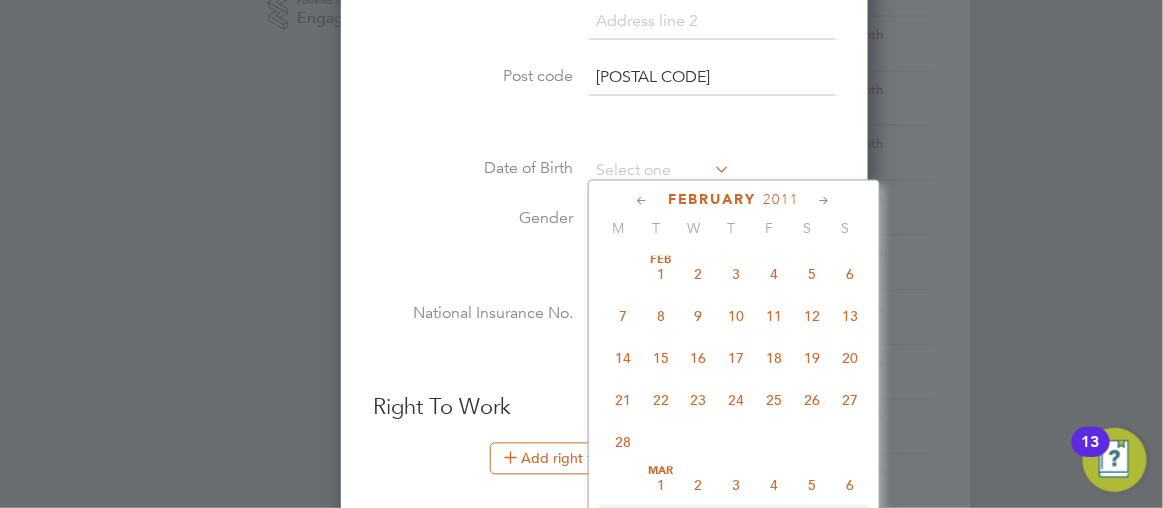 click 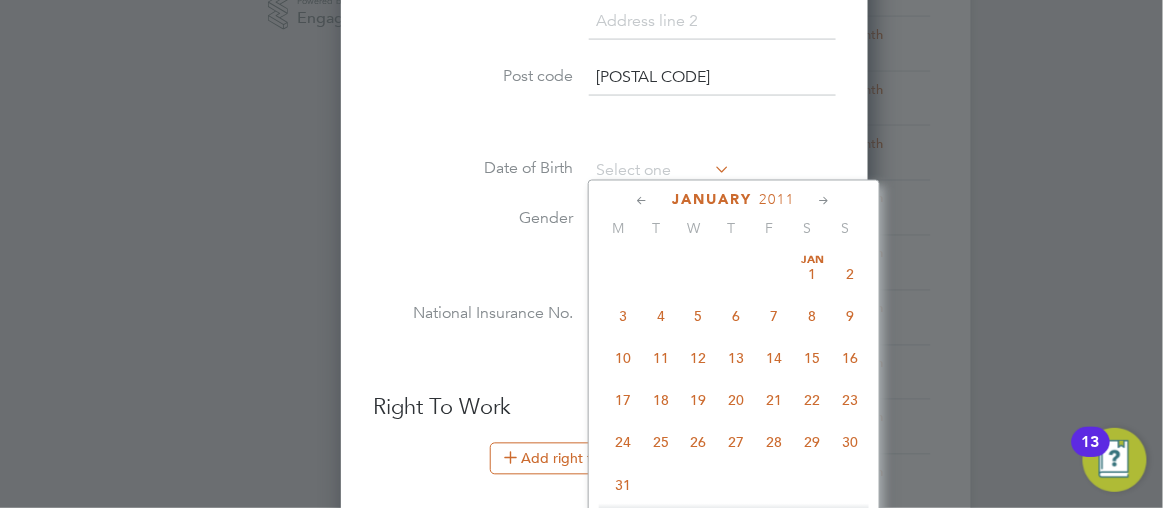 click 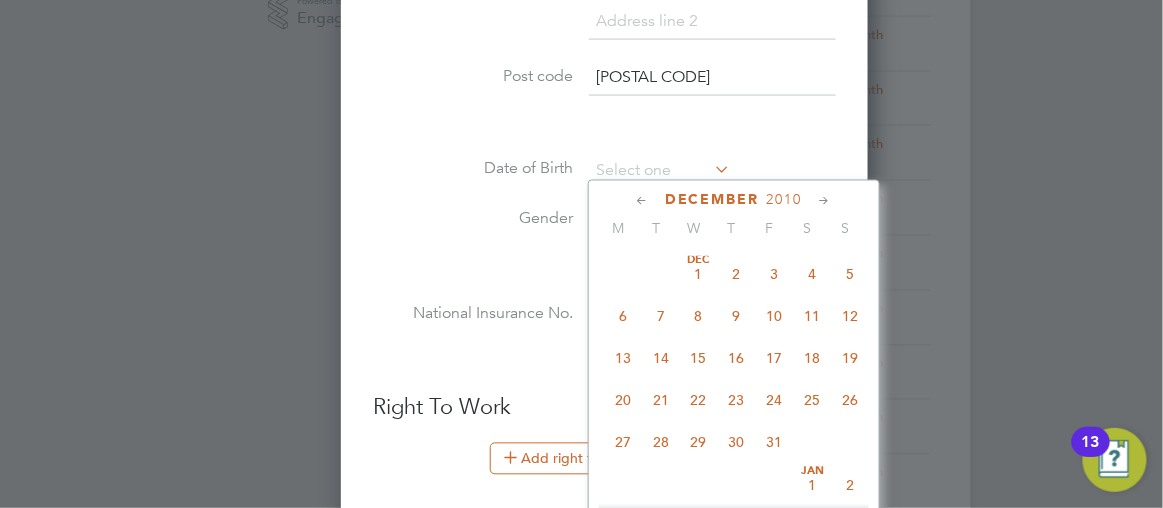 click 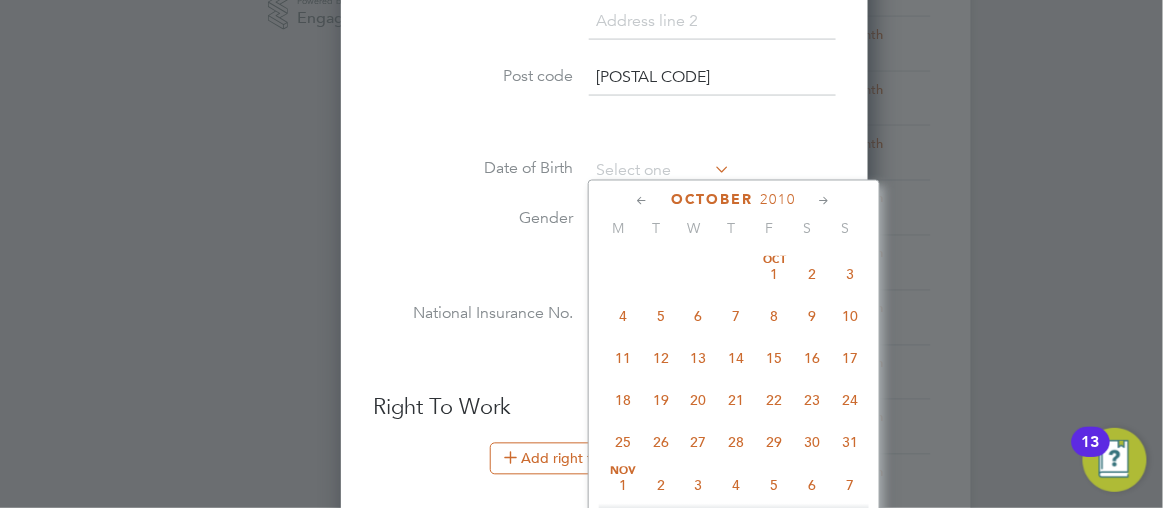 click 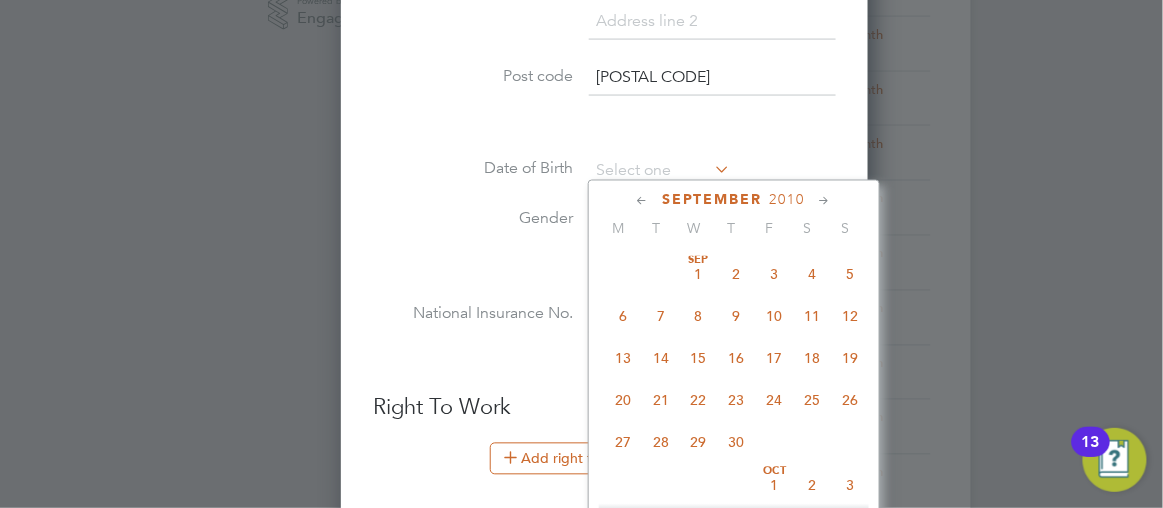 click 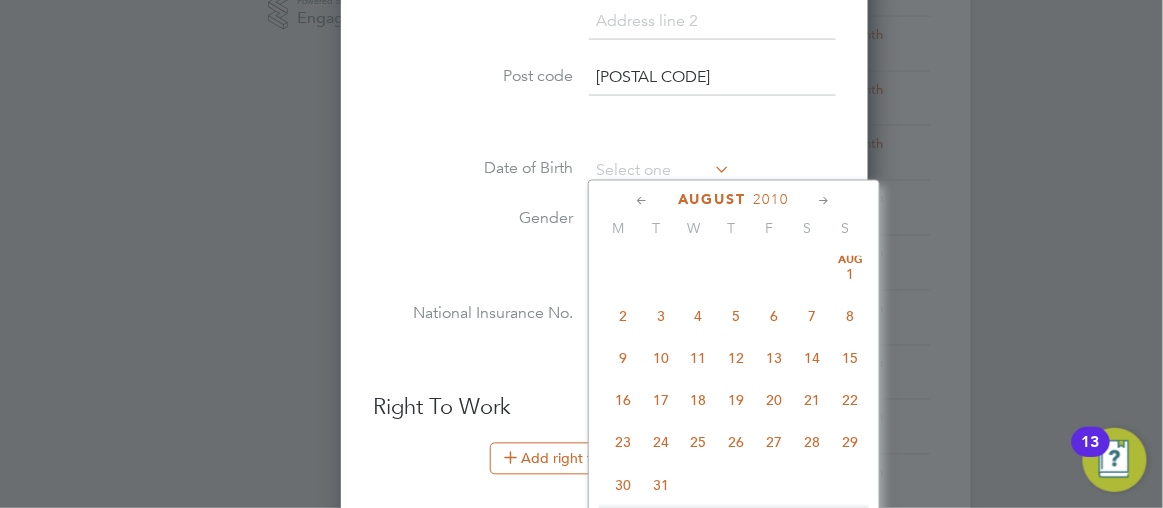 click 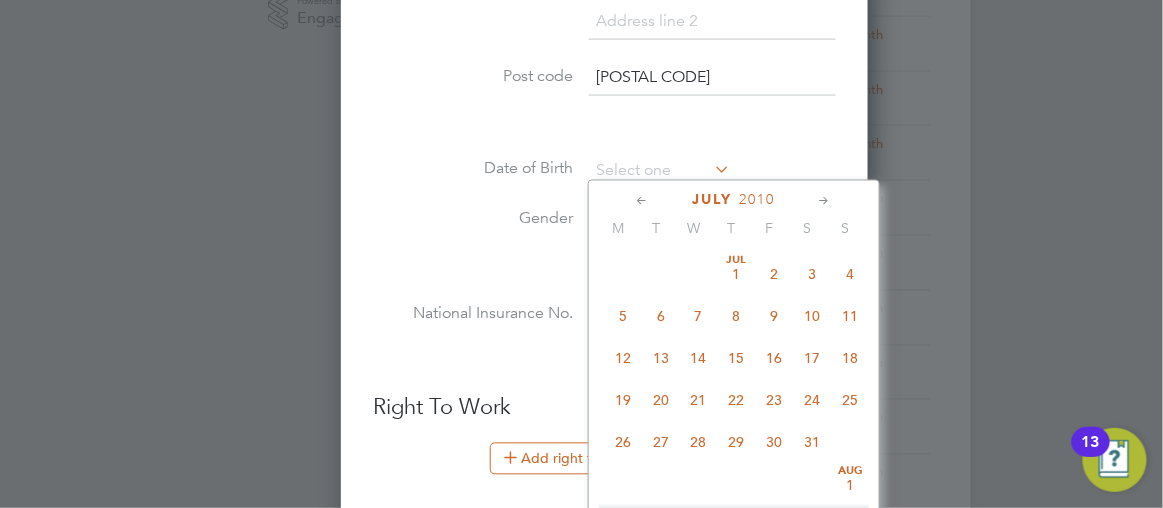 click 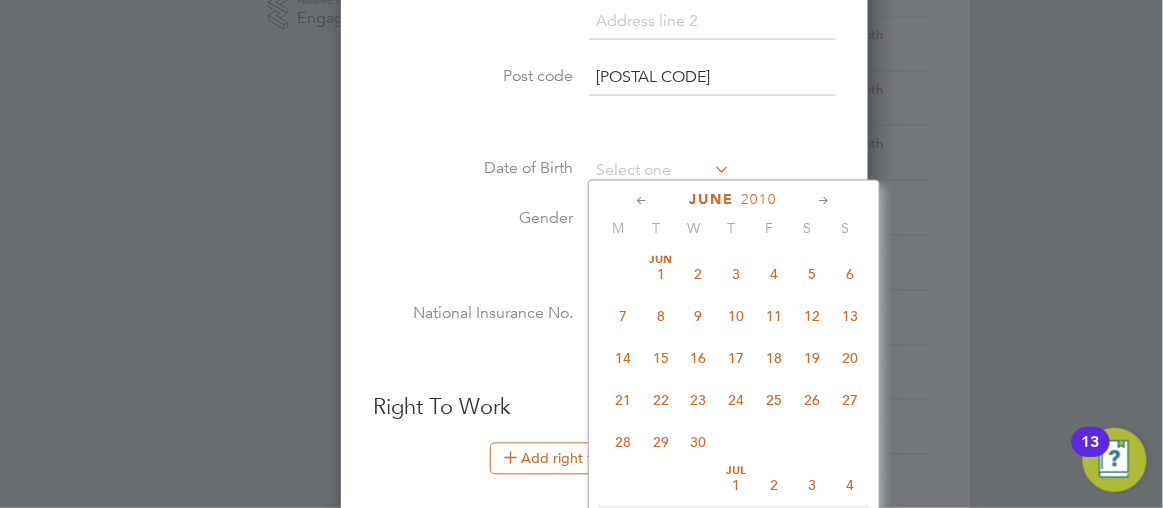 click 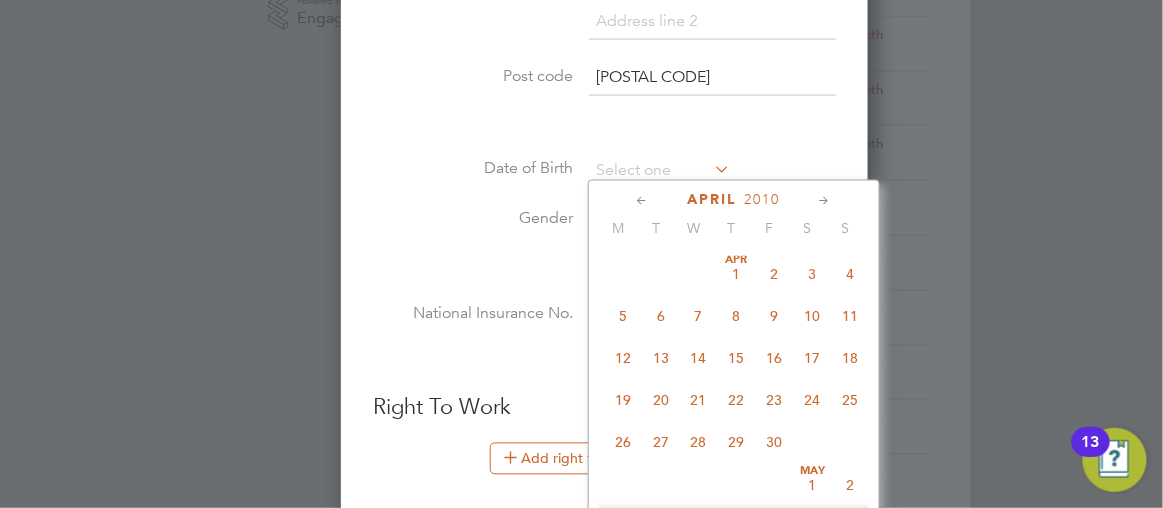 click 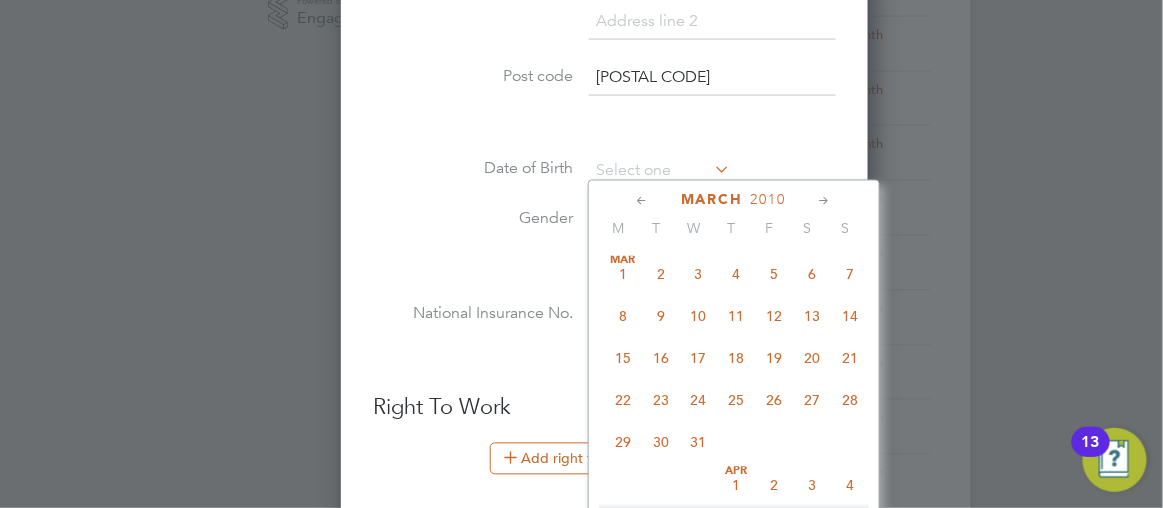 click 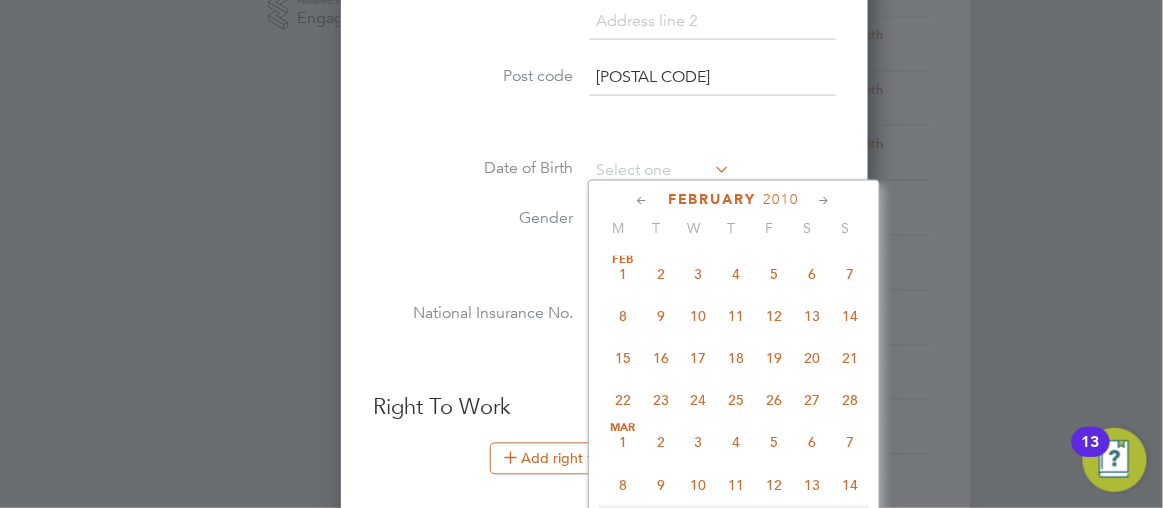 click 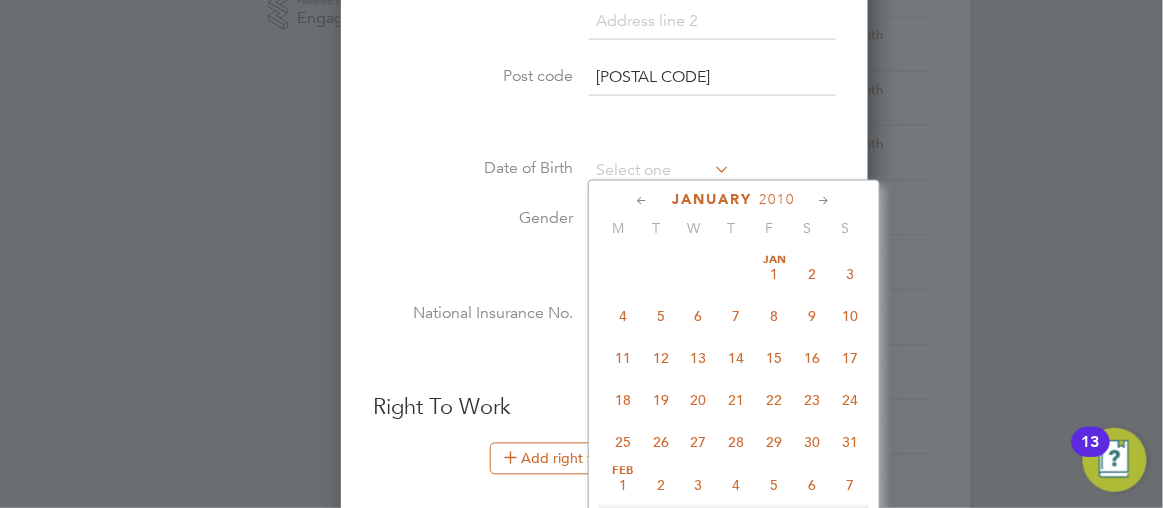 click 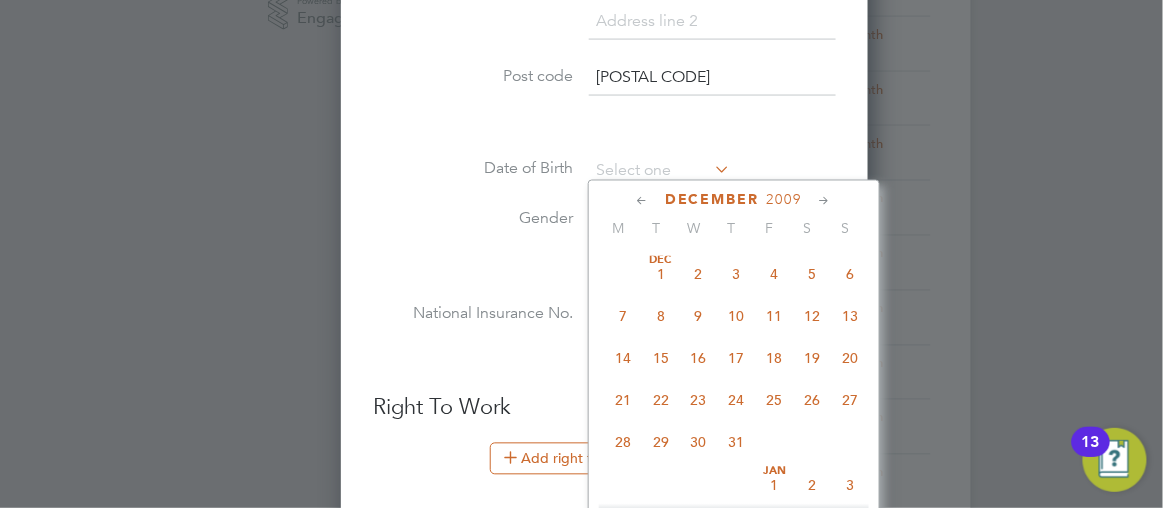 click 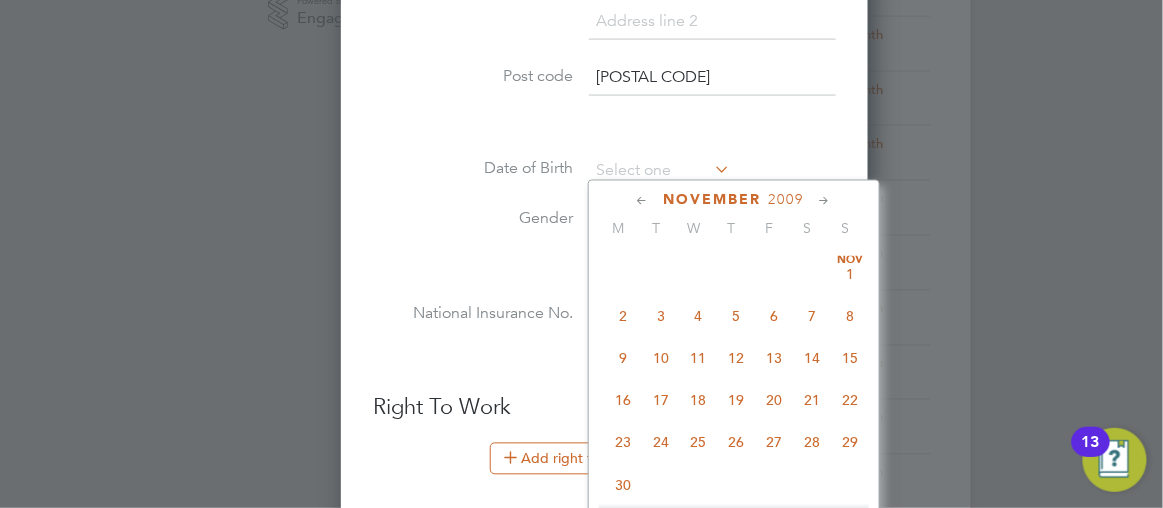 click 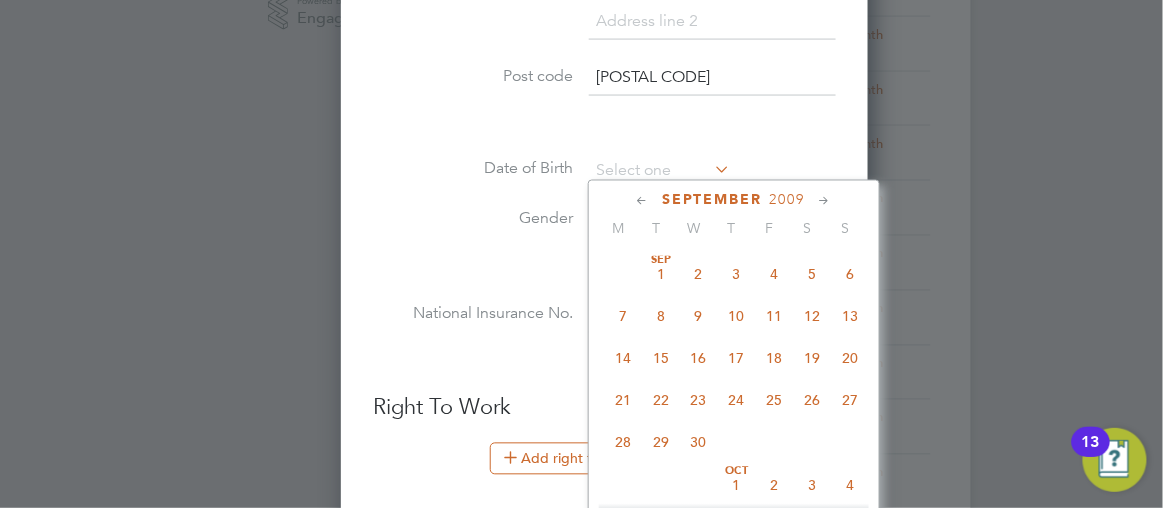 click 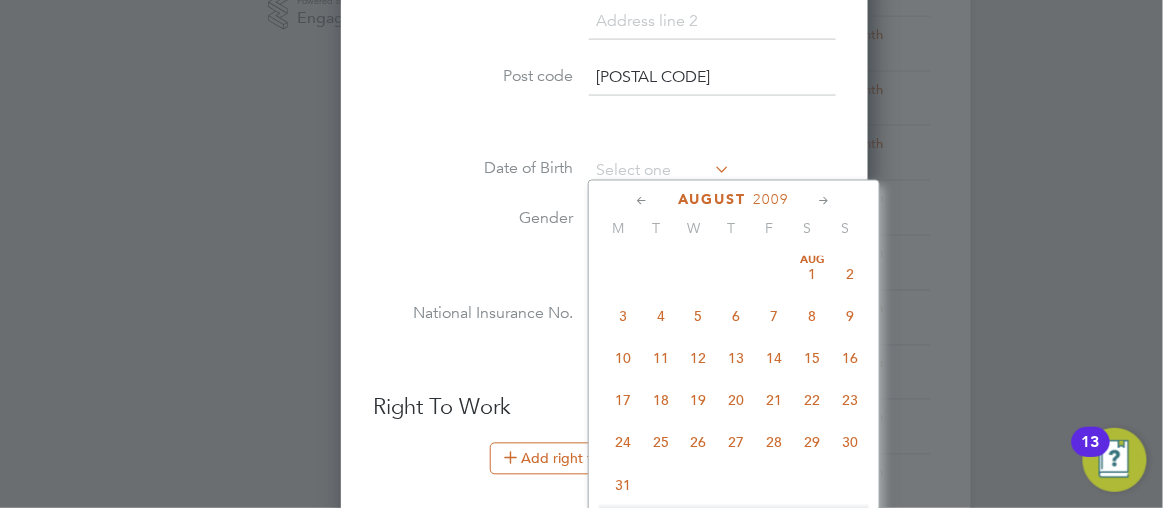 click 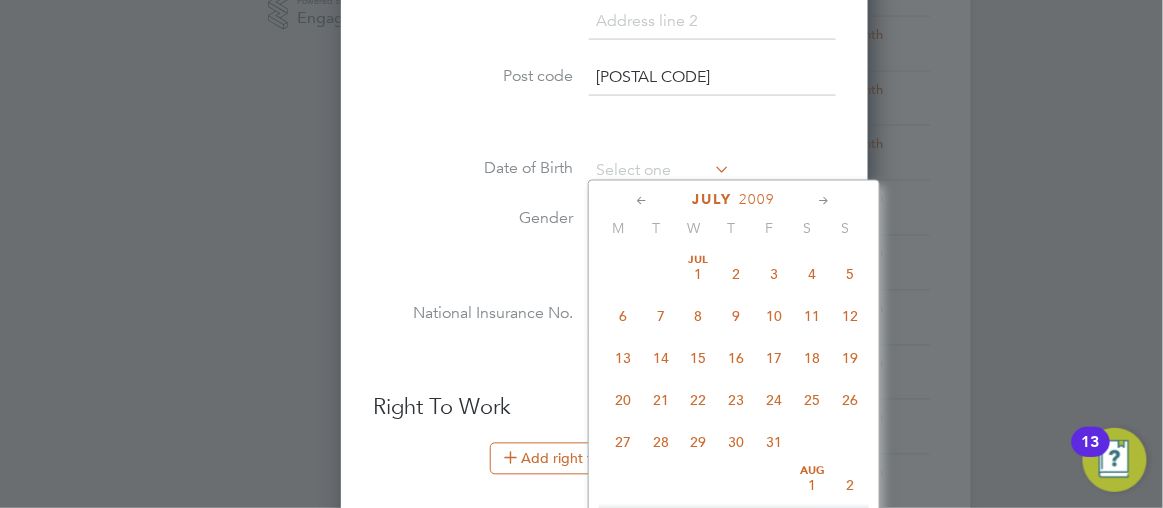 click 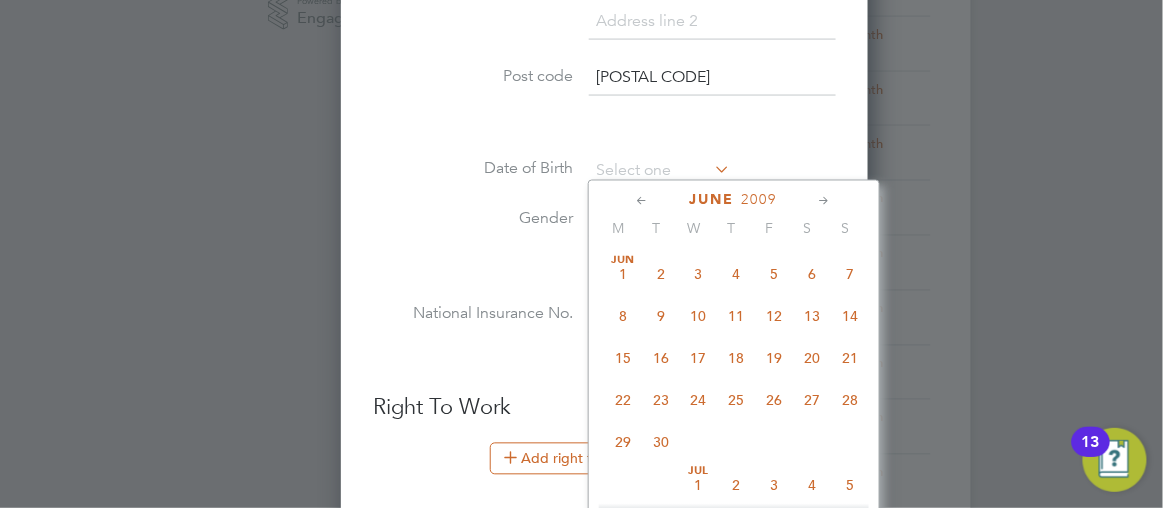 click 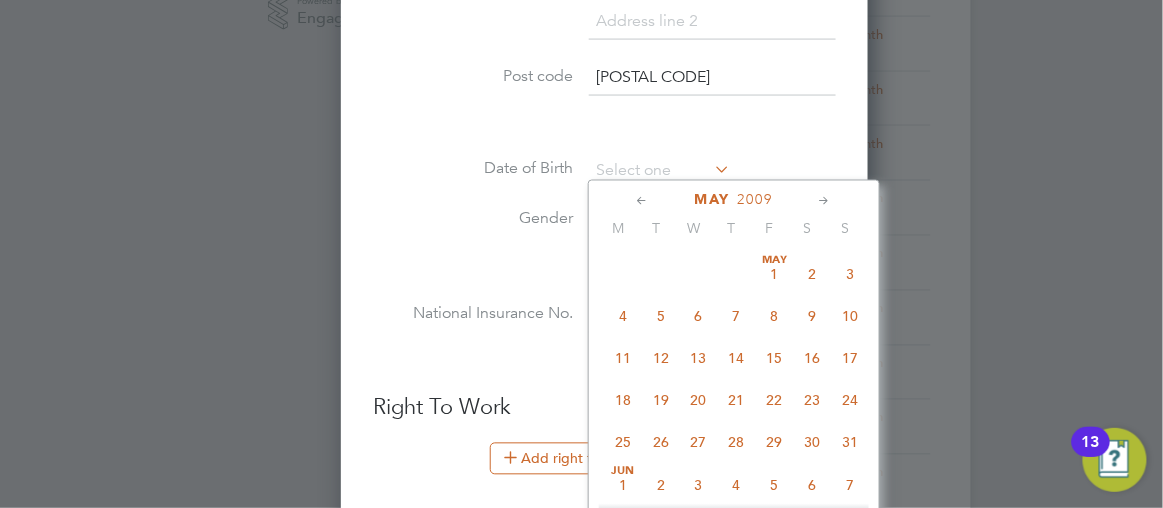 click 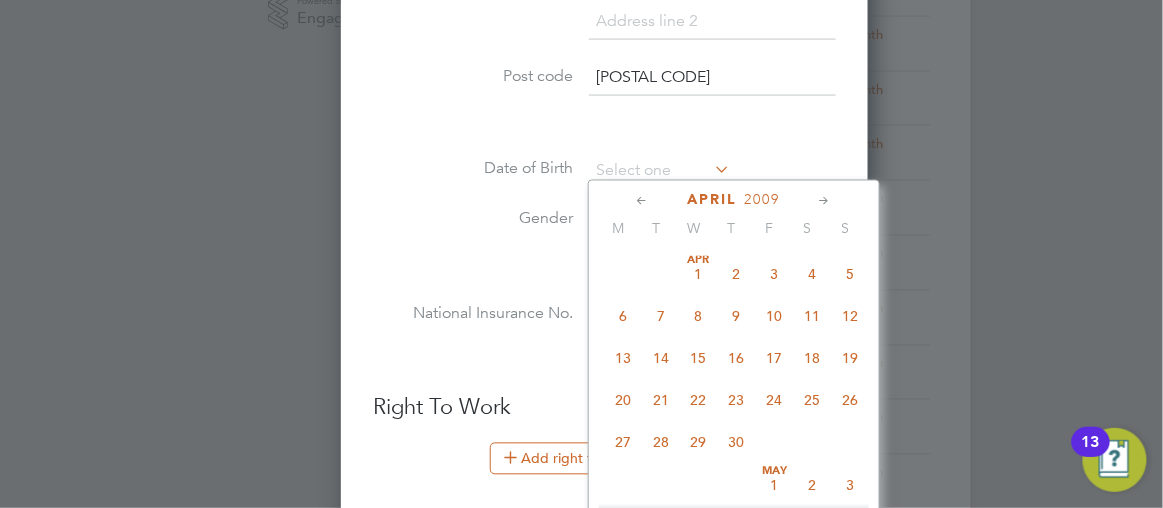 click 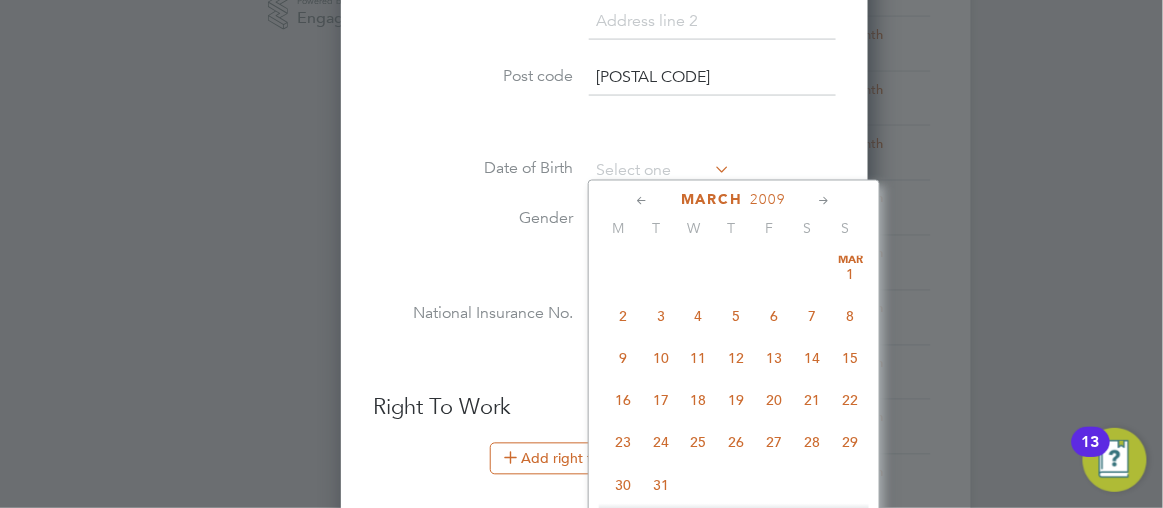 click 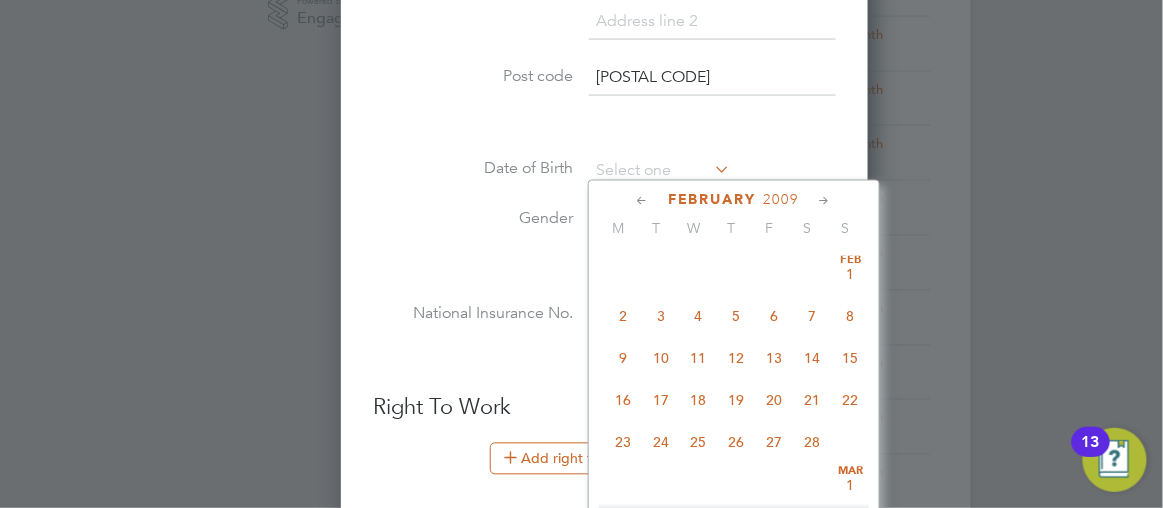 click 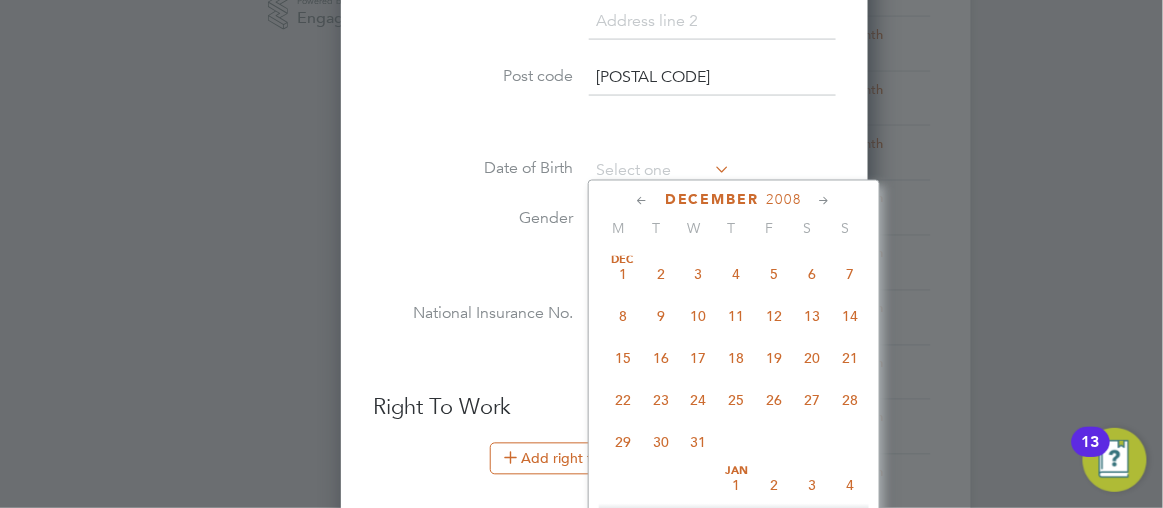 click 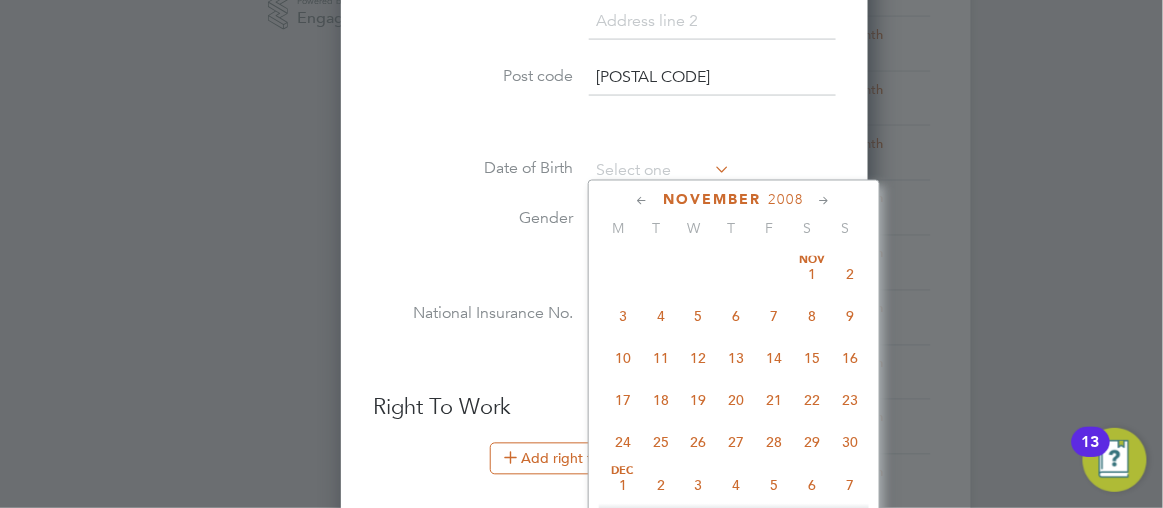 click 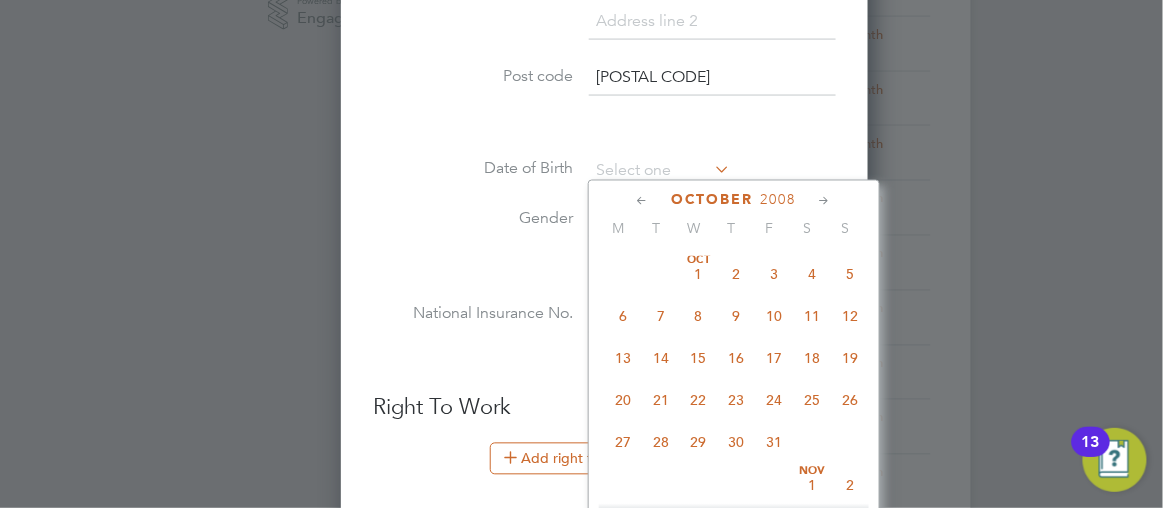click 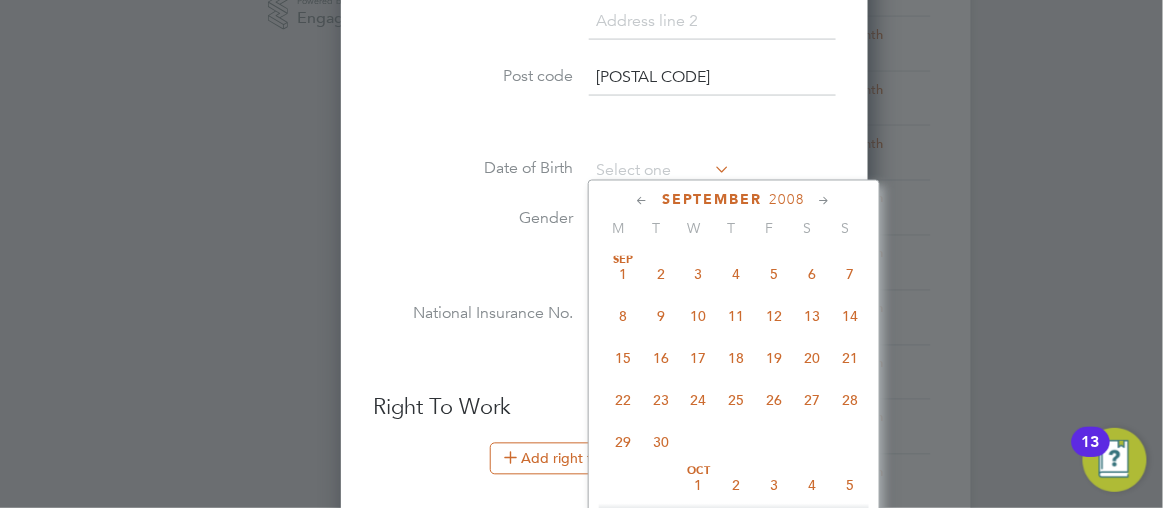 click 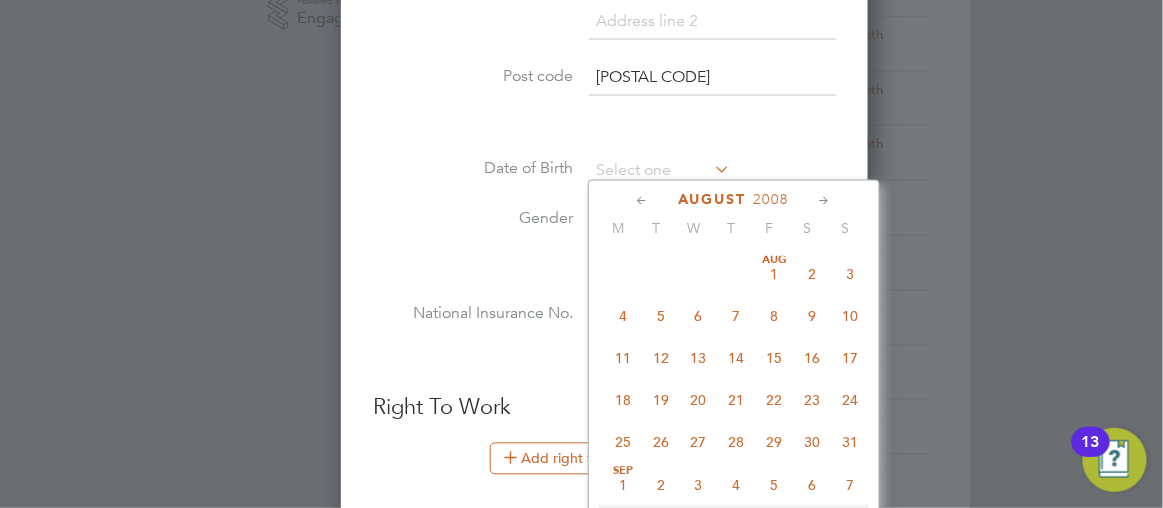click 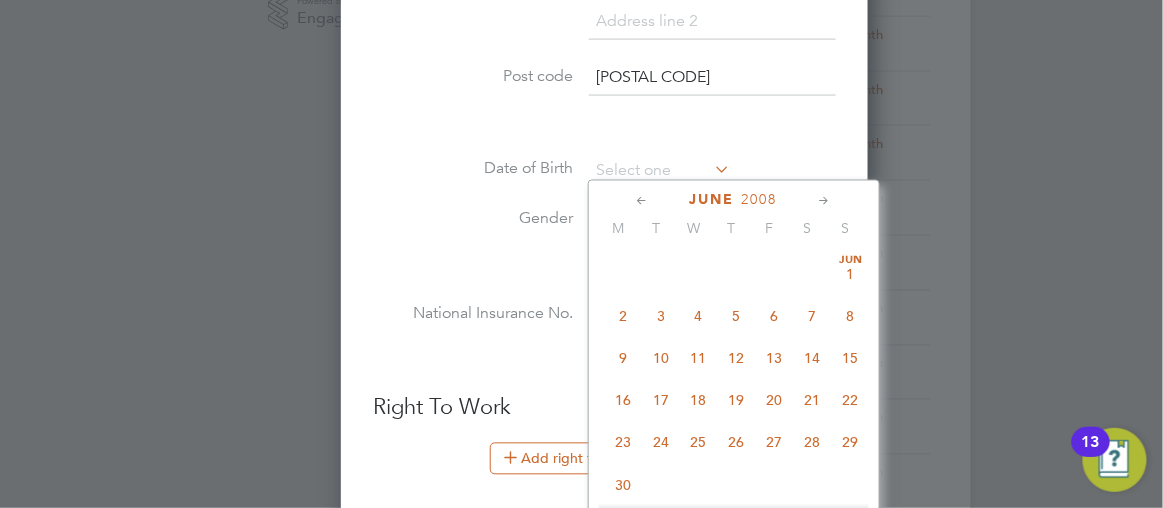 click 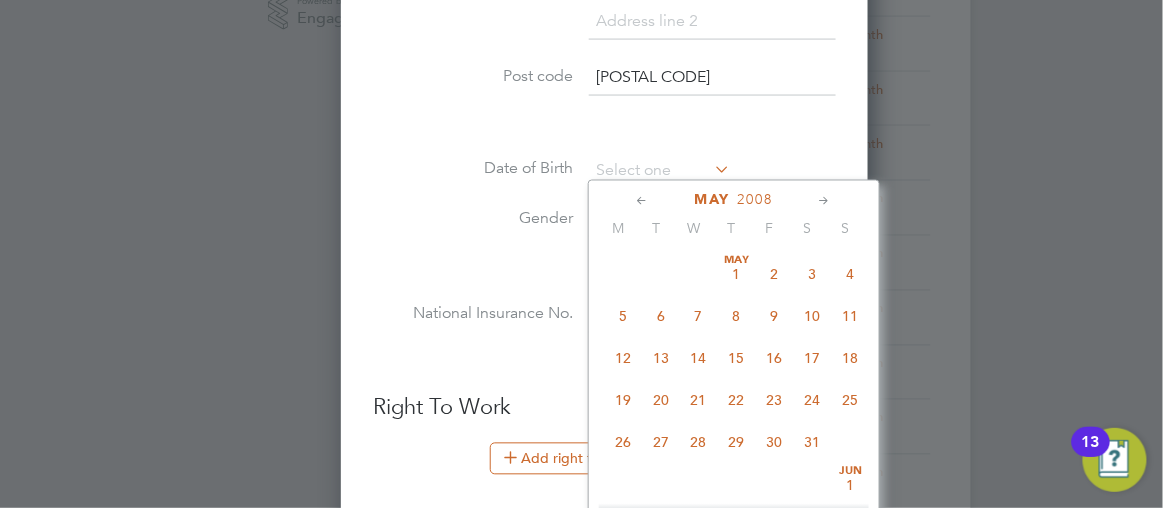click 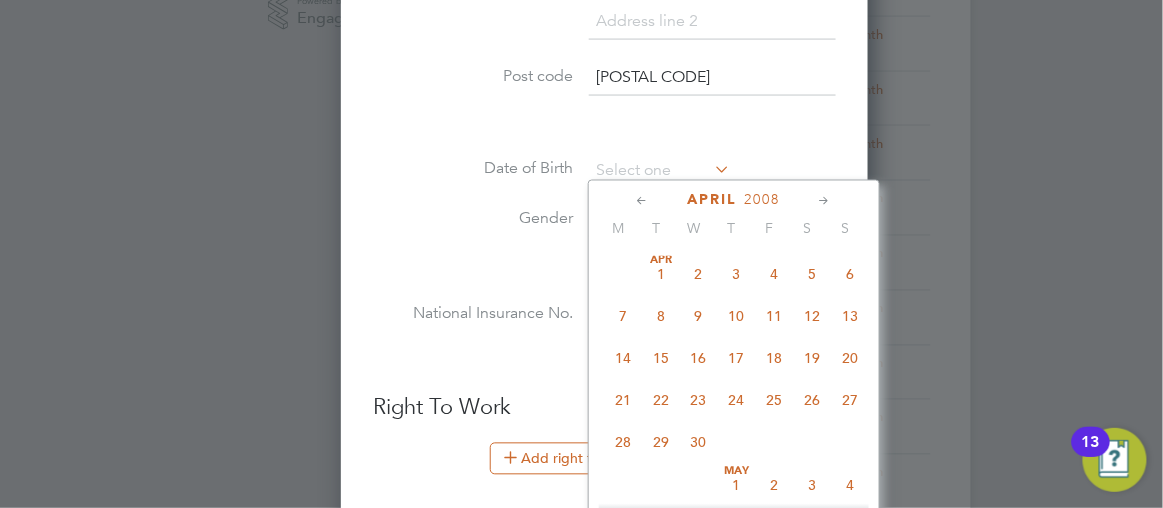 click 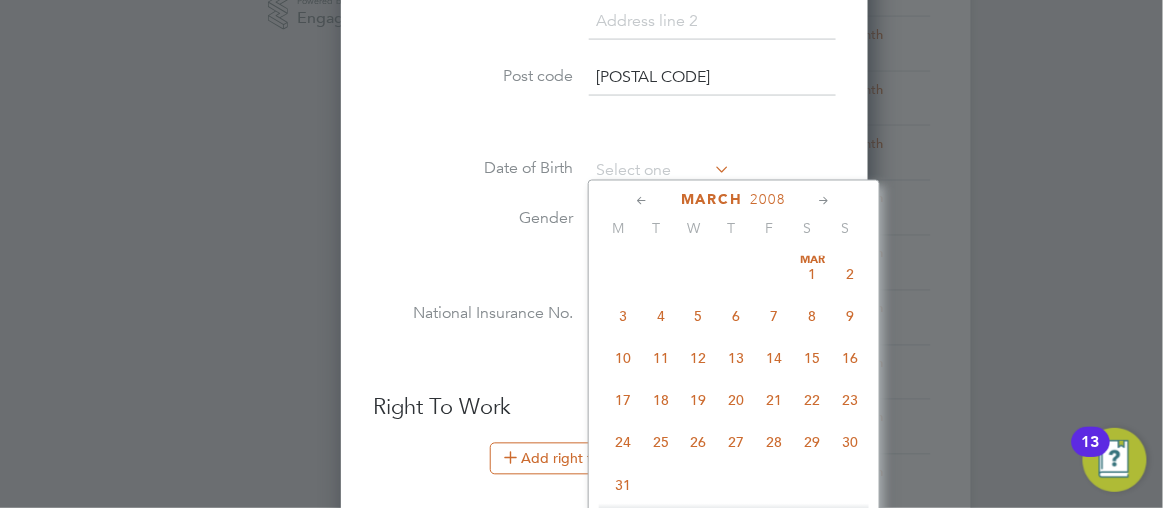 click 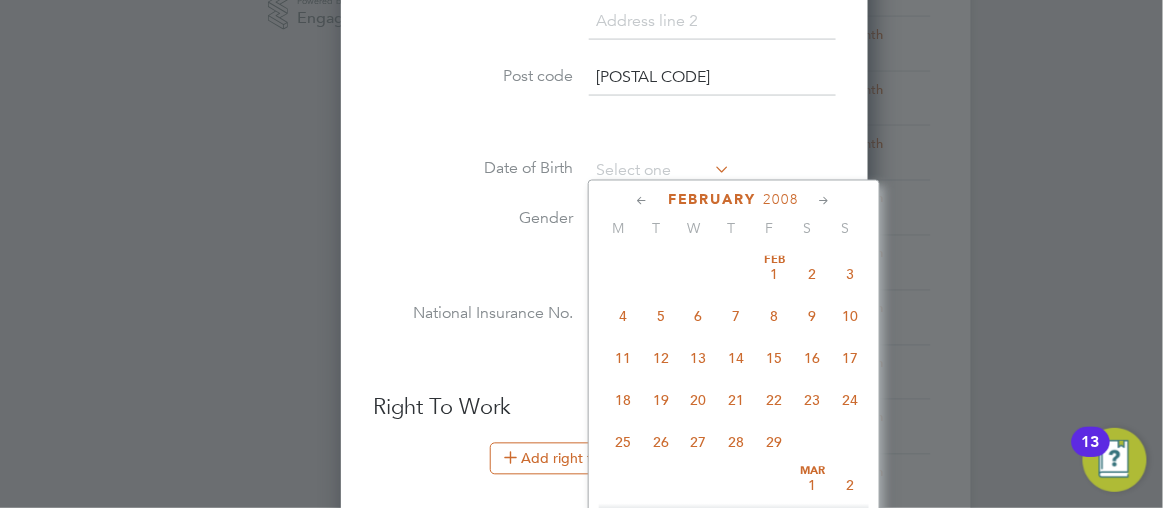 click 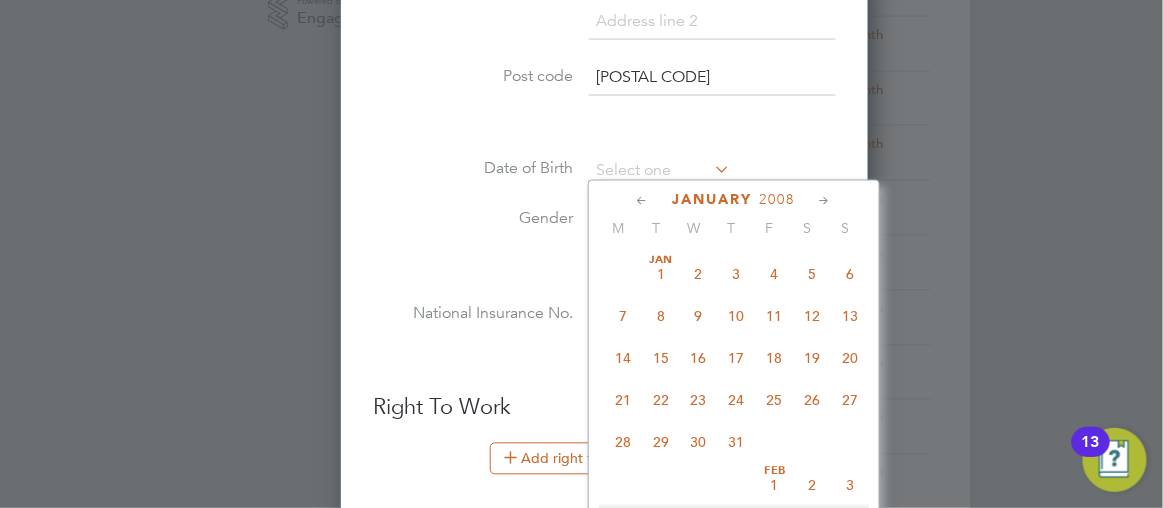 click 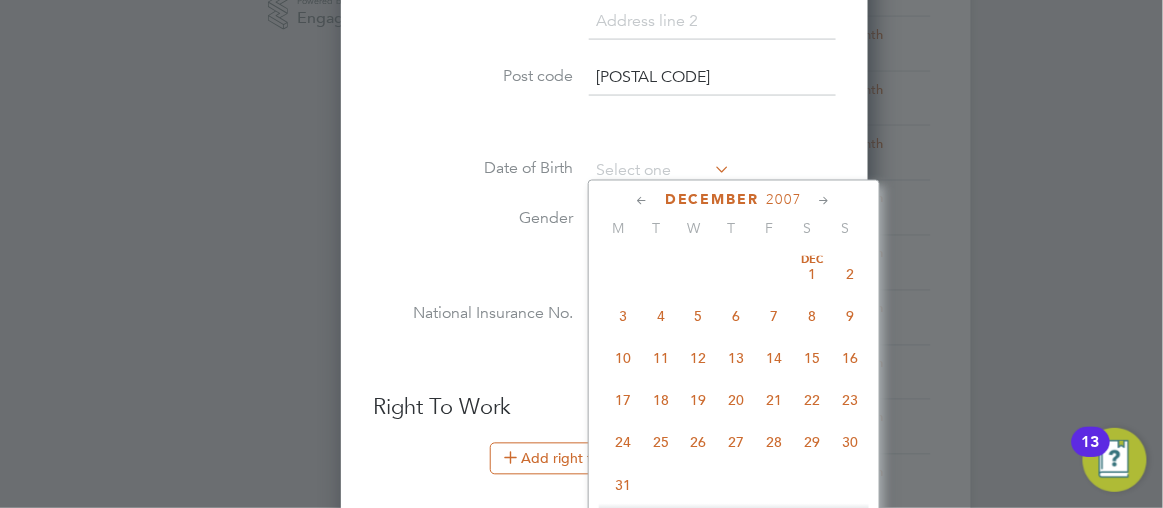 click 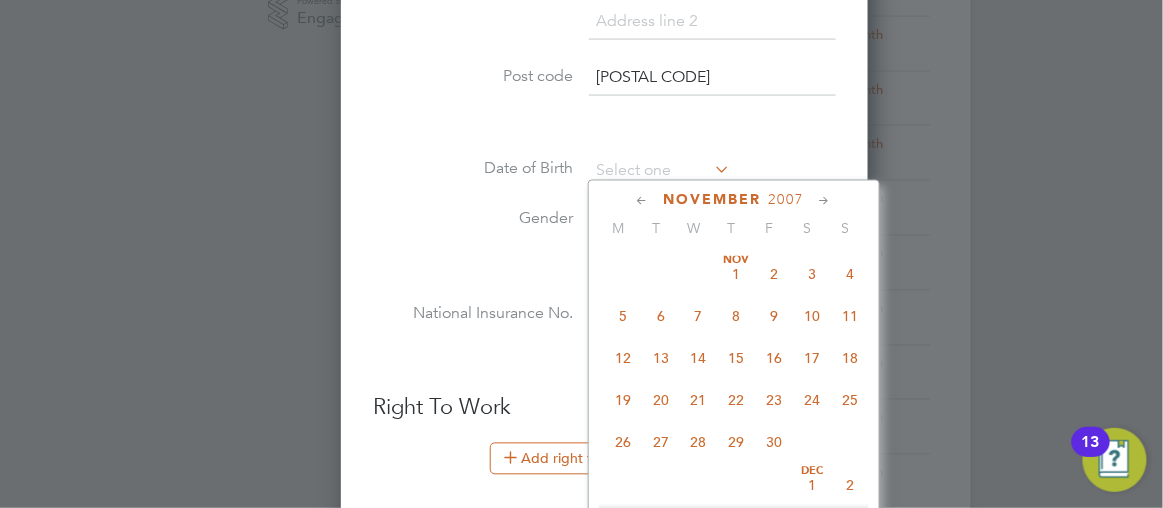 click 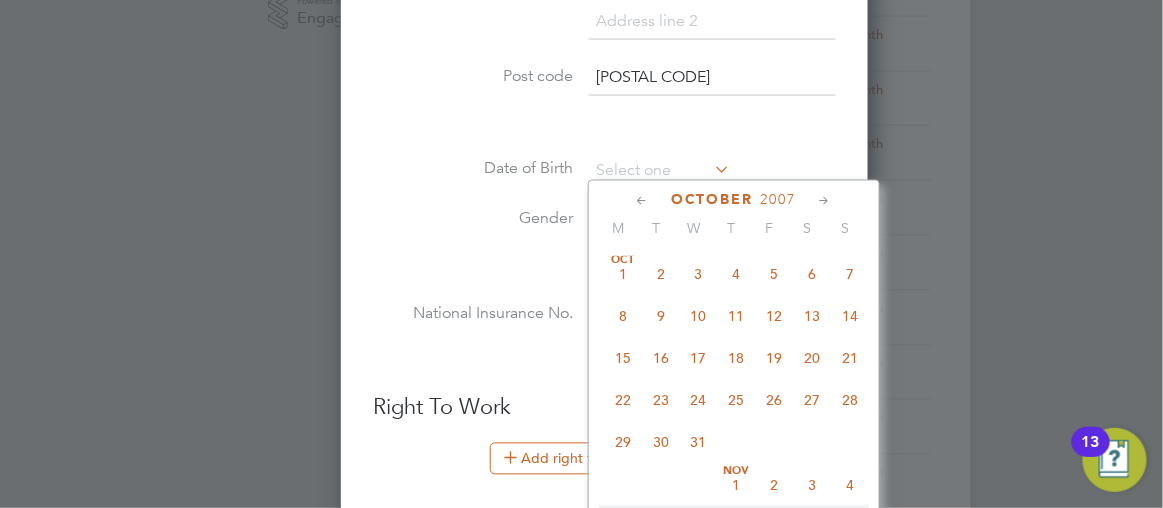 click 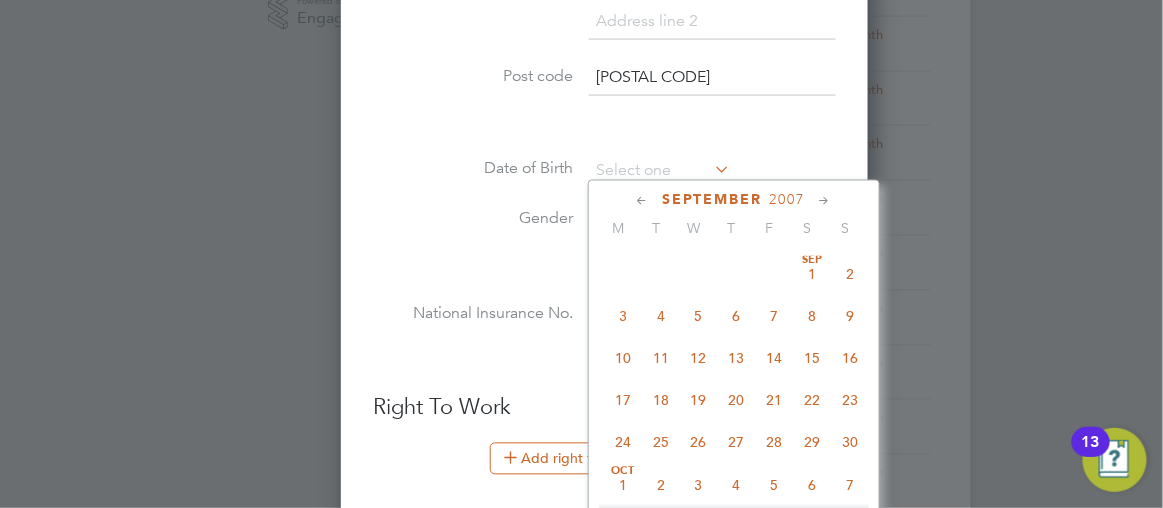 click 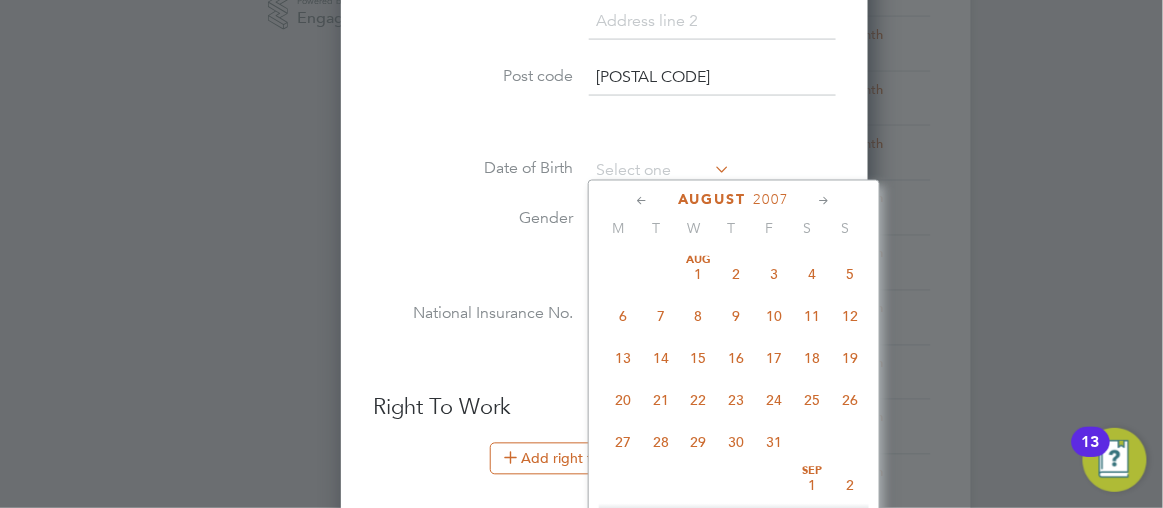 click 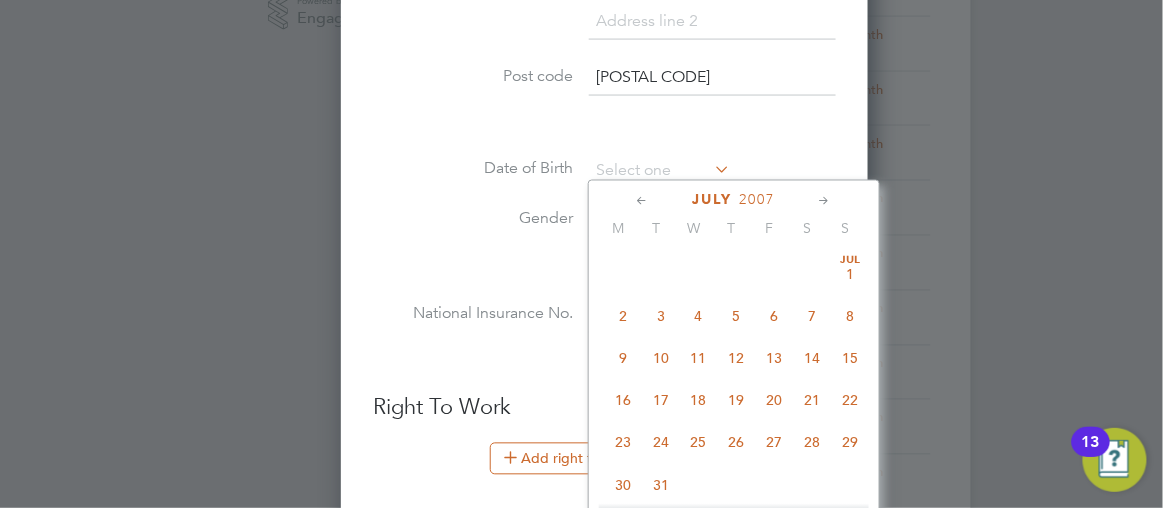 click 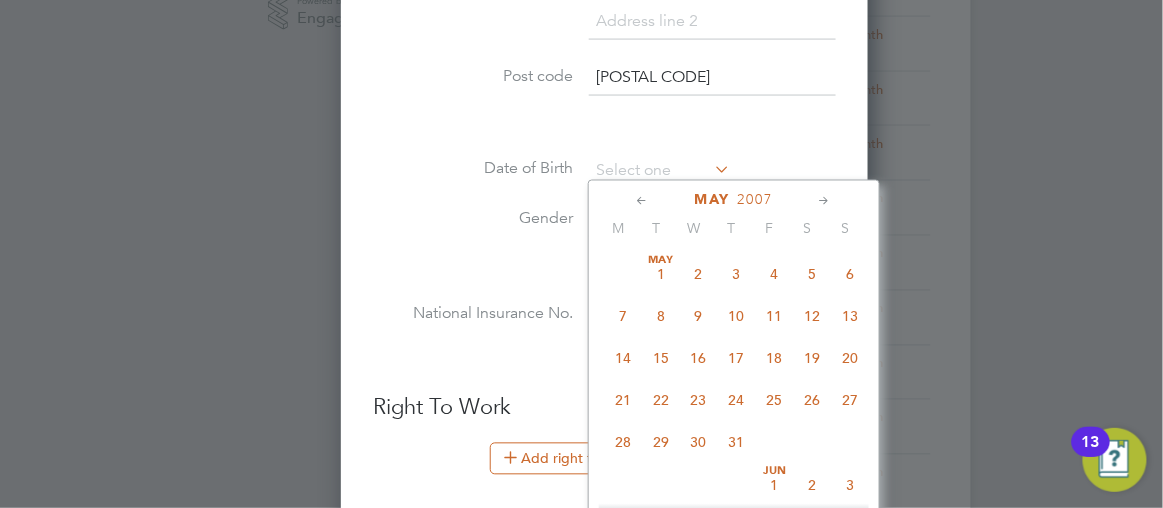 click 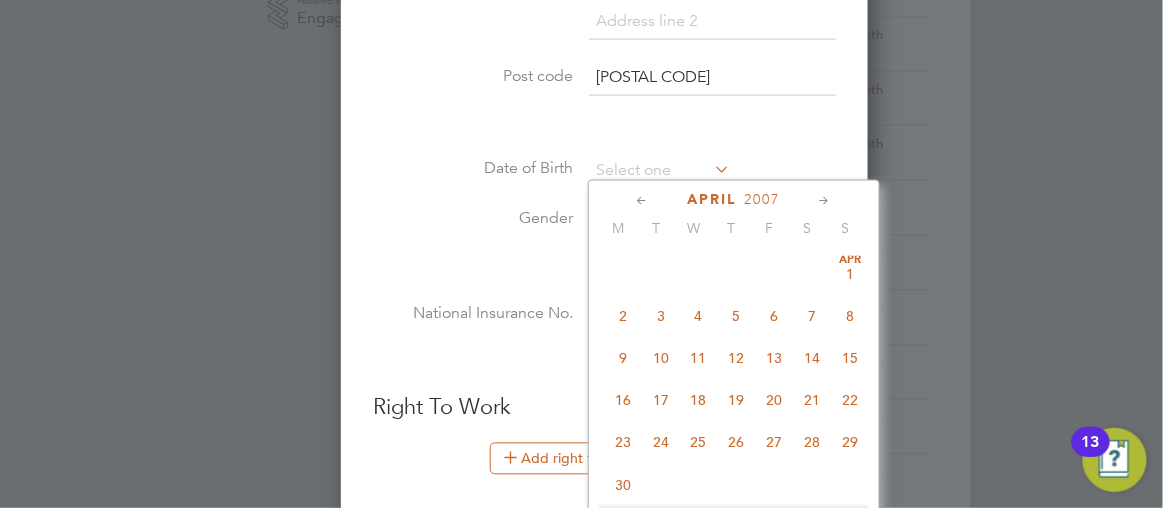 click 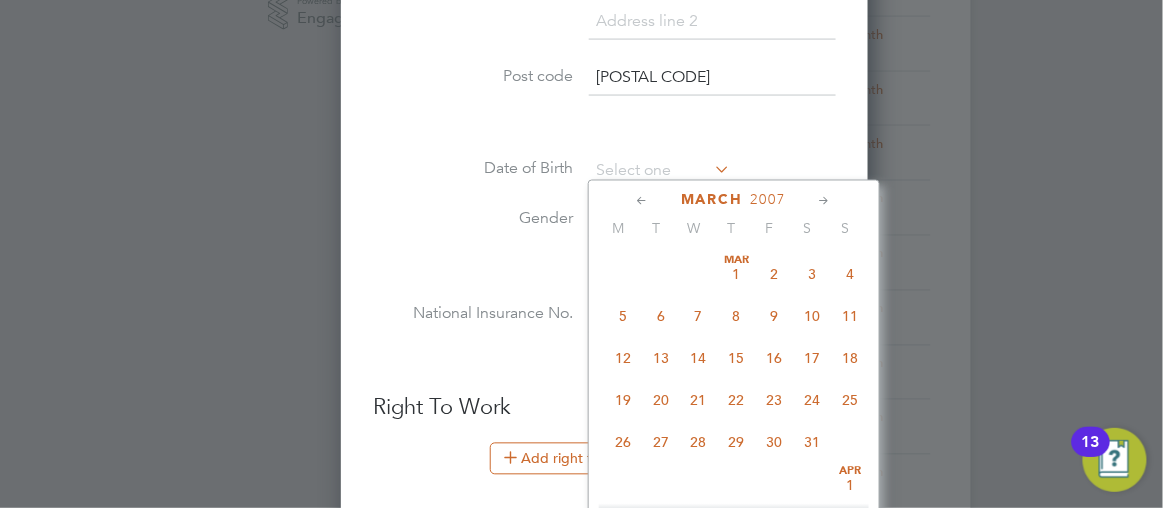 click 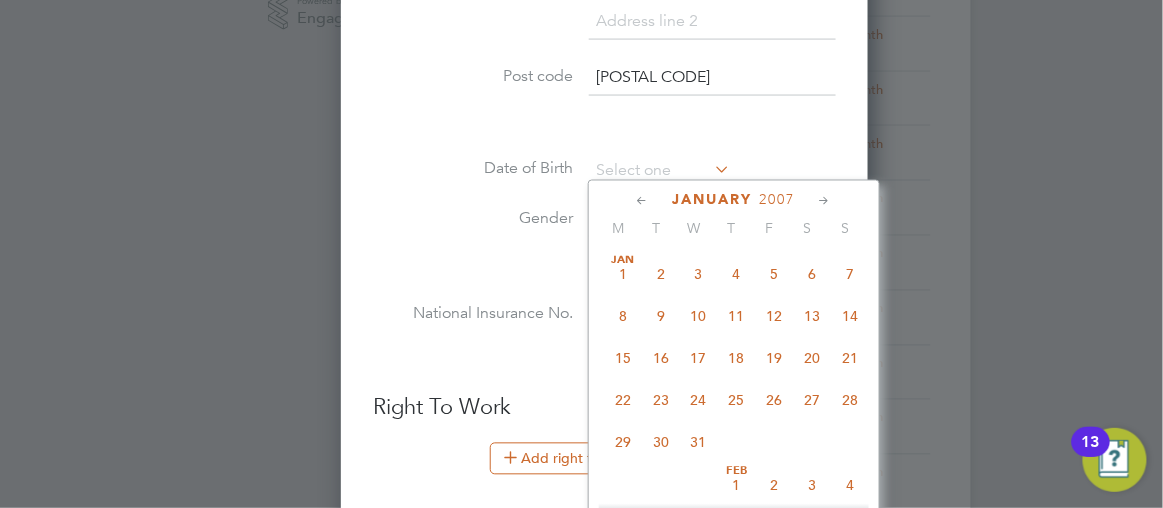 click 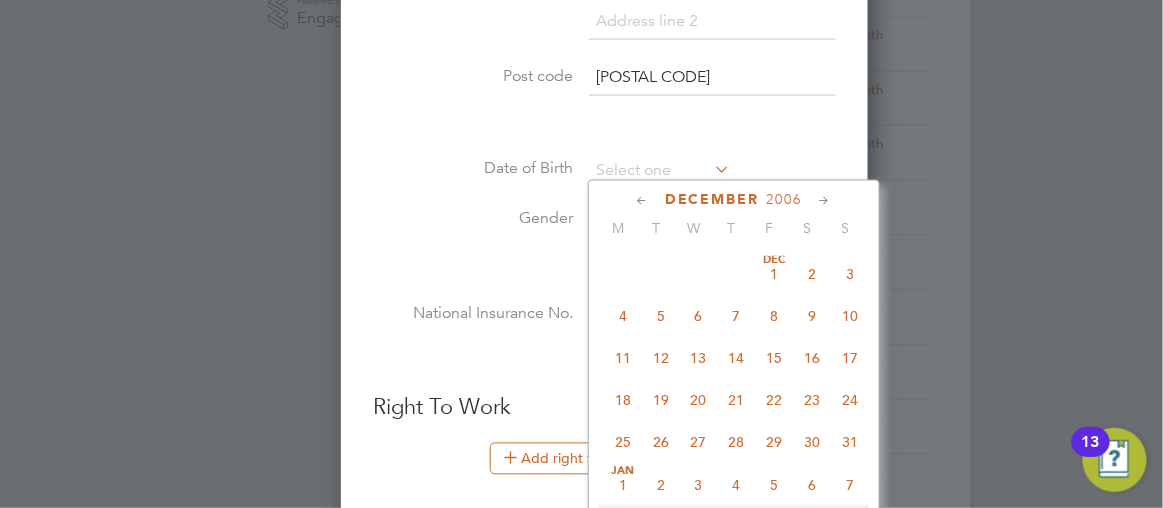 click 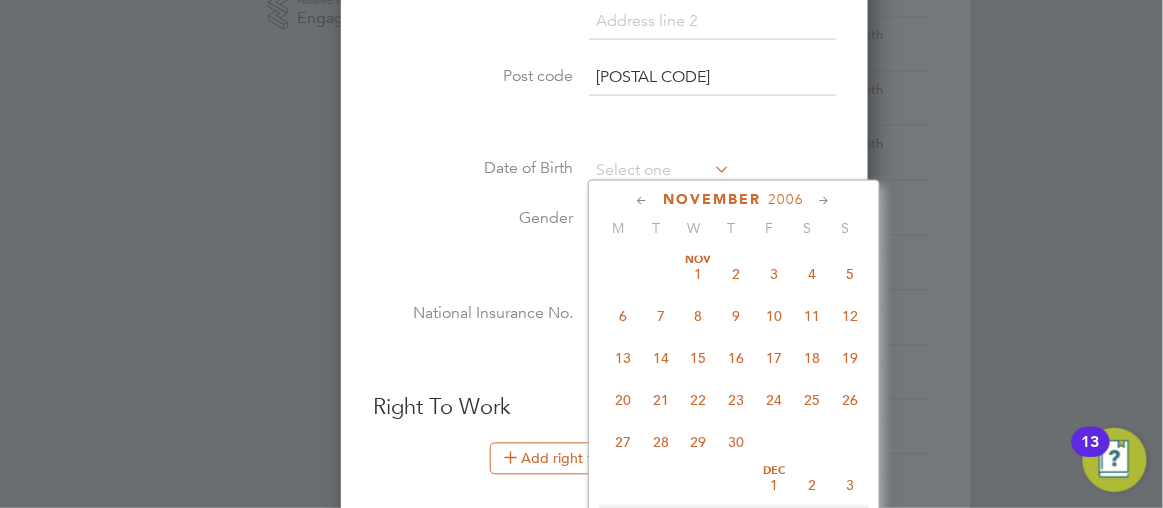 click 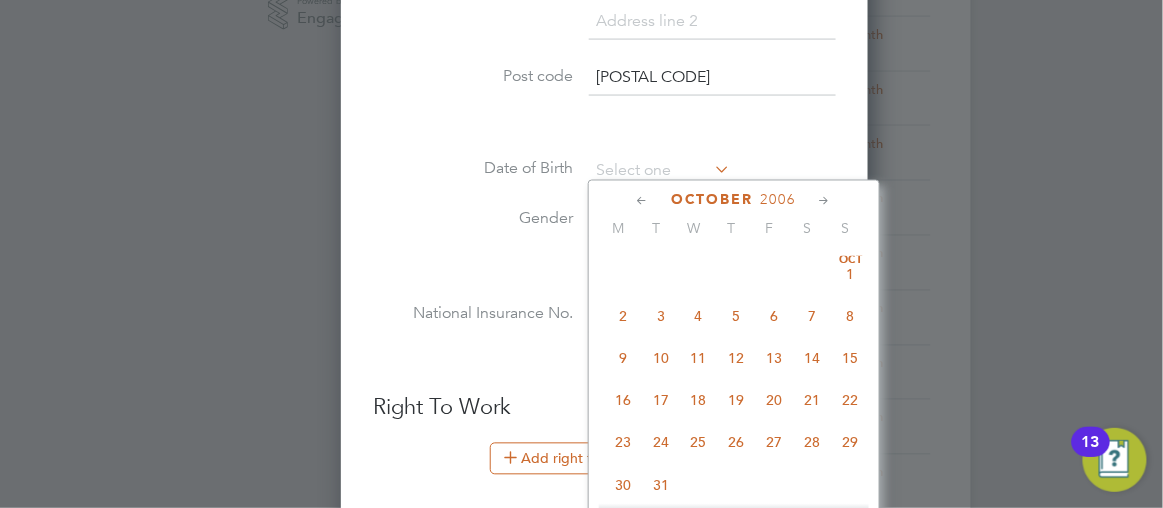 click 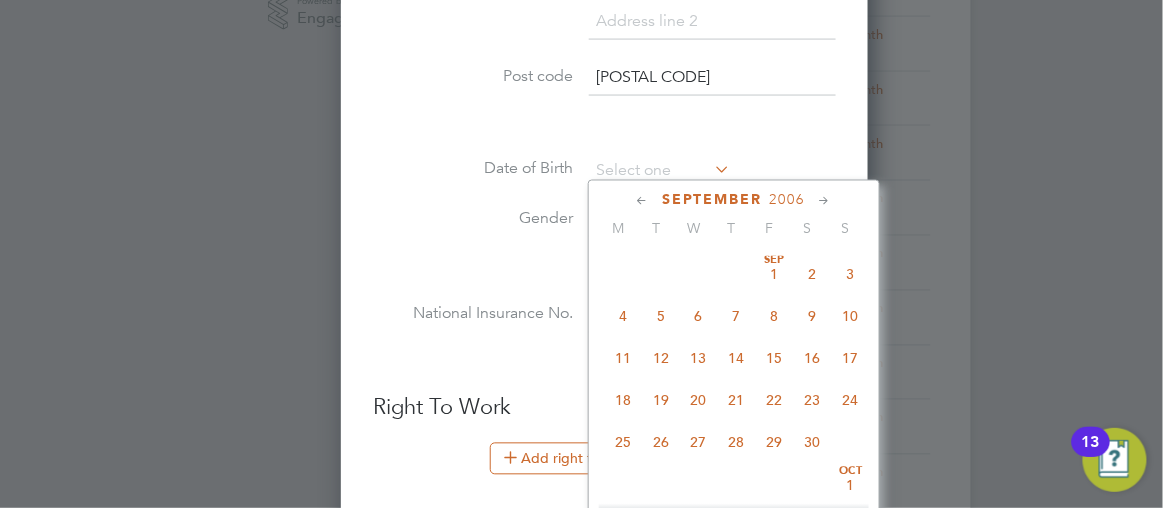 click 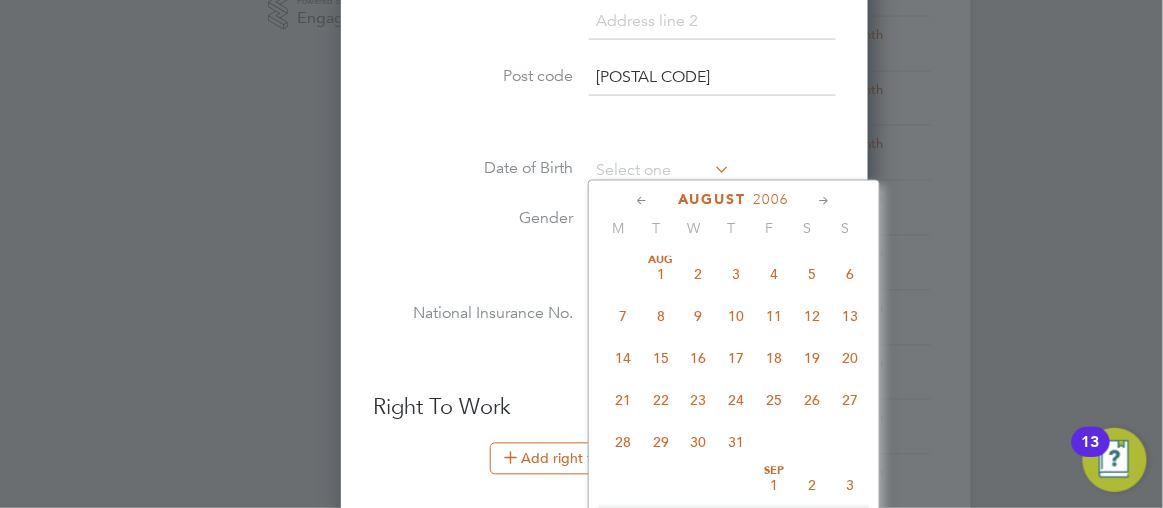 click 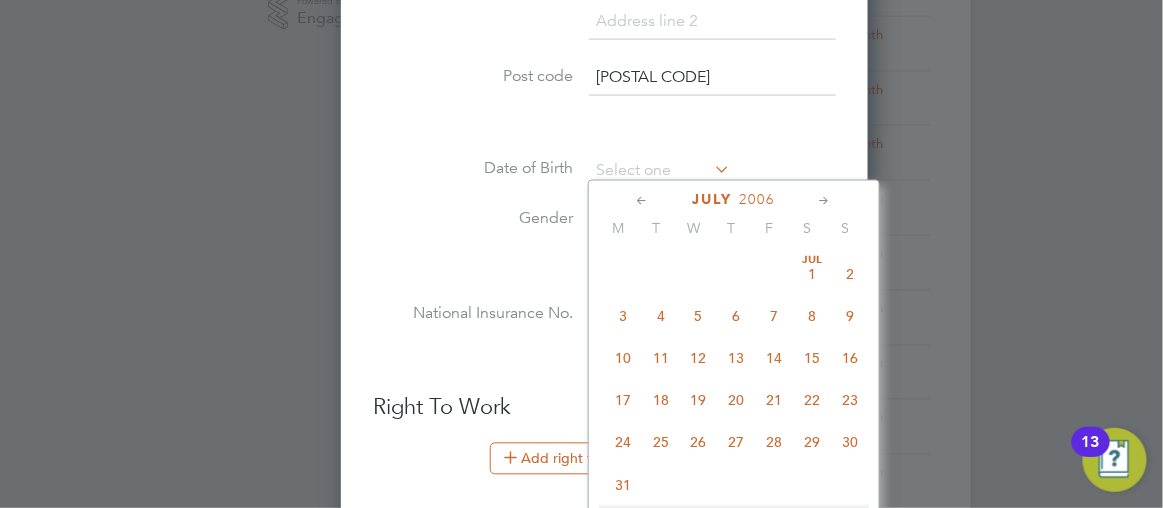 click 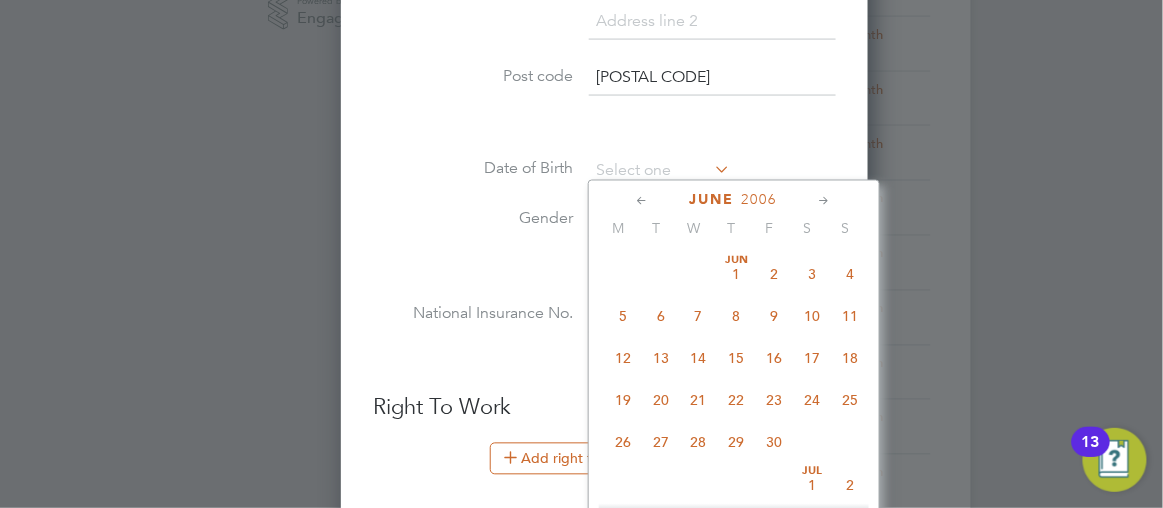 click 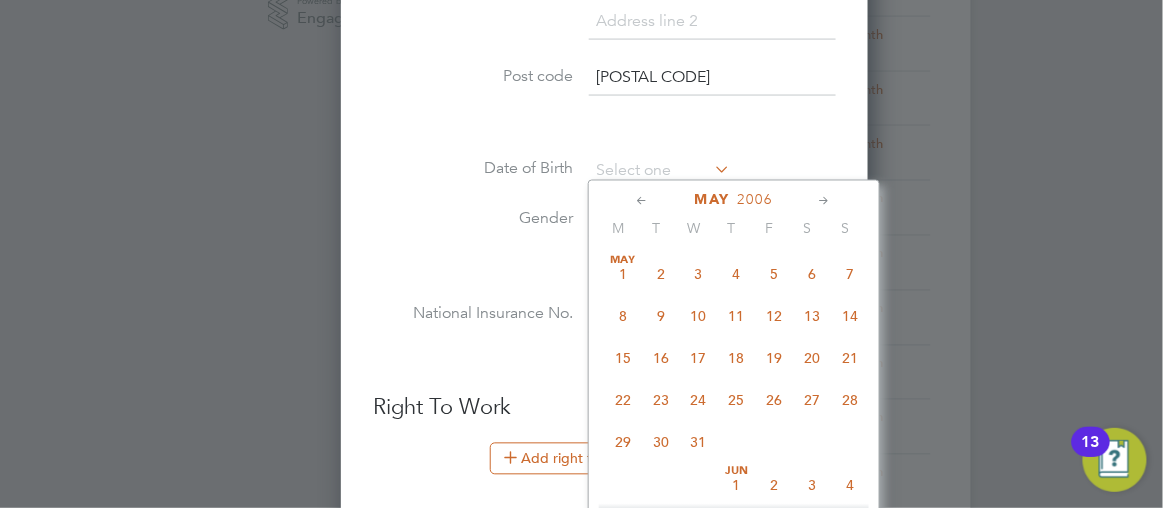 click 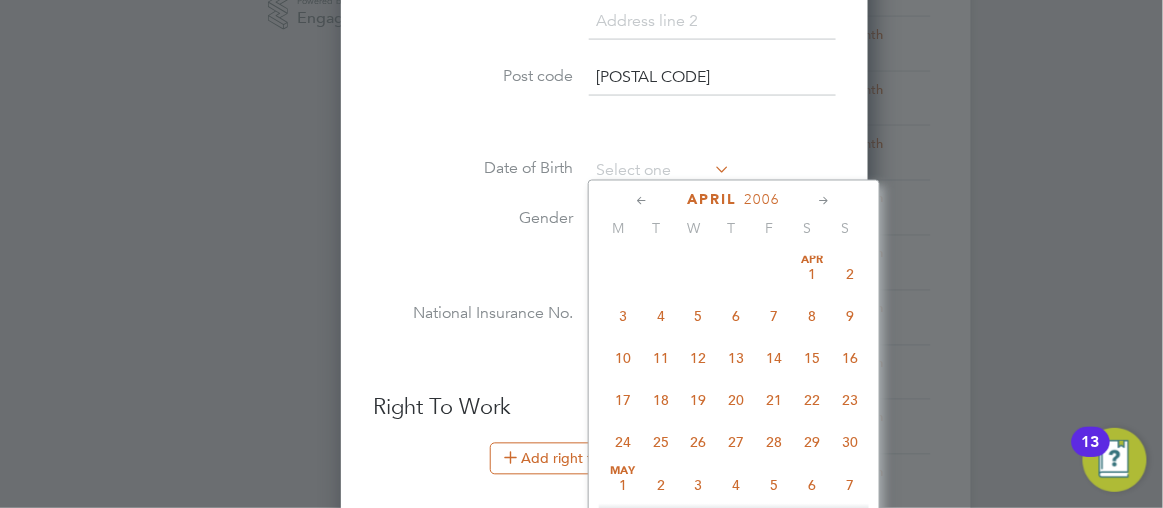 click 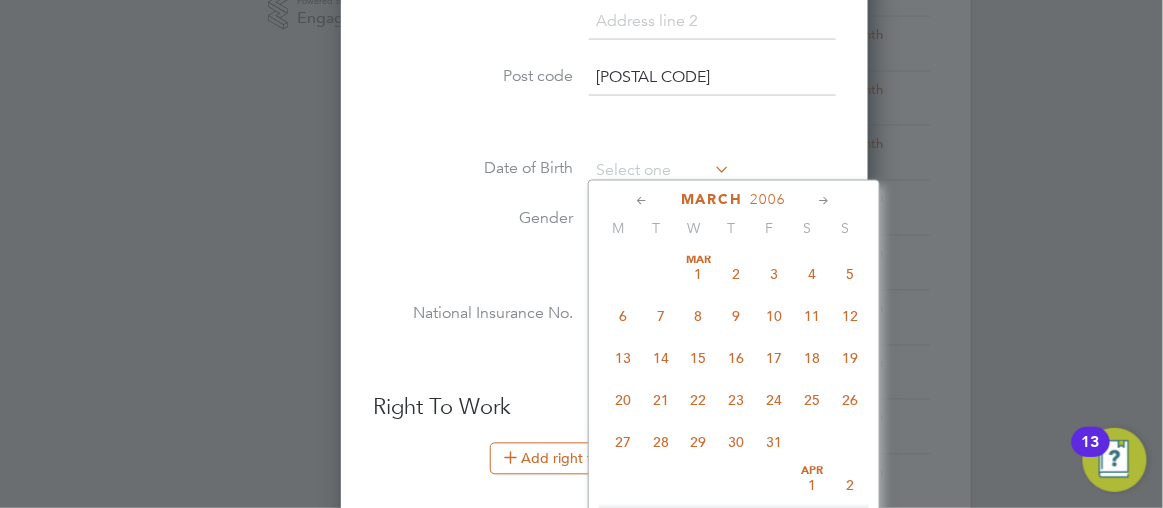 click 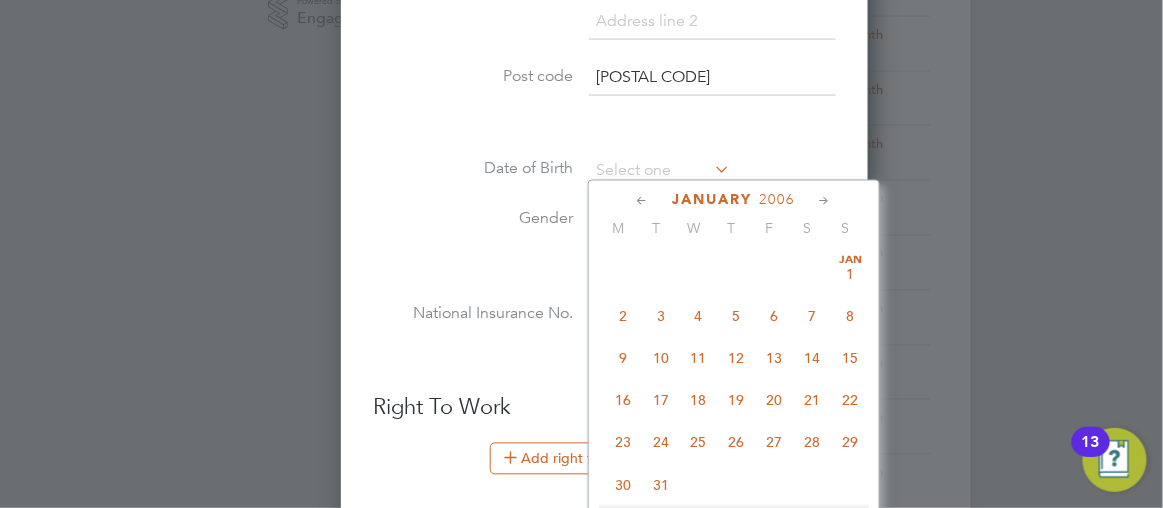 click 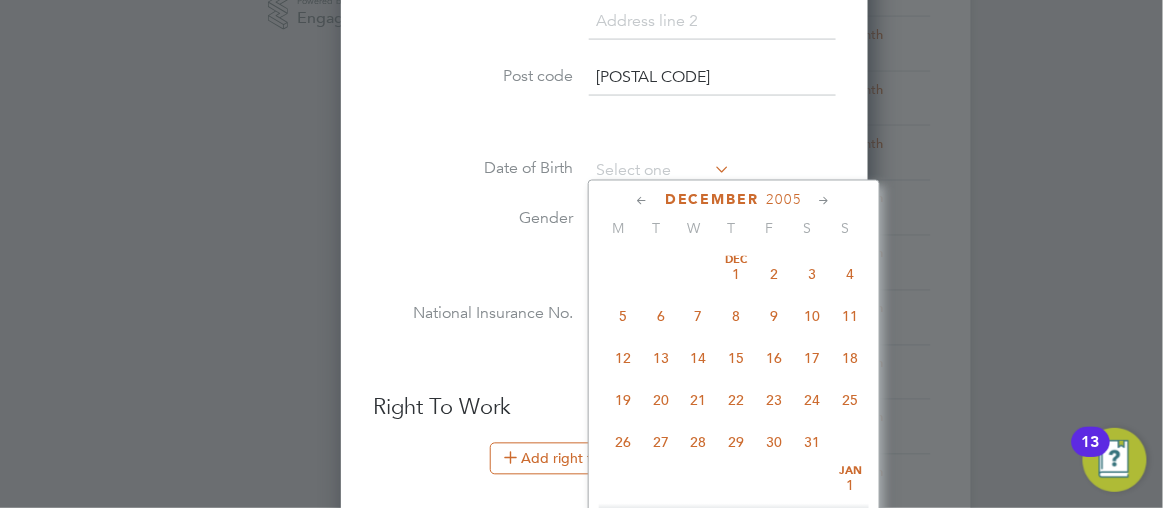 click 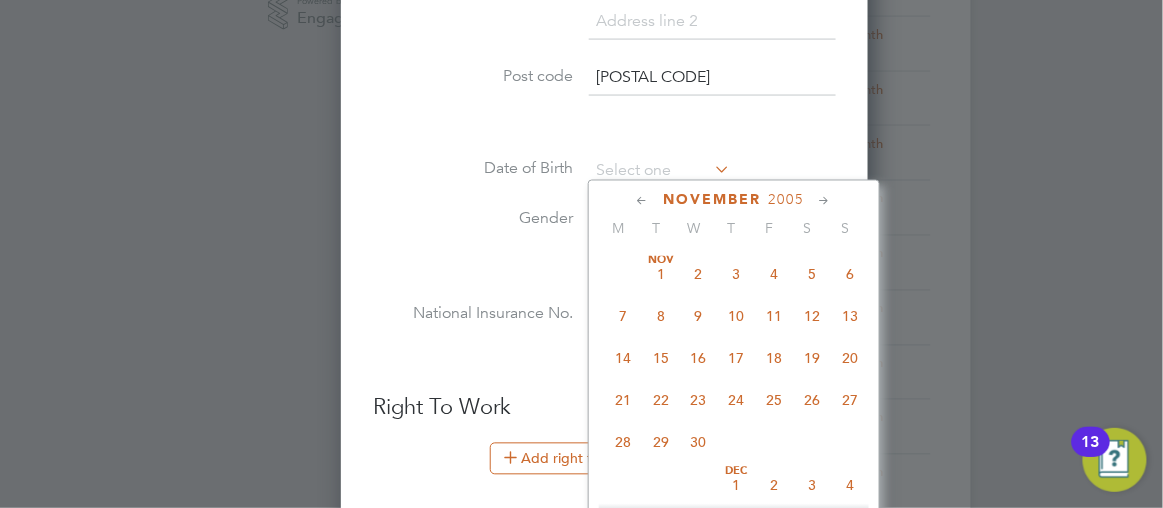 click 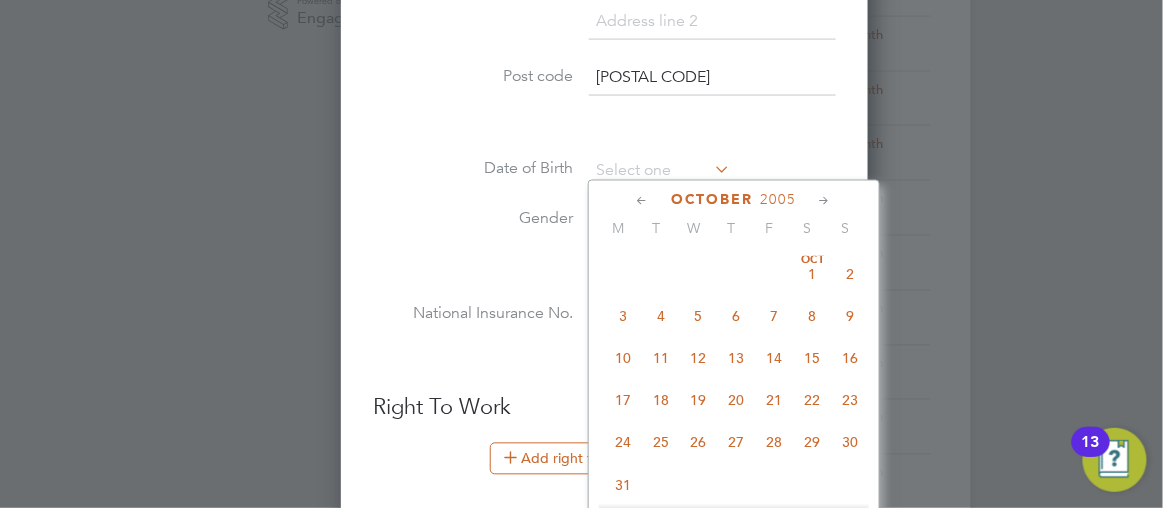 click 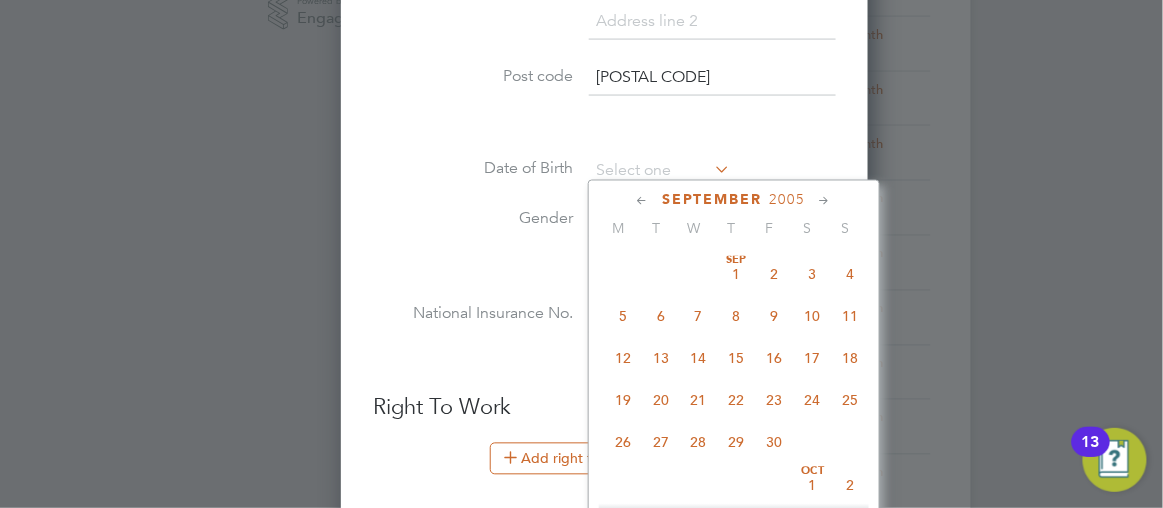 click 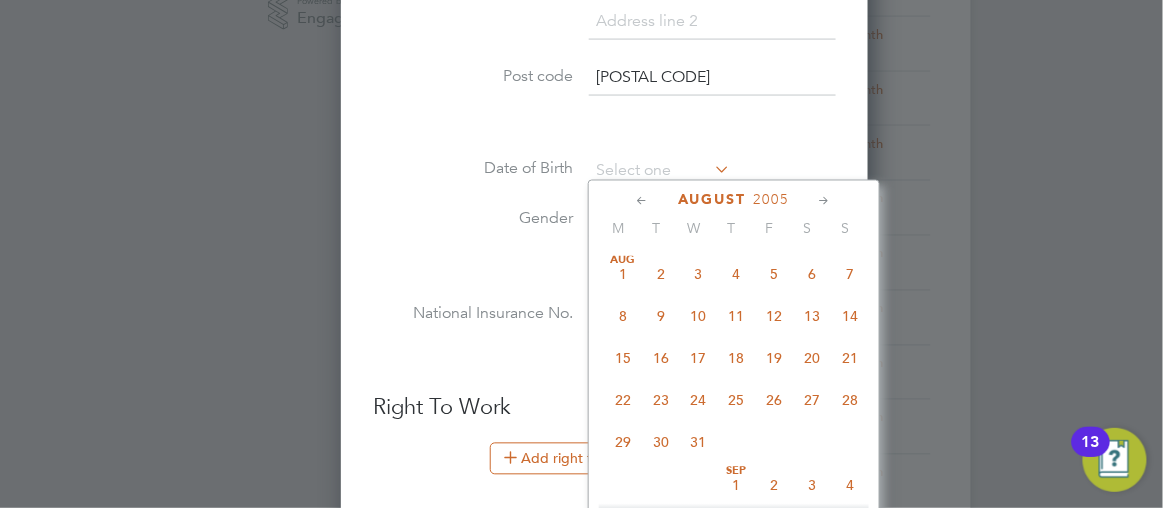 click 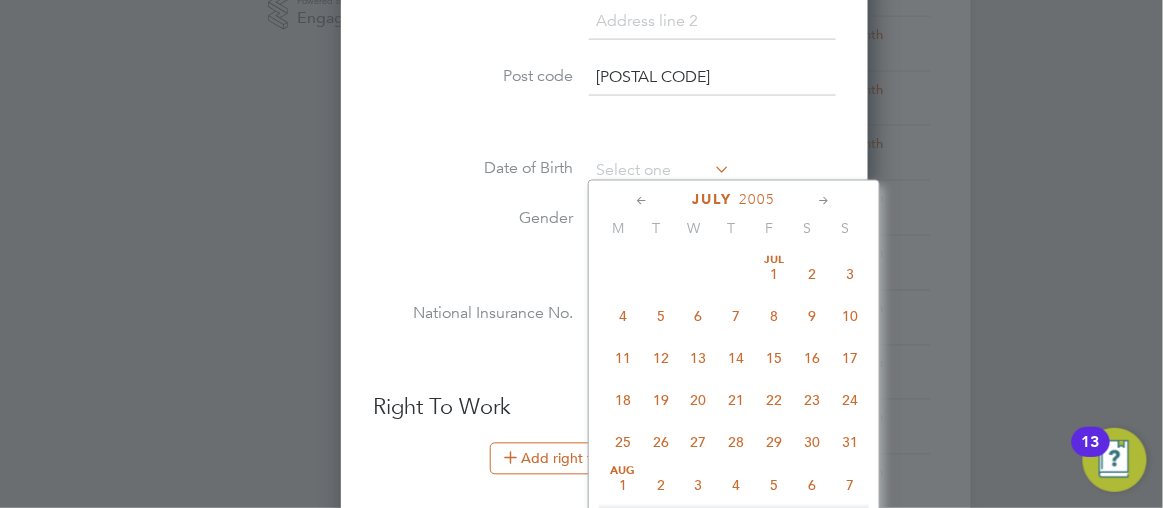 click 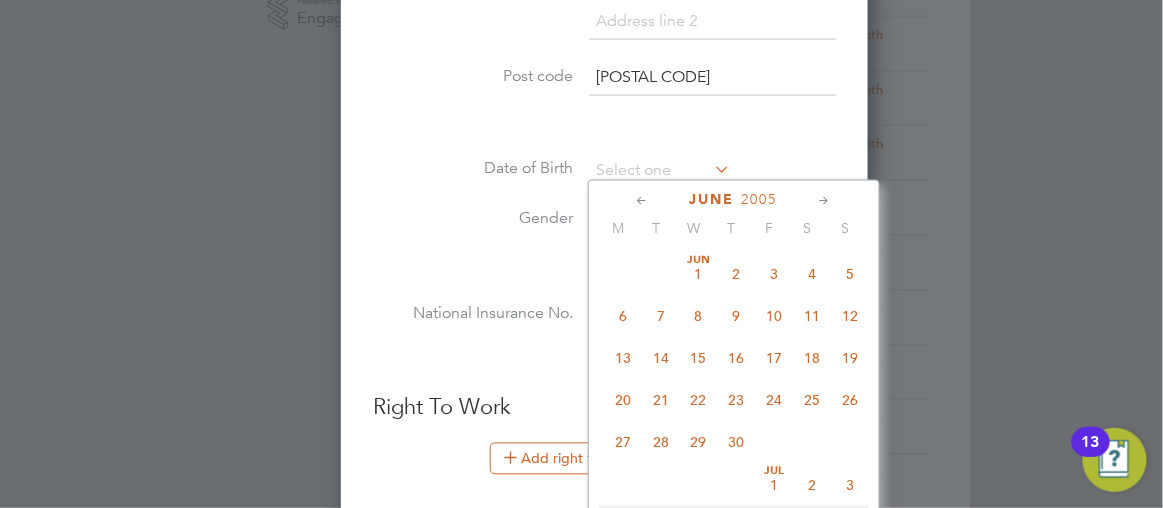 click 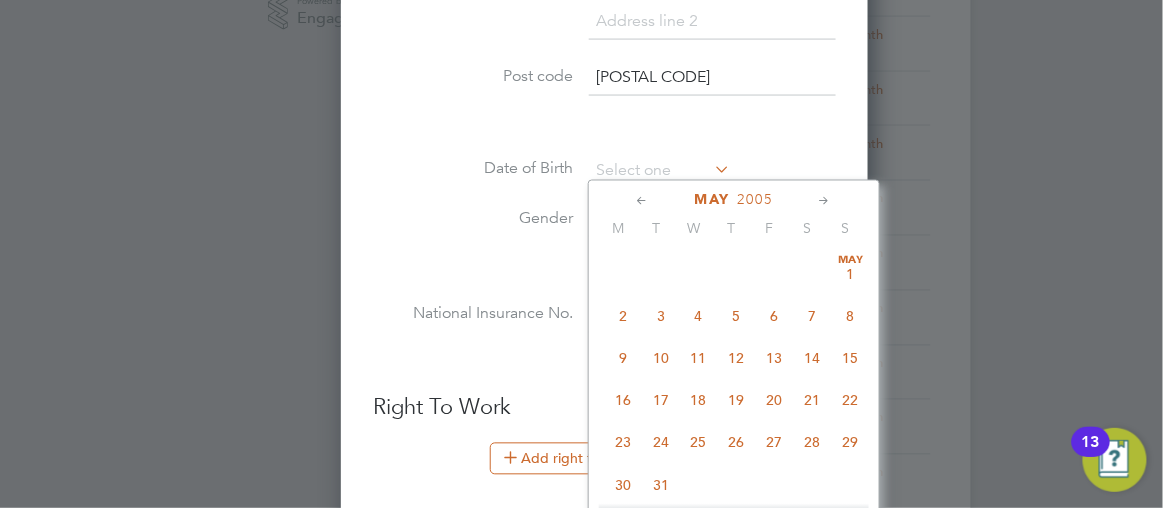 click 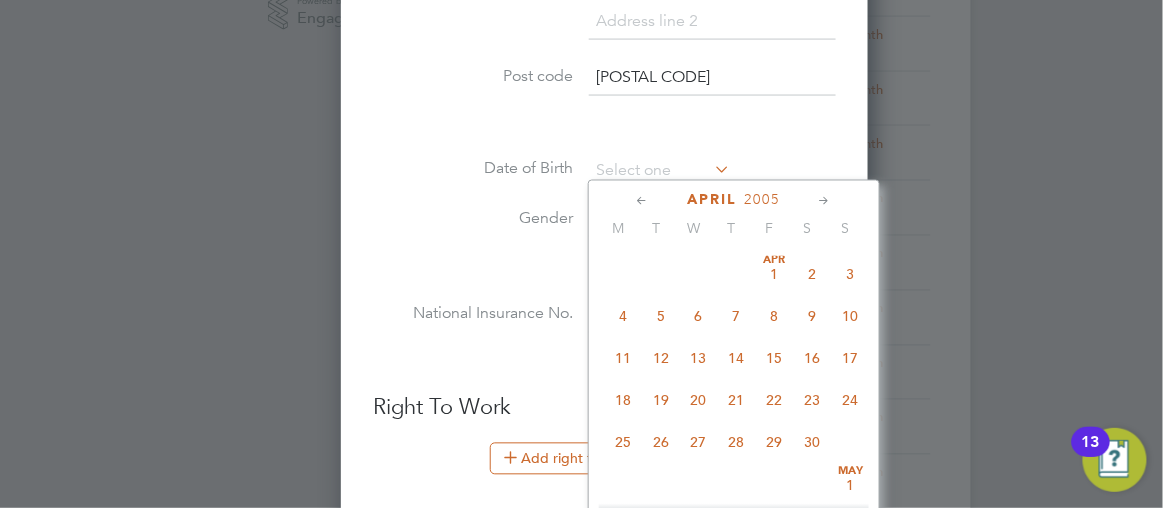 click 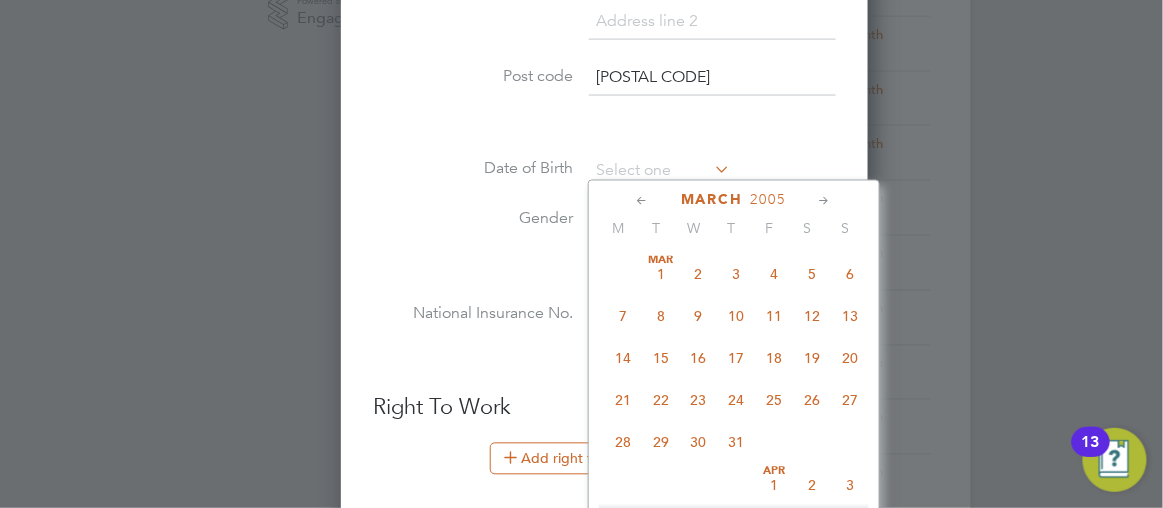 click 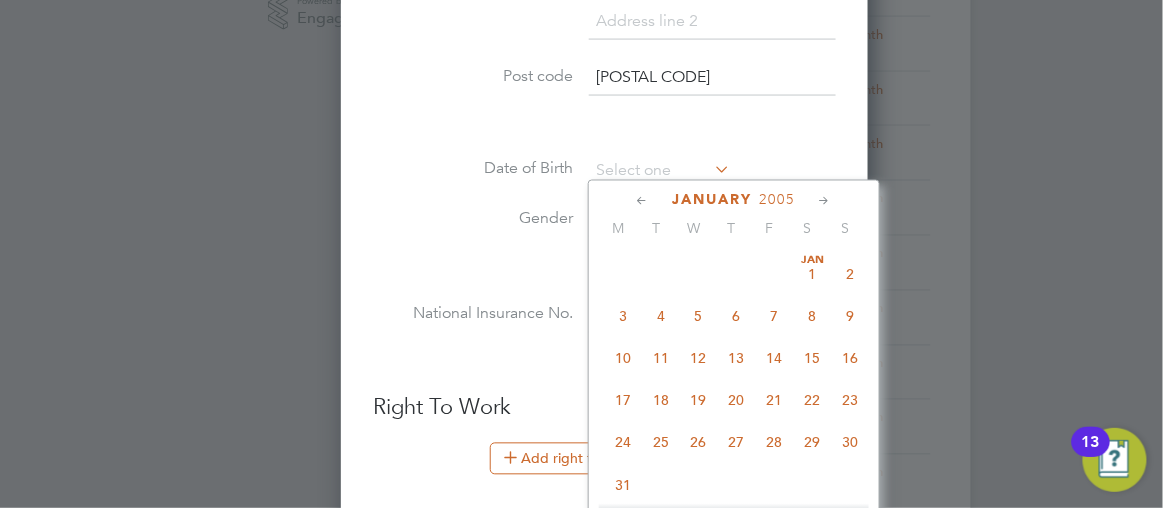 click 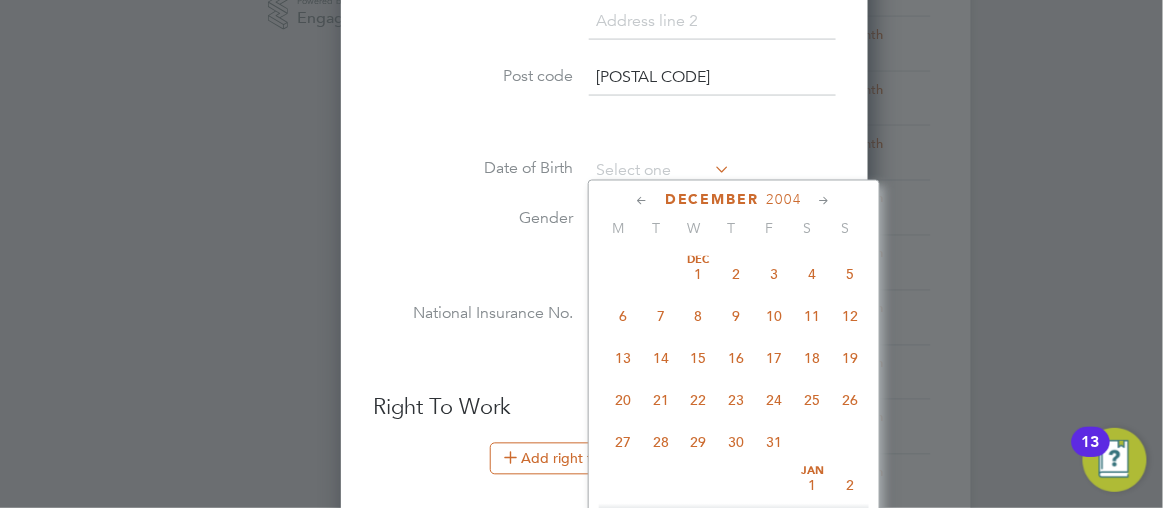 click 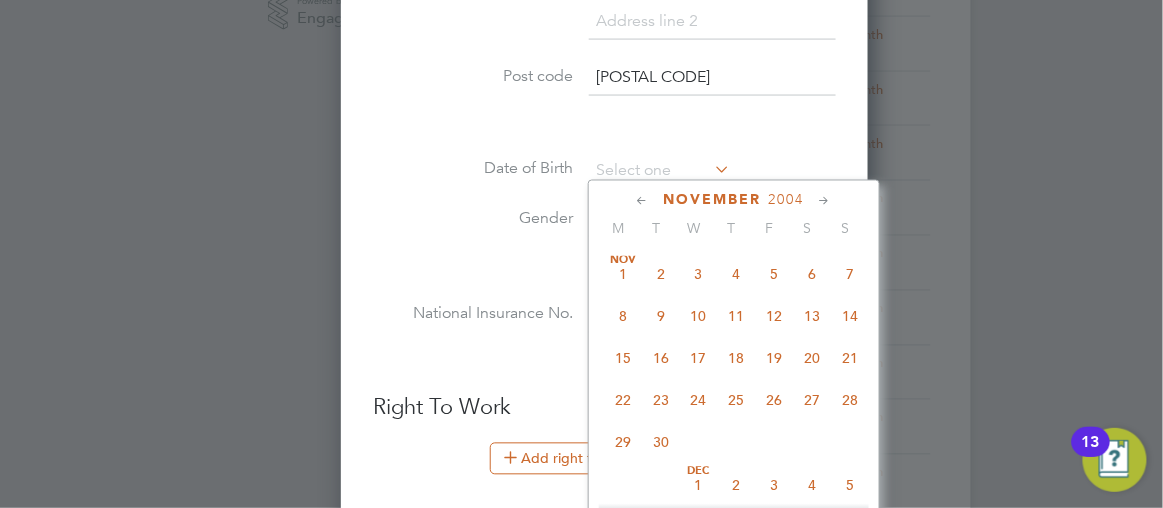 click 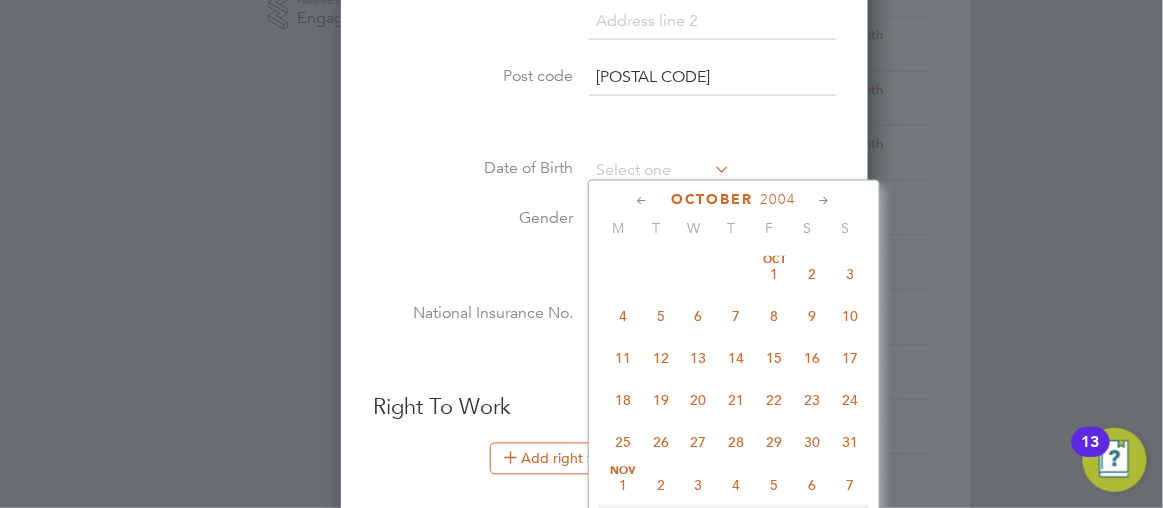 click 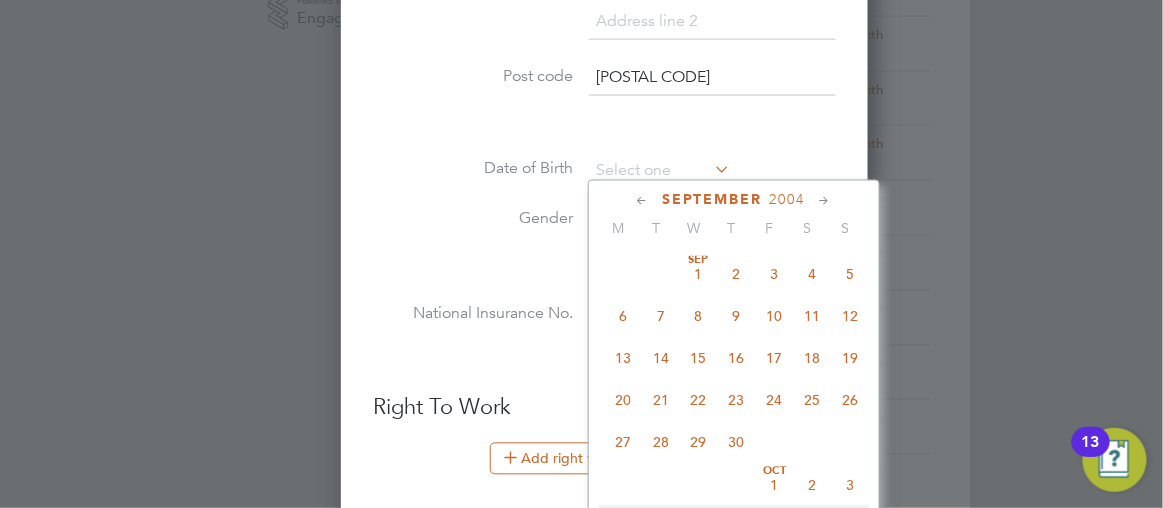 click 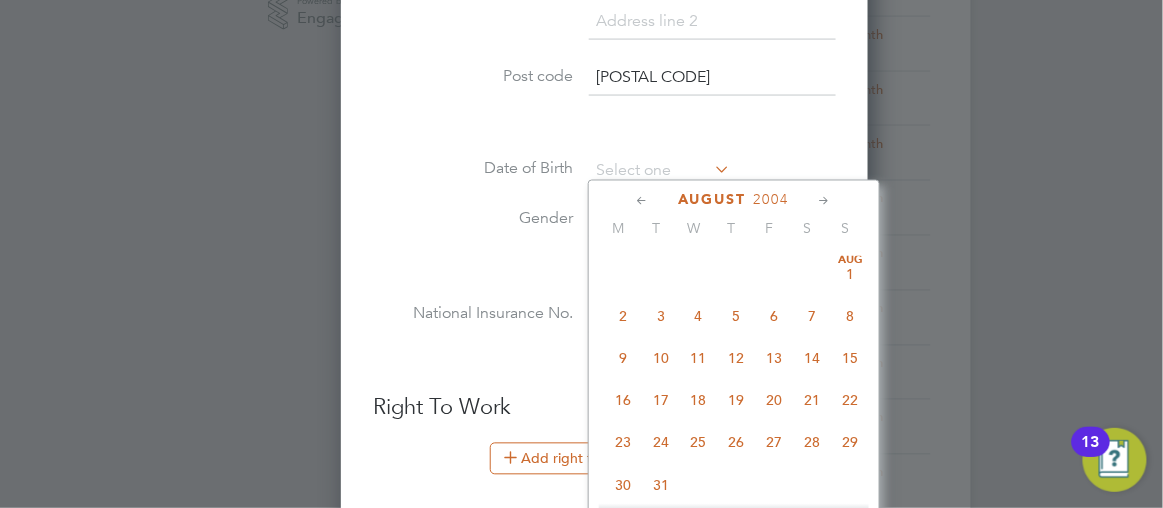 click 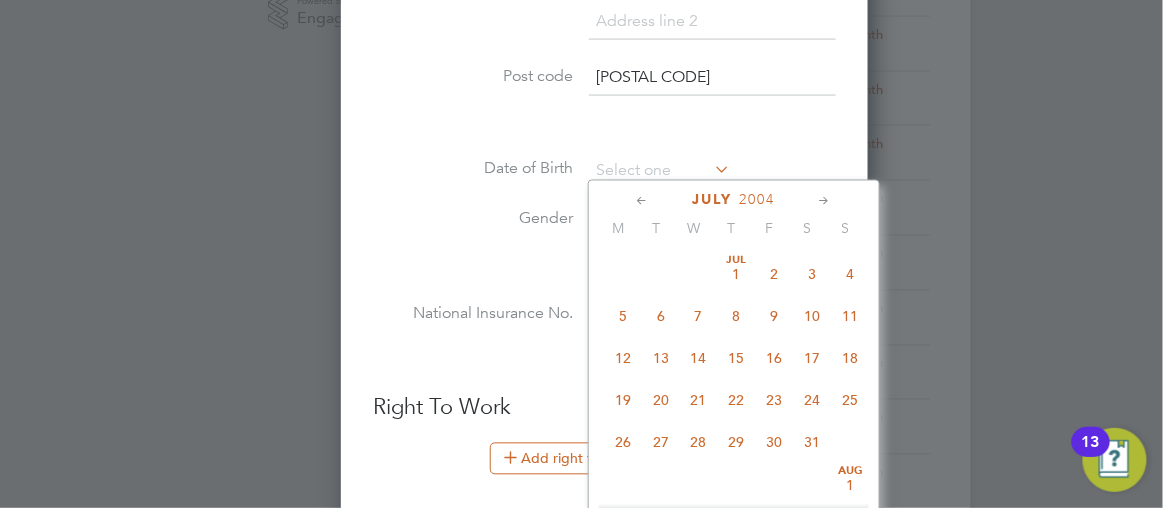 click 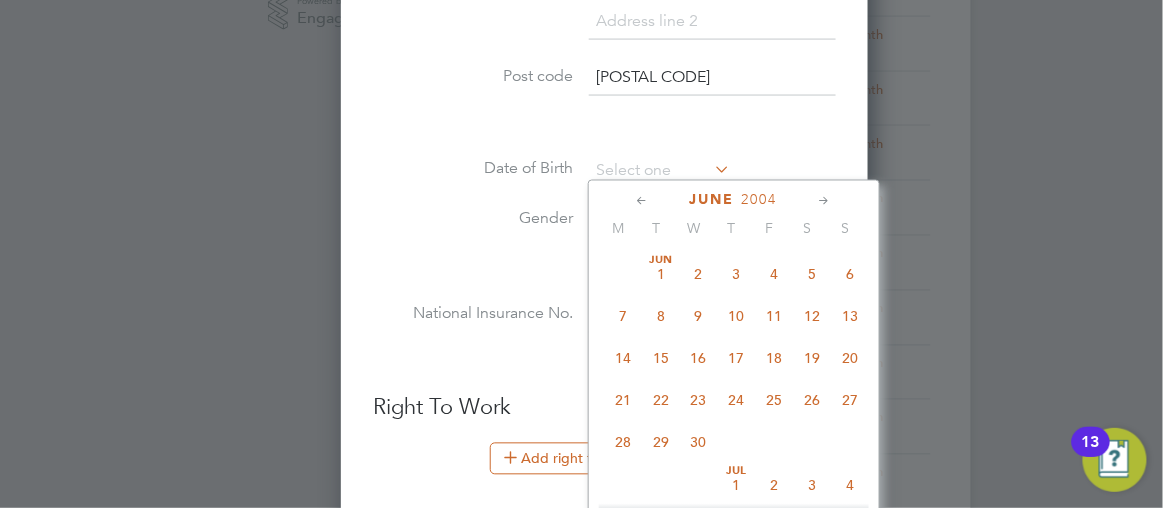 click 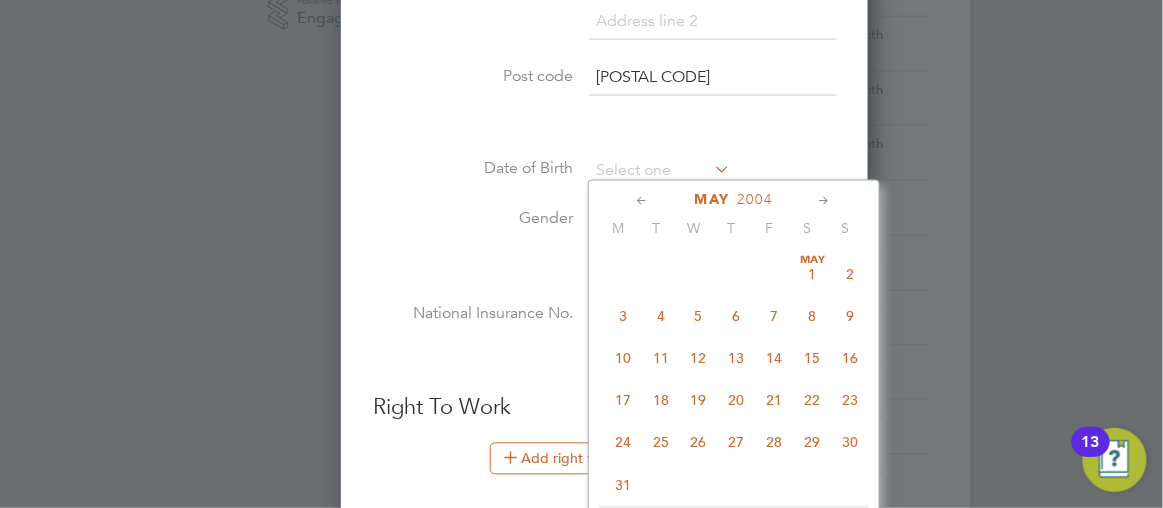click 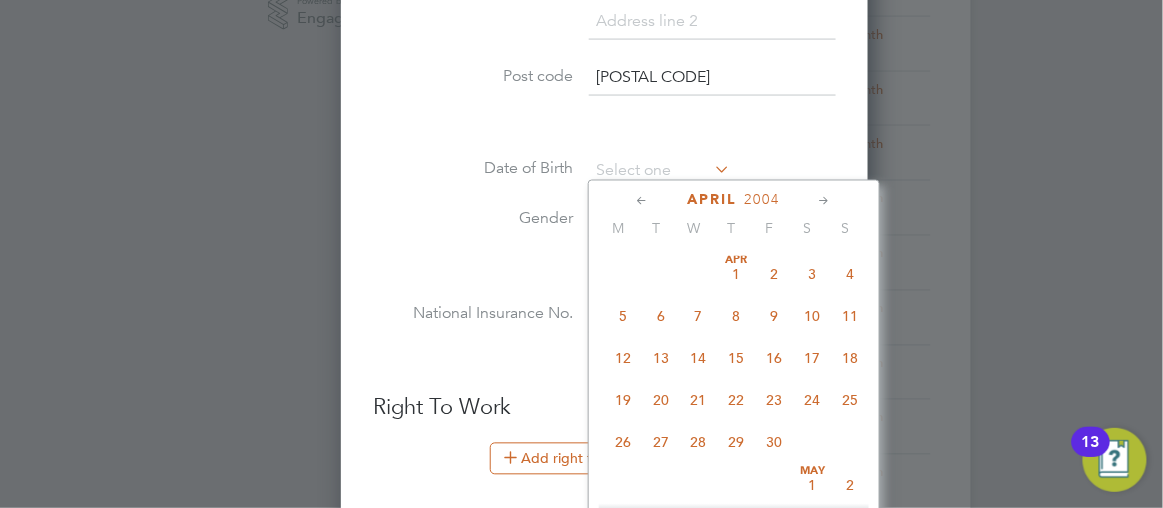 click 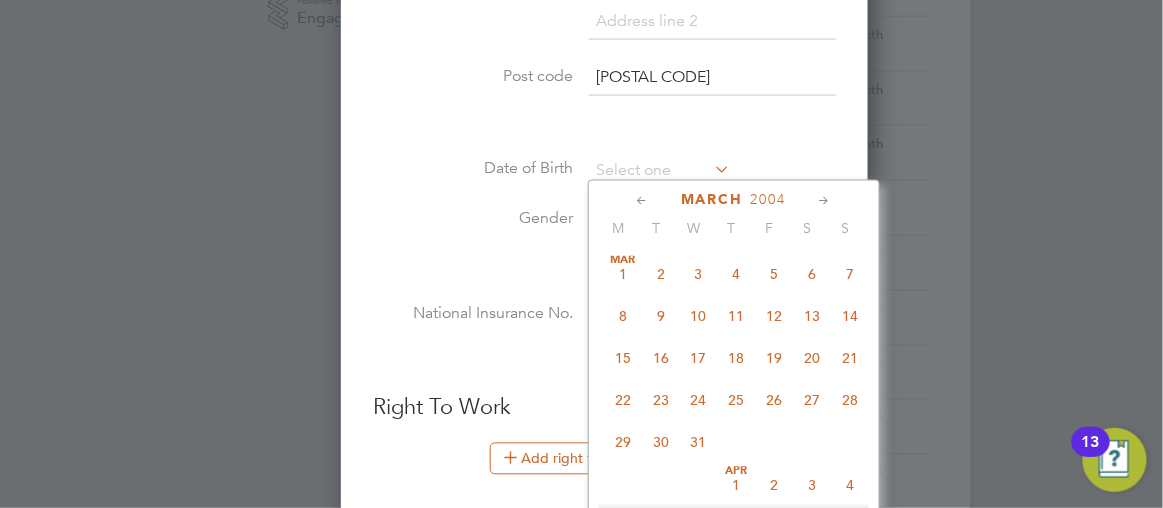 click 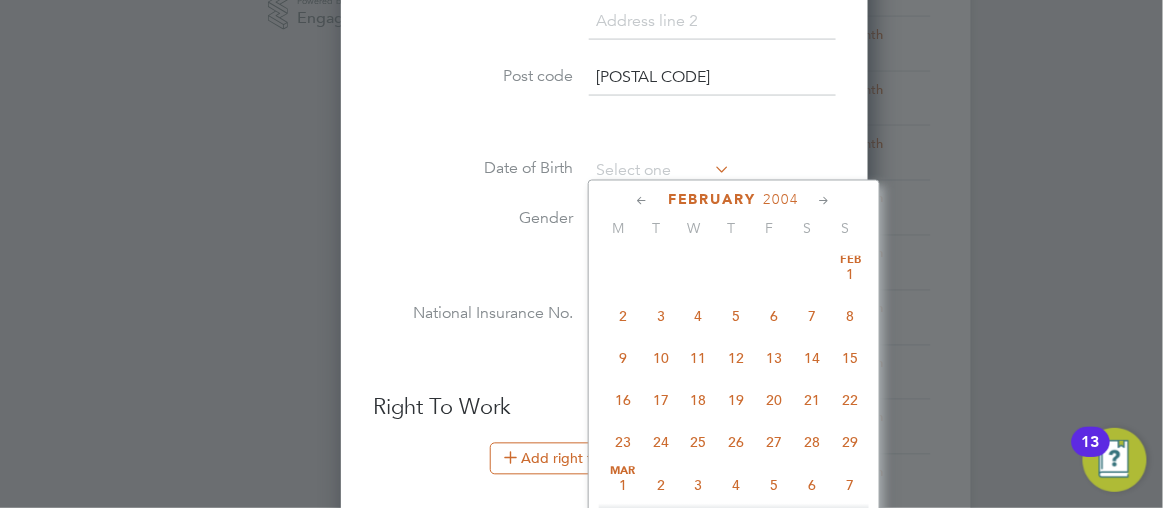 click 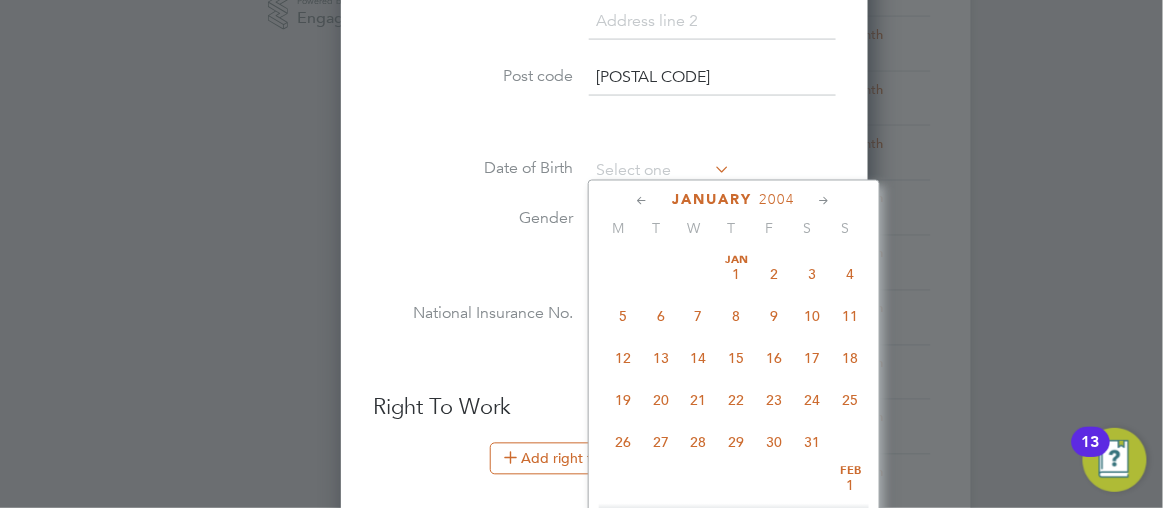 click 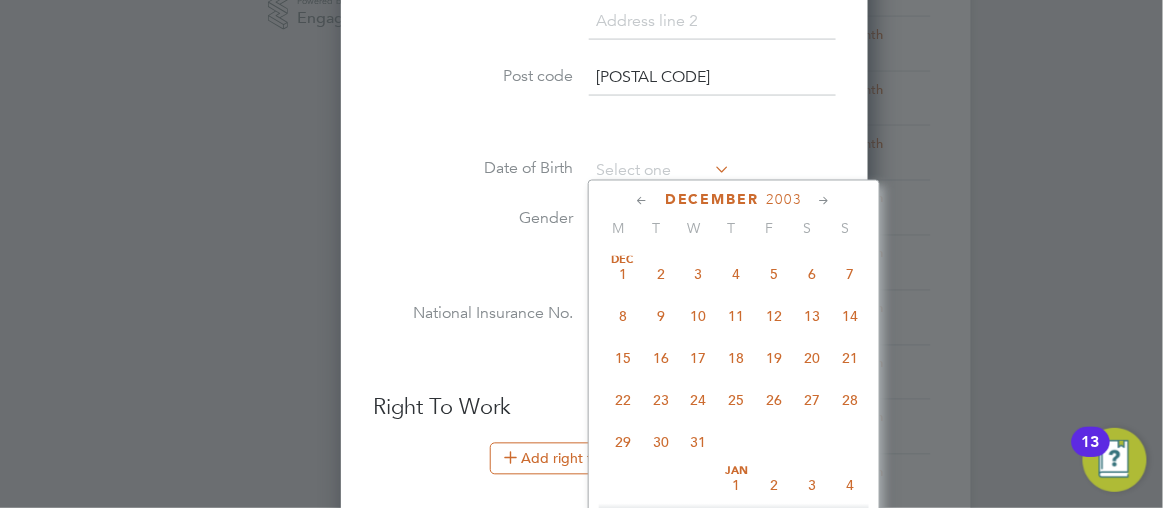 click 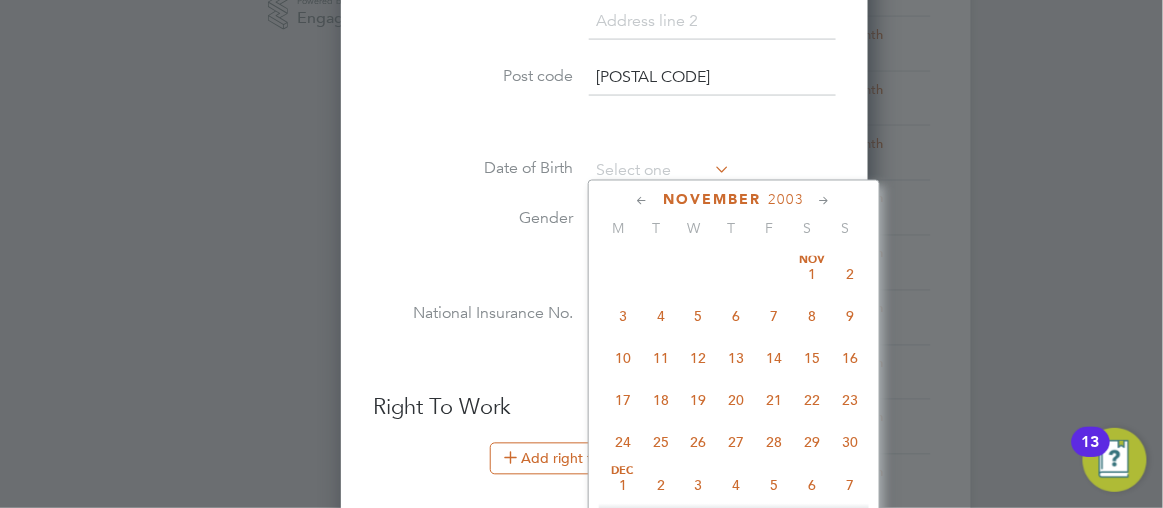 click 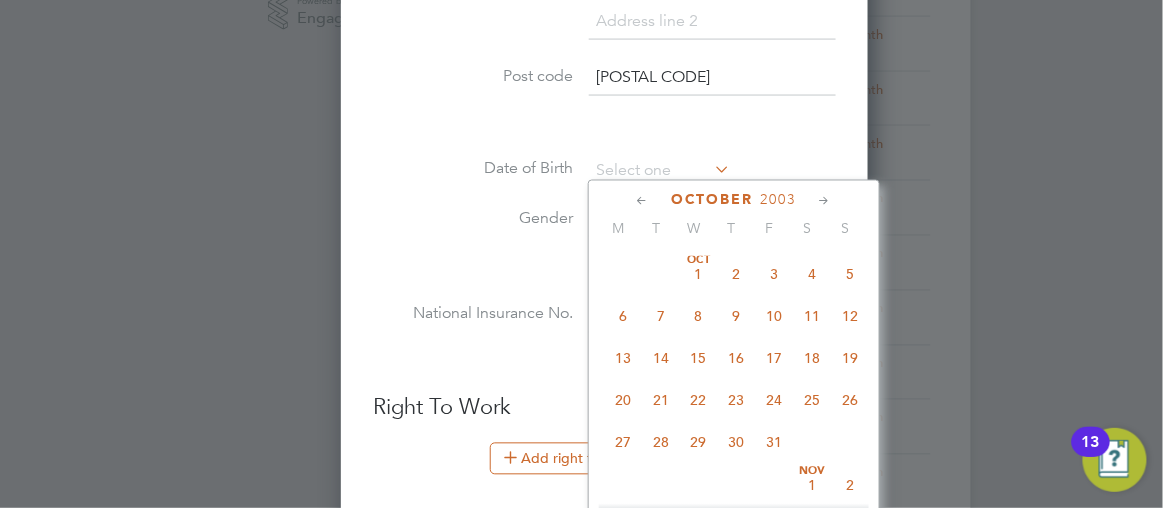 click 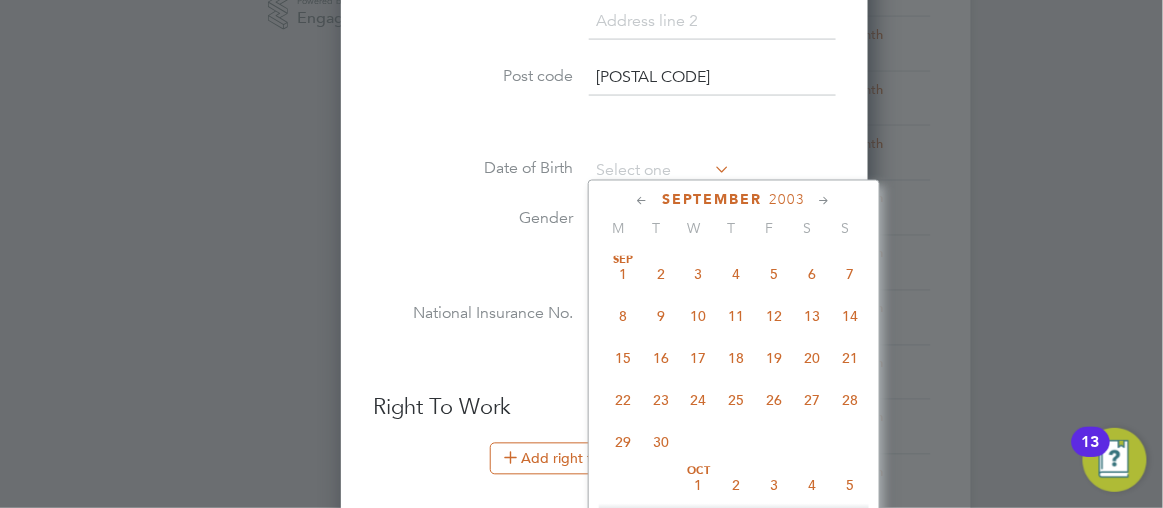click 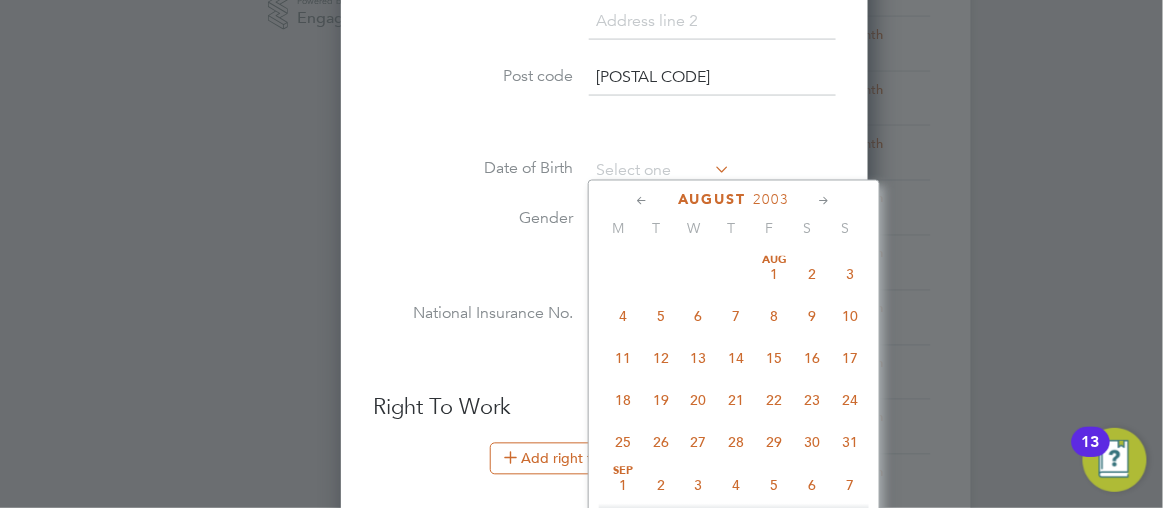 click 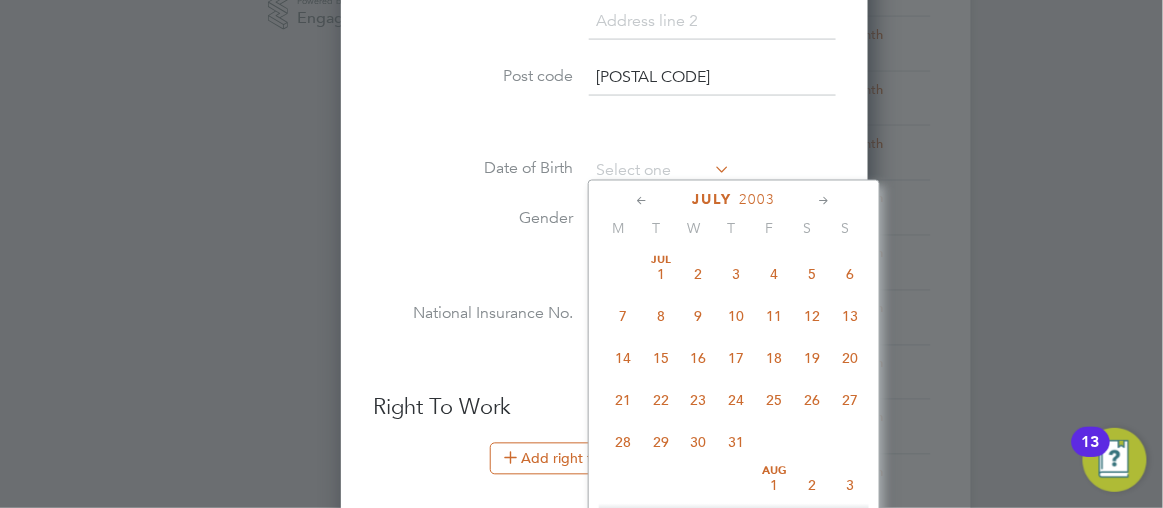 click 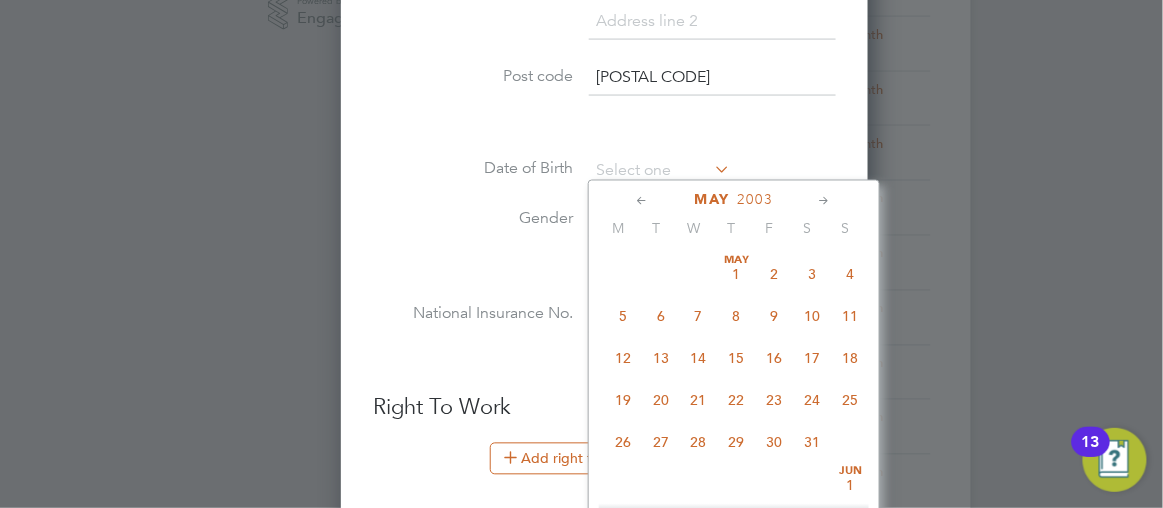 click 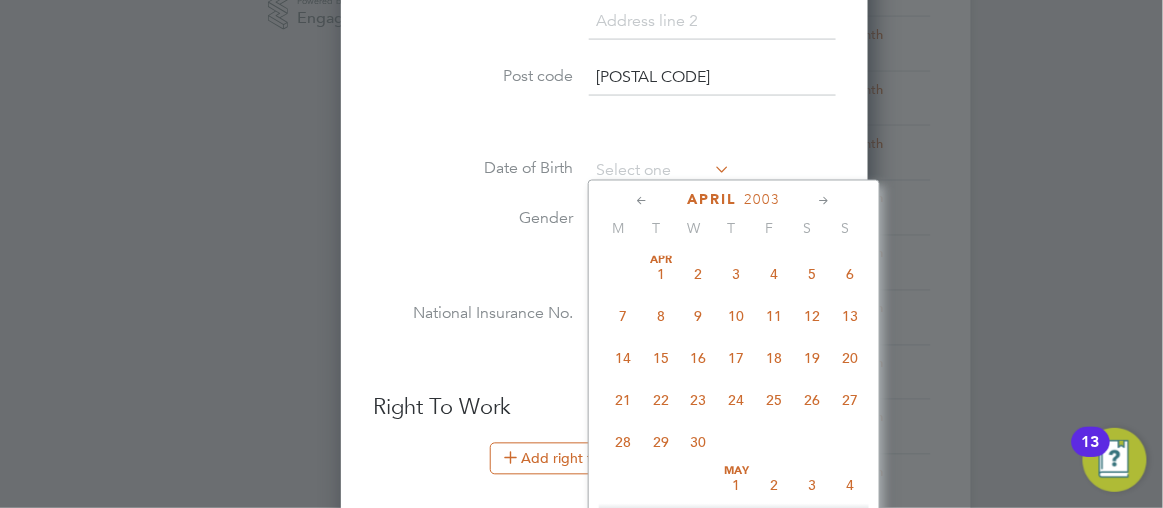 click 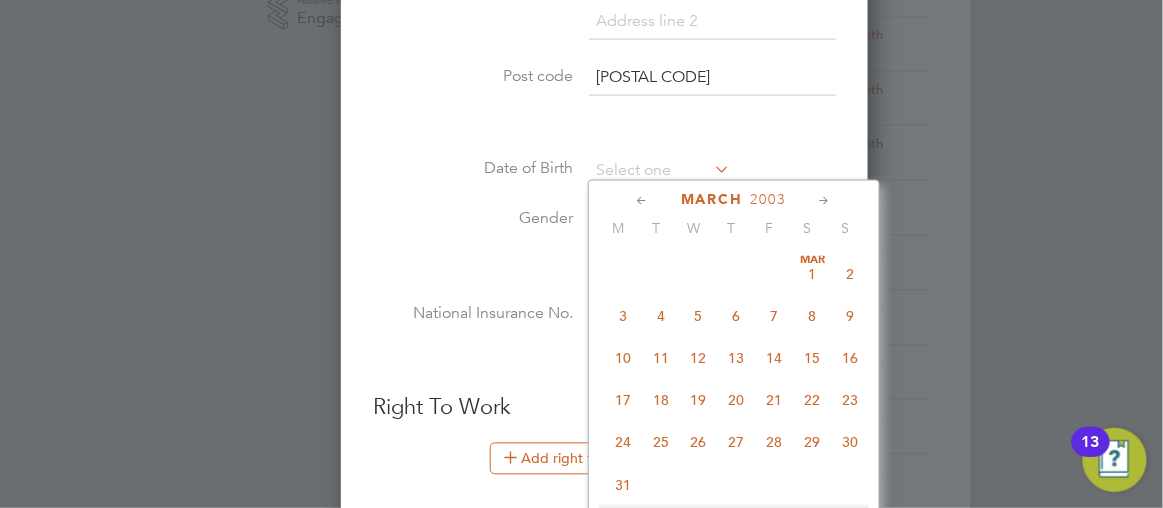 click 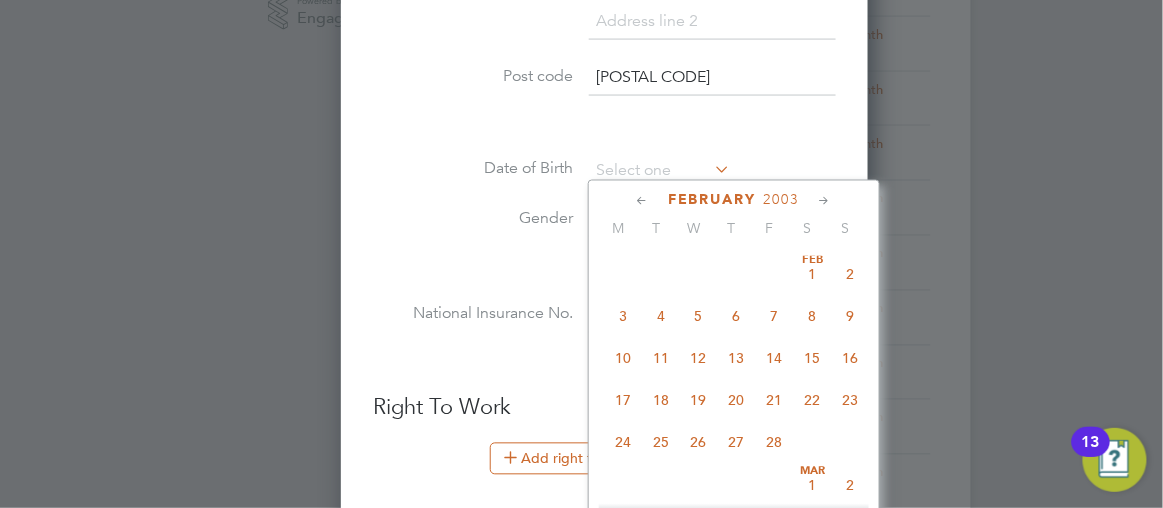 click 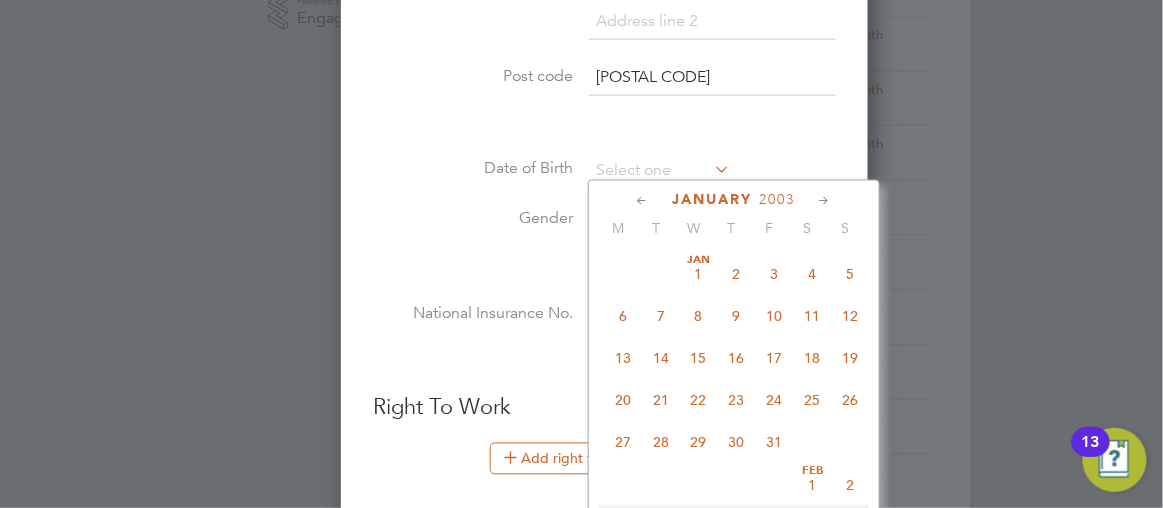click 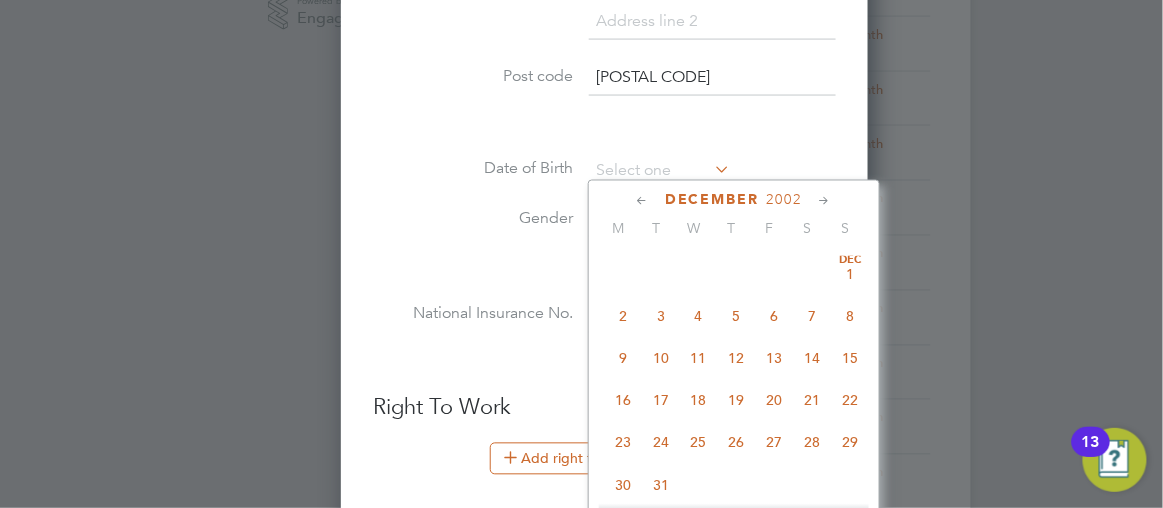 click 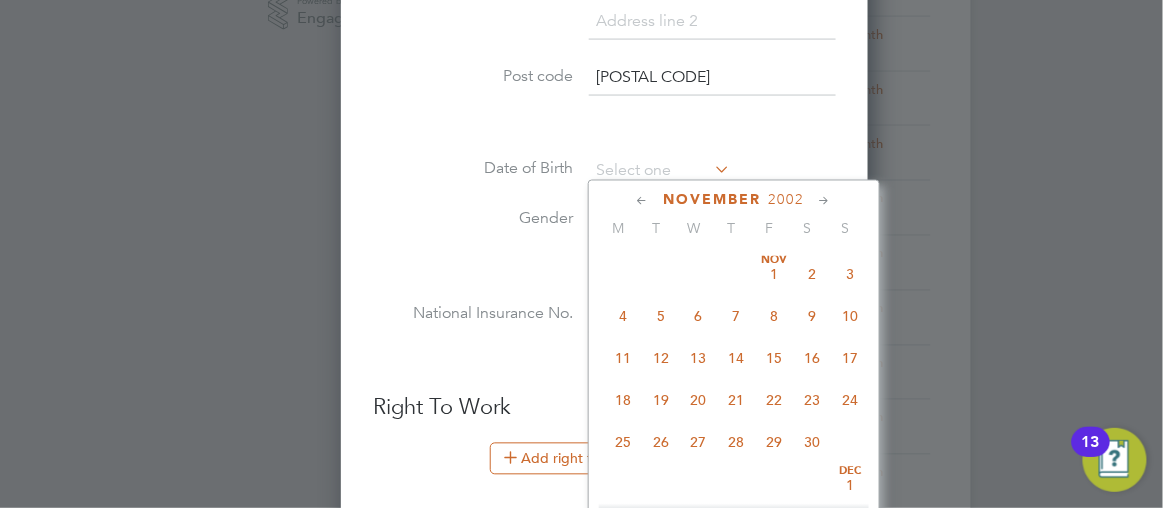 click 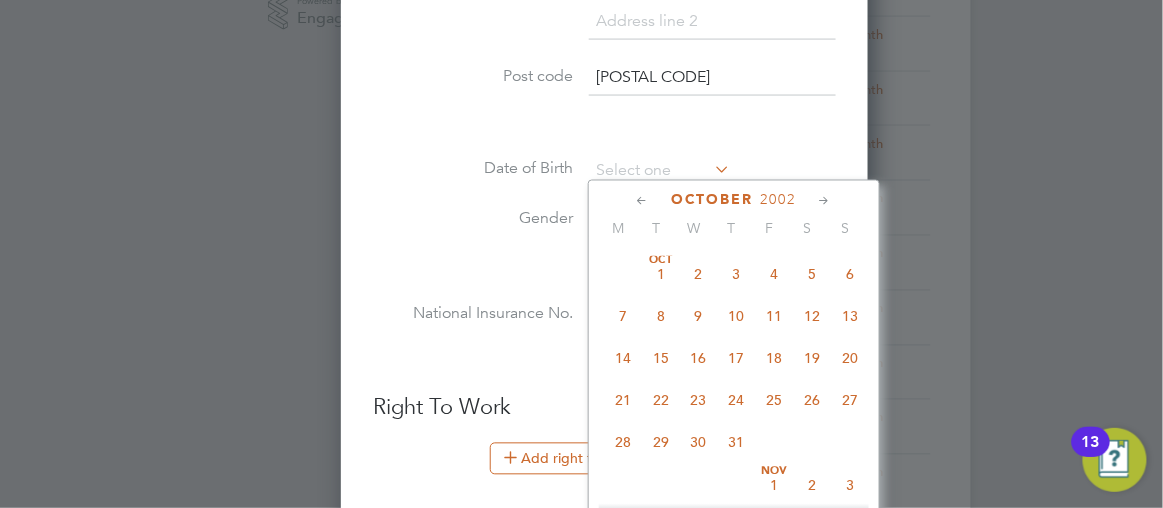 click 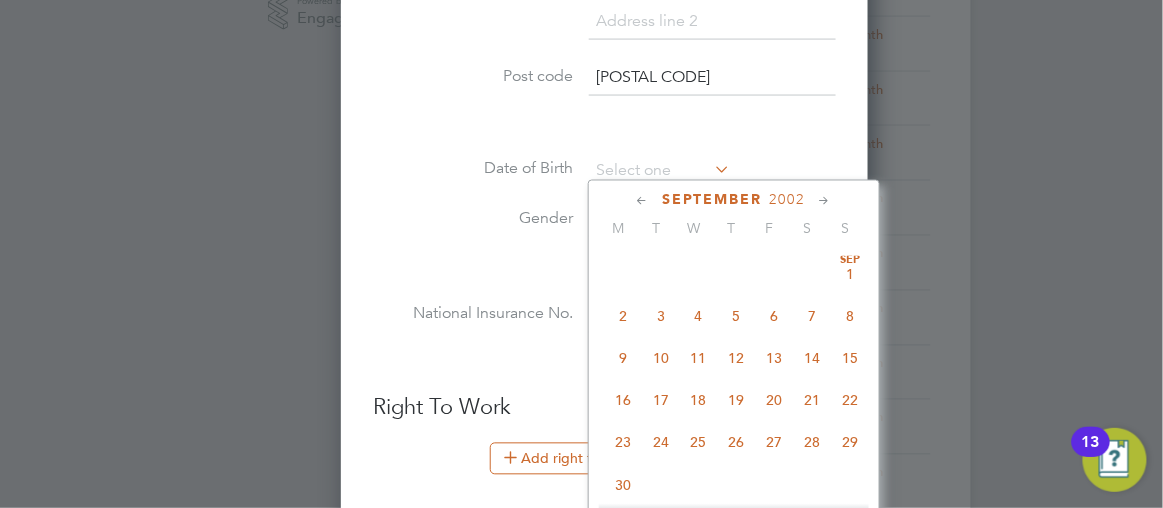 click 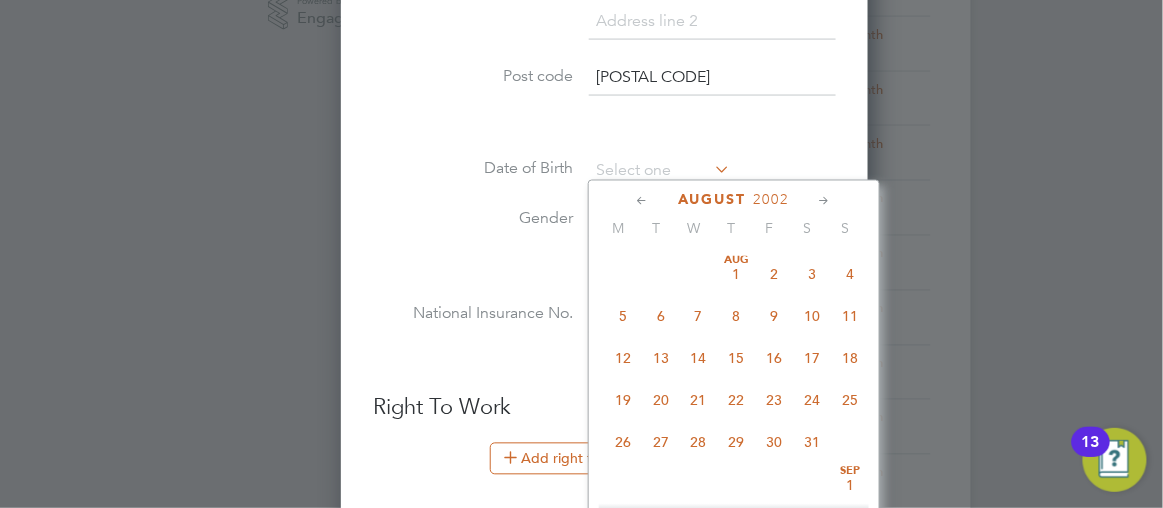 click 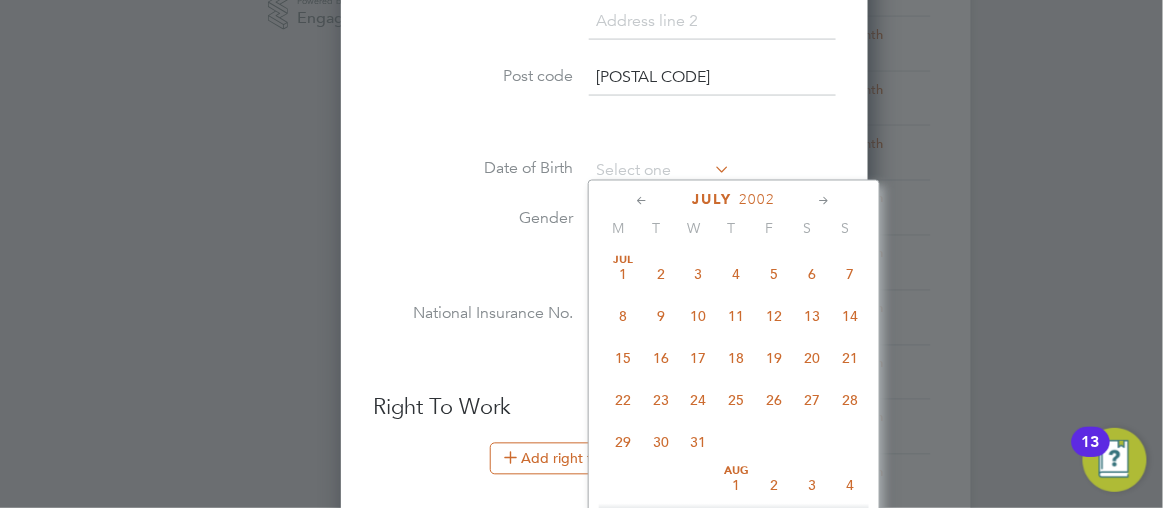 click 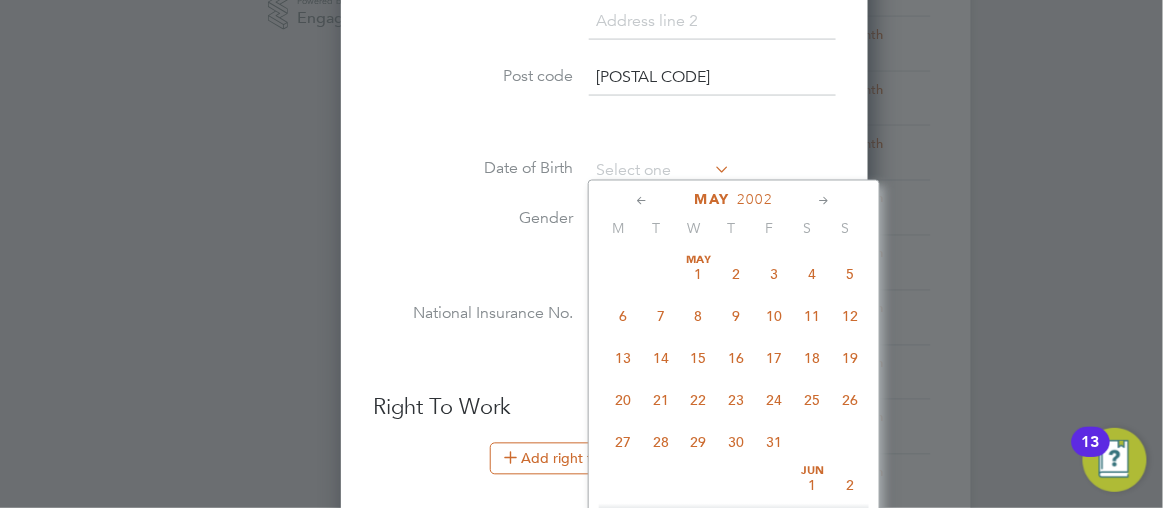 click 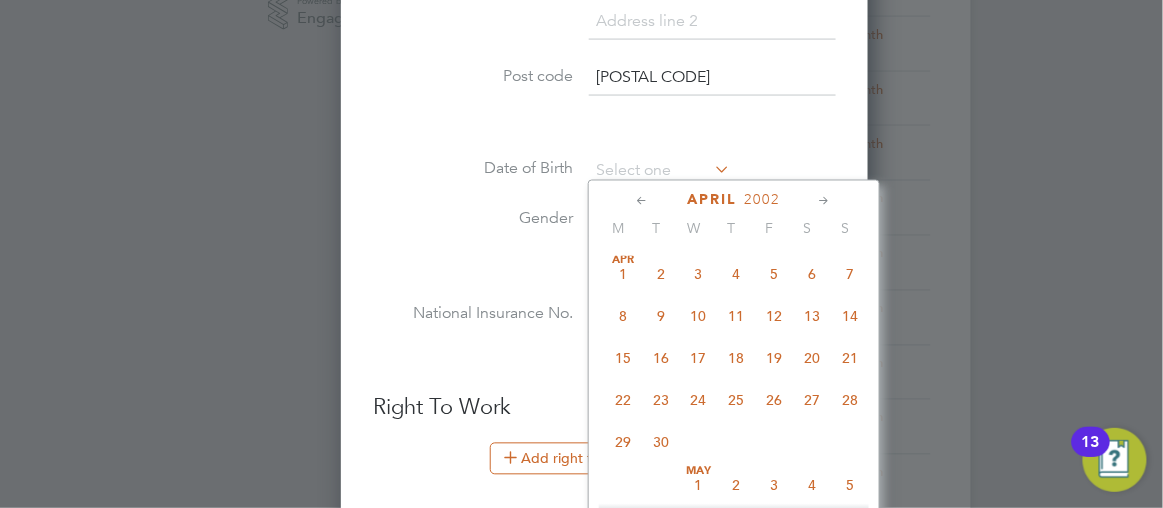 click 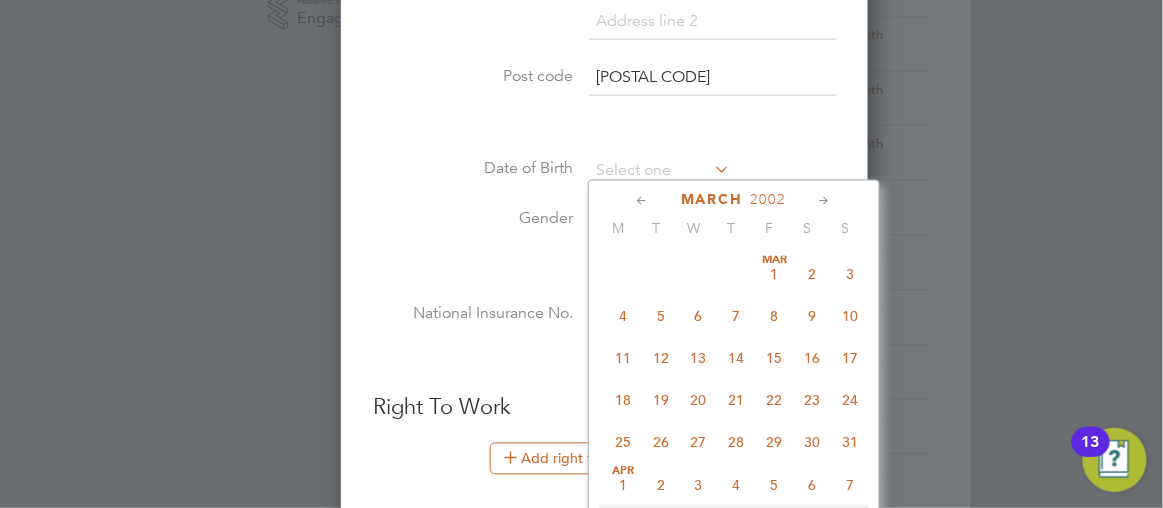 click 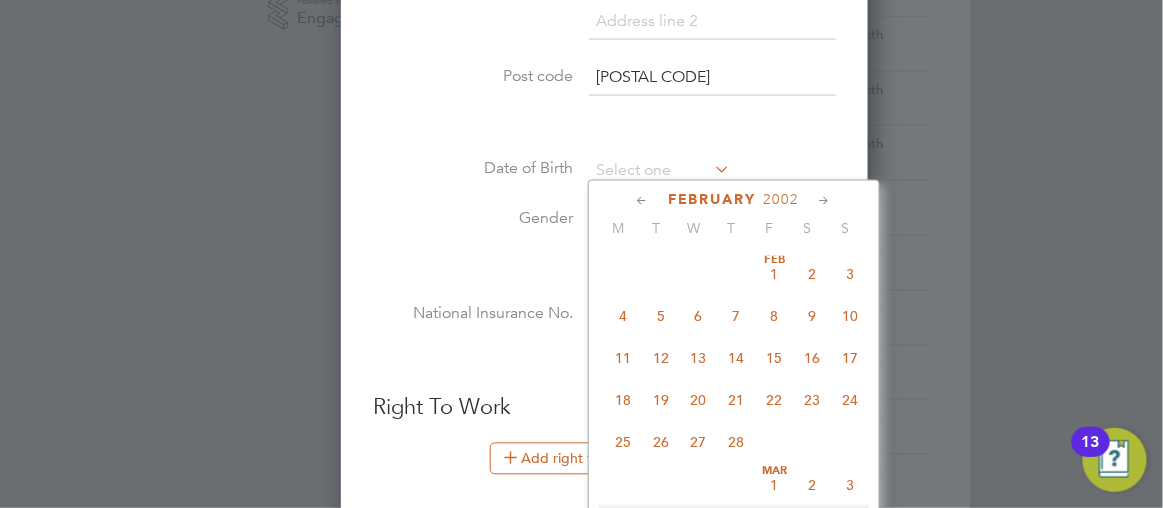 click 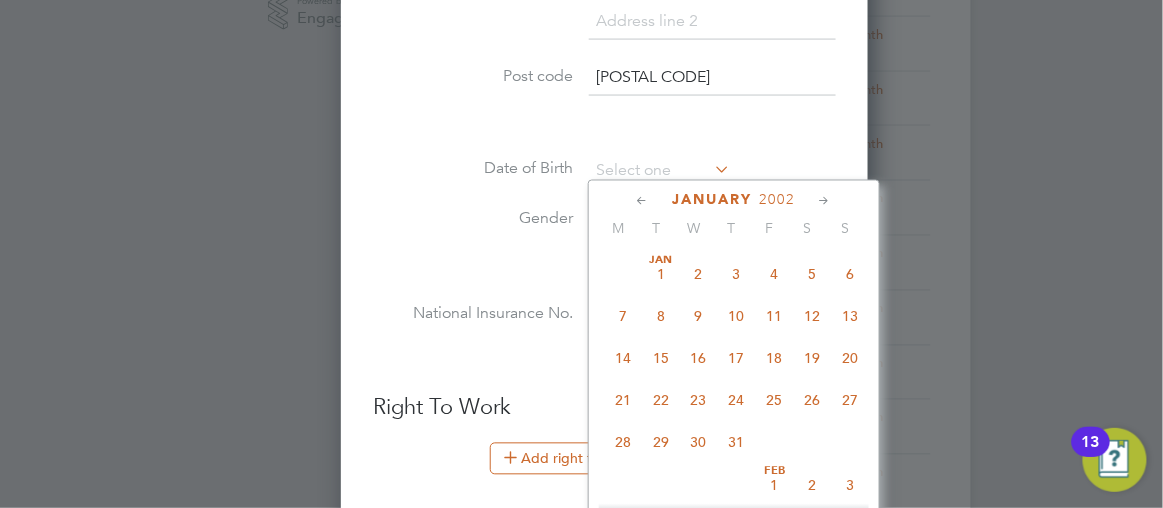 click 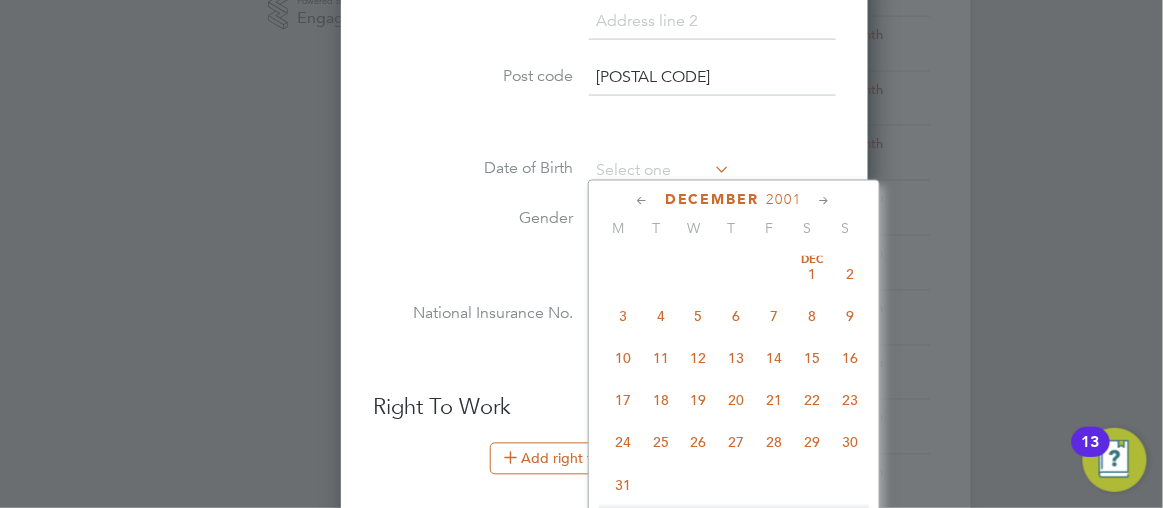click 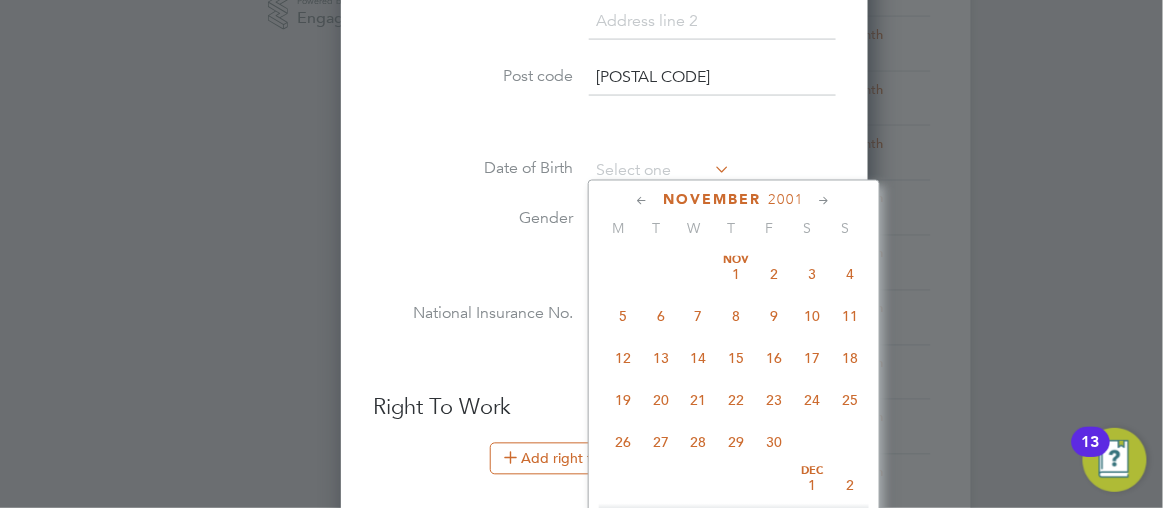 click 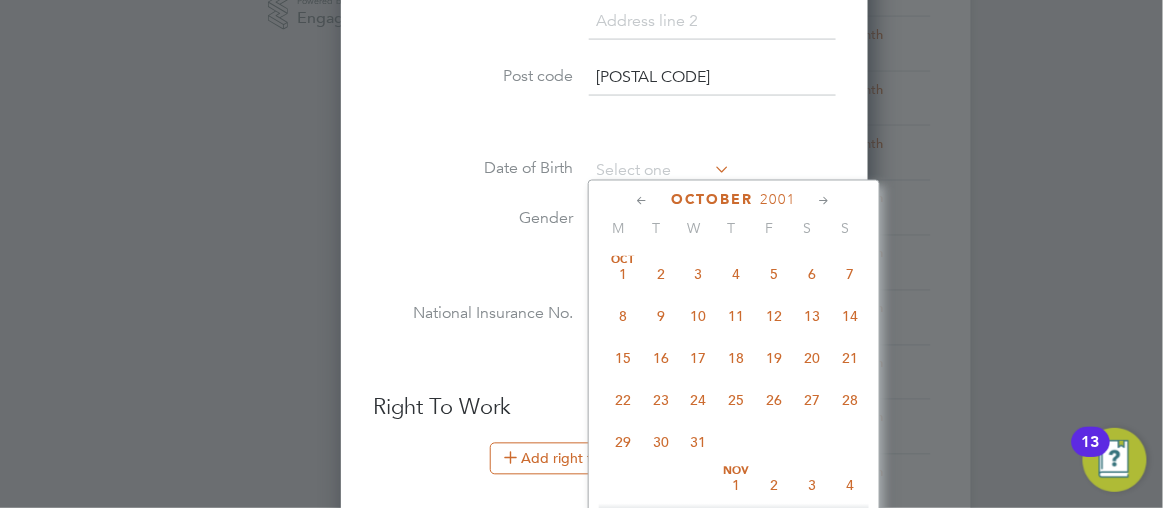click 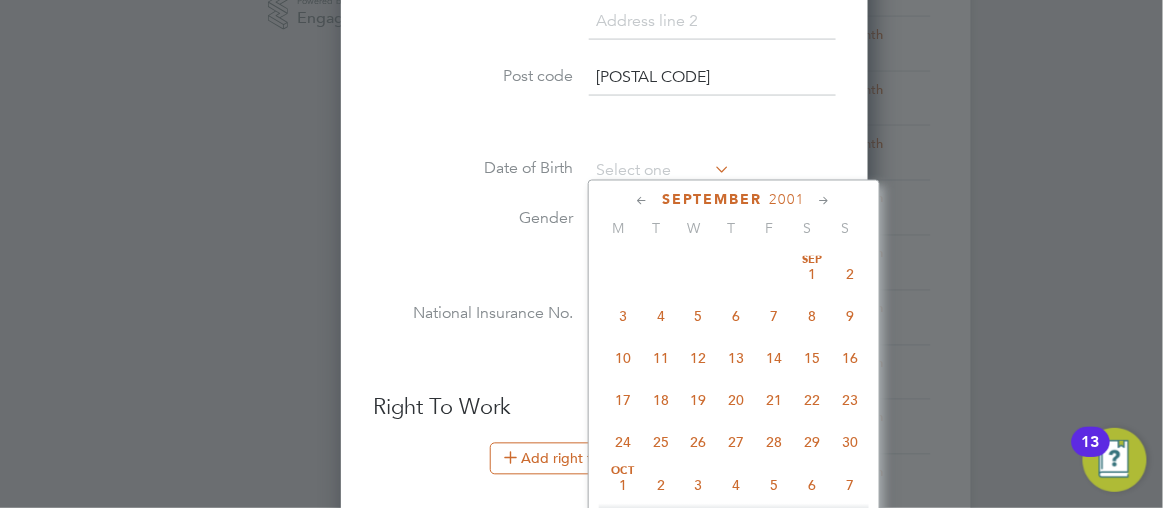click 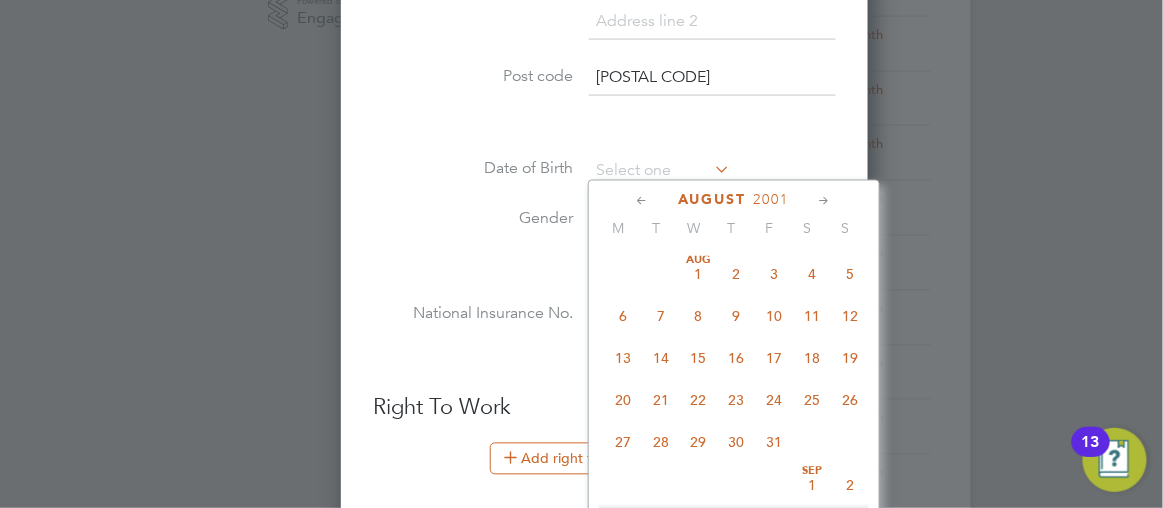 click 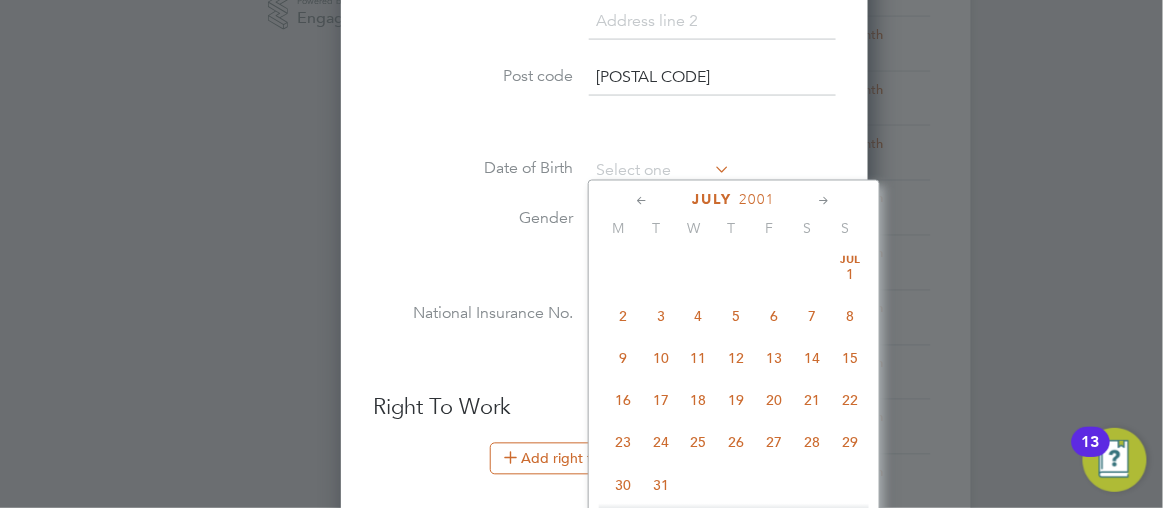 click 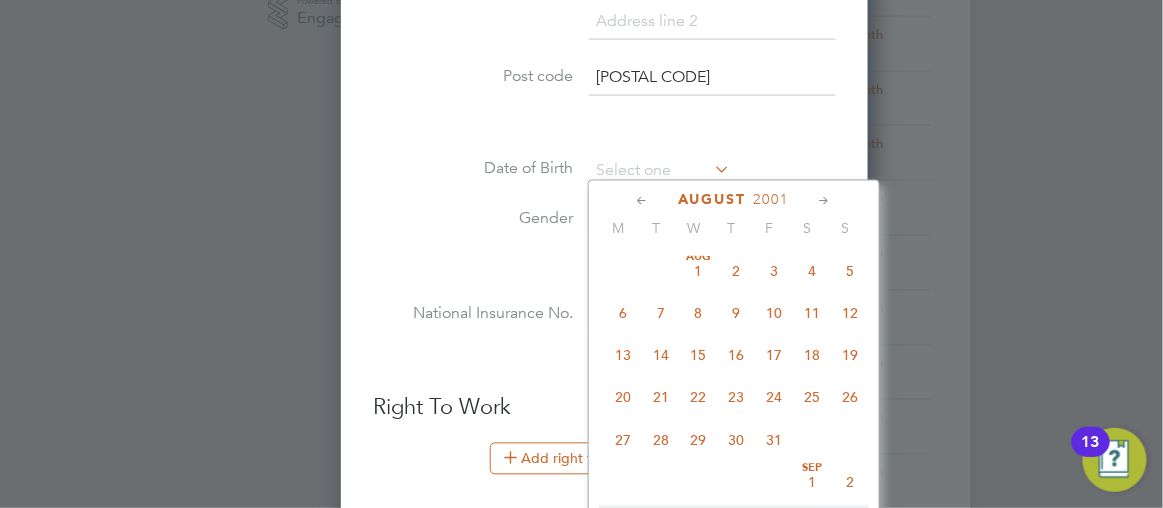 click on "2" 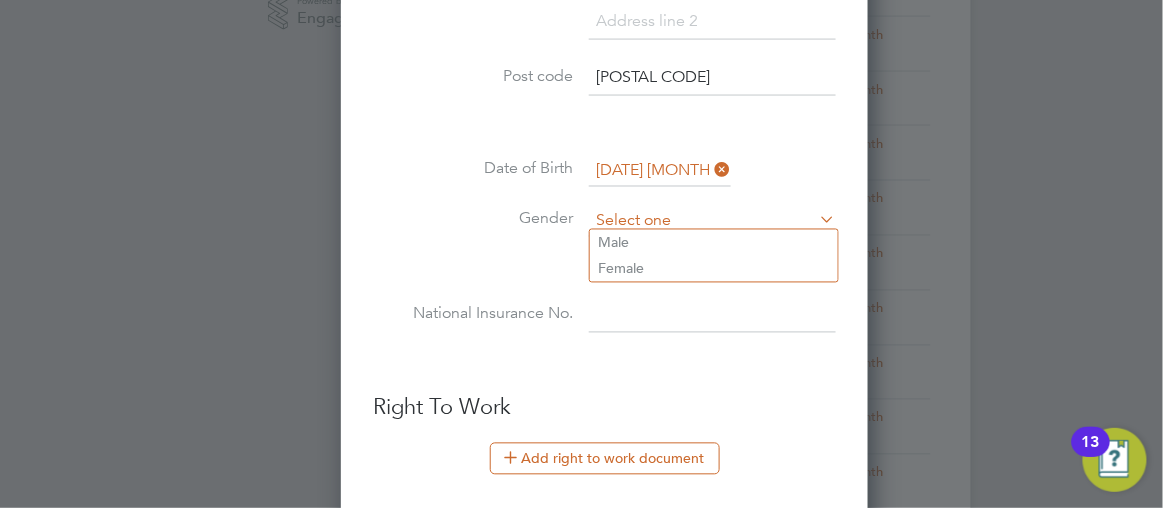 click at bounding box center [712, 222] 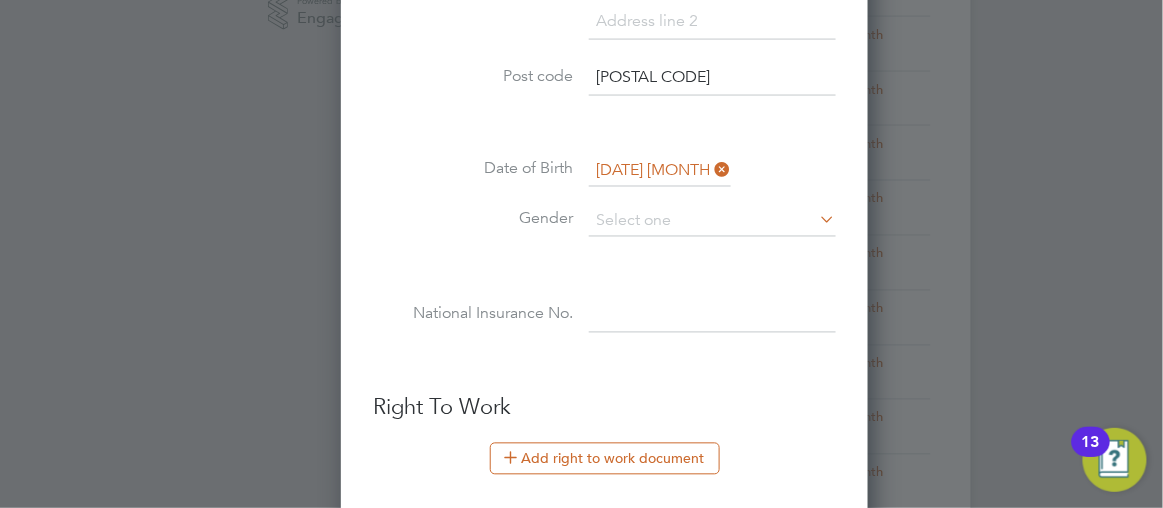 click on "Male" 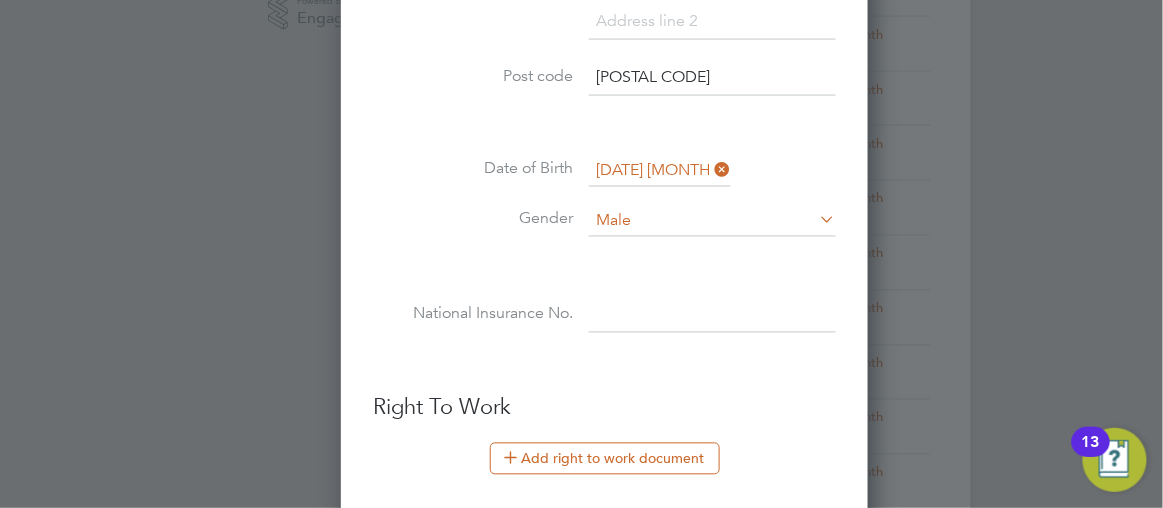 scroll, scrollTop: 1690, scrollLeft: 529, axis: both 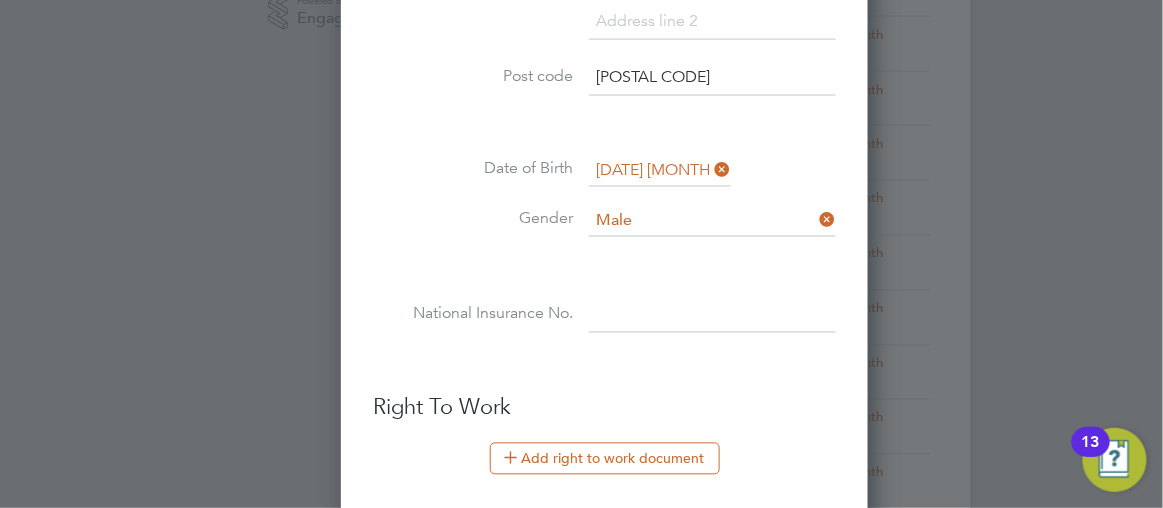 click at bounding box center (712, 316) 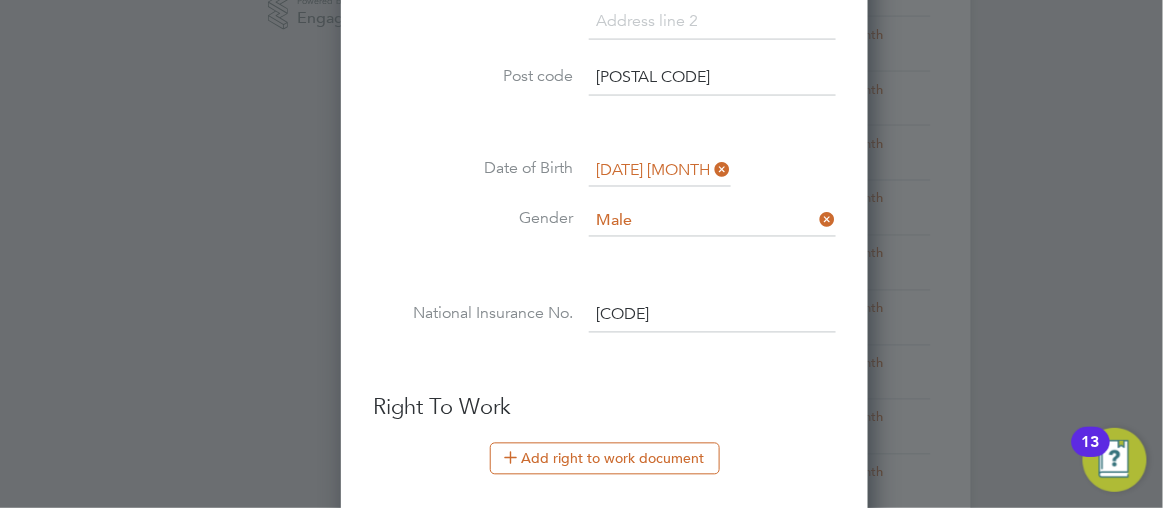type on "SK 91 24 61 B" 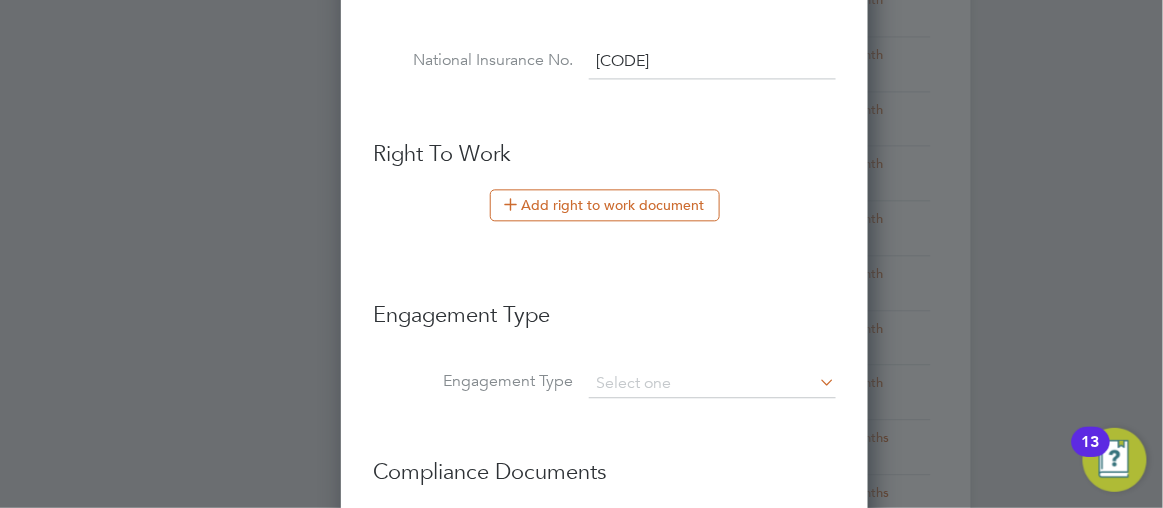 scroll, scrollTop: 1038, scrollLeft: 0, axis: vertical 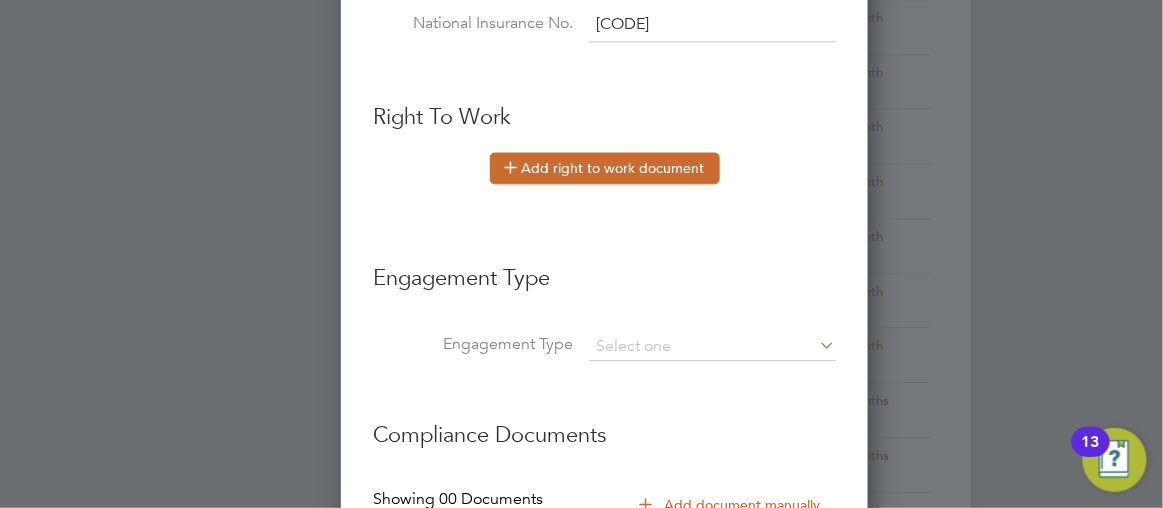 click on "Add right to work document" at bounding box center (605, 168) 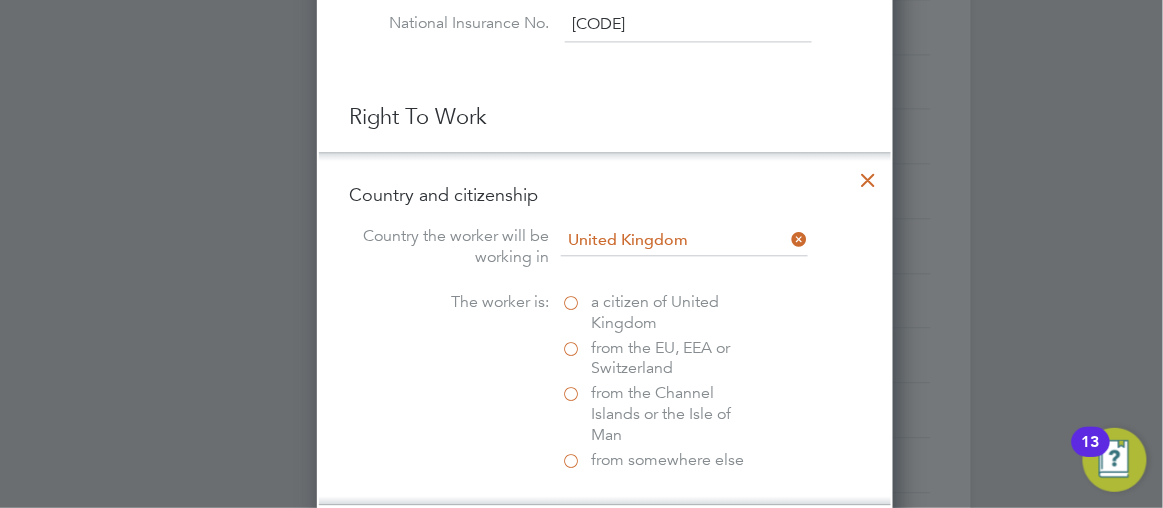 scroll, scrollTop: 9, scrollLeft: 10, axis: both 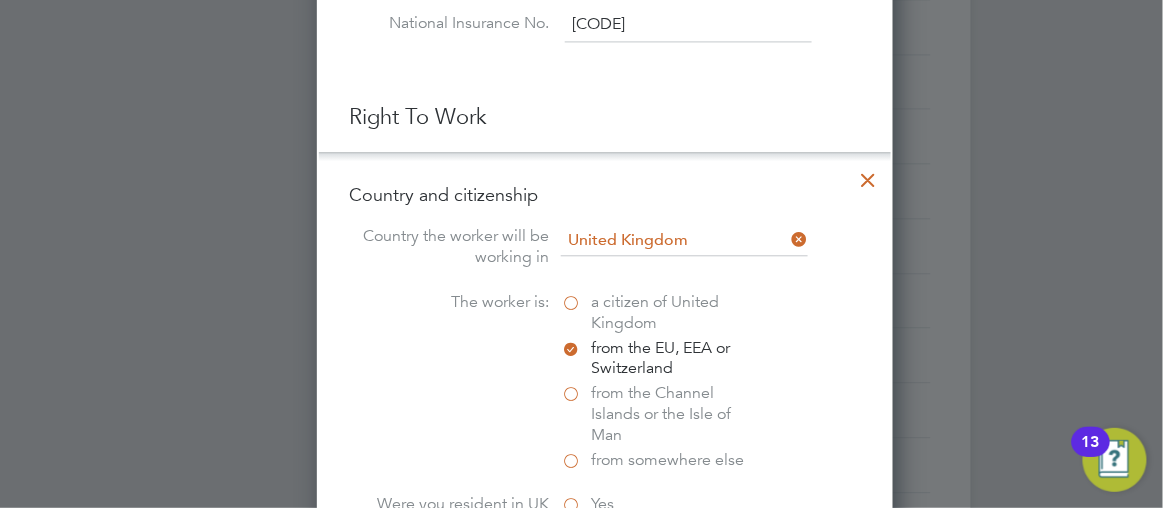 click 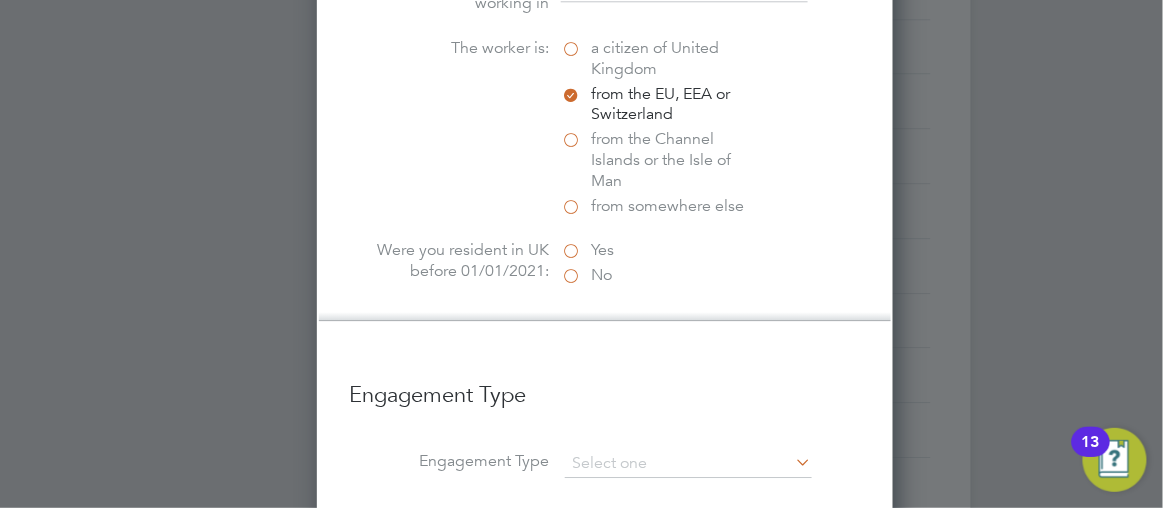 scroll, scrollTop: 1329, scrollLeft: 0, axis: vertical 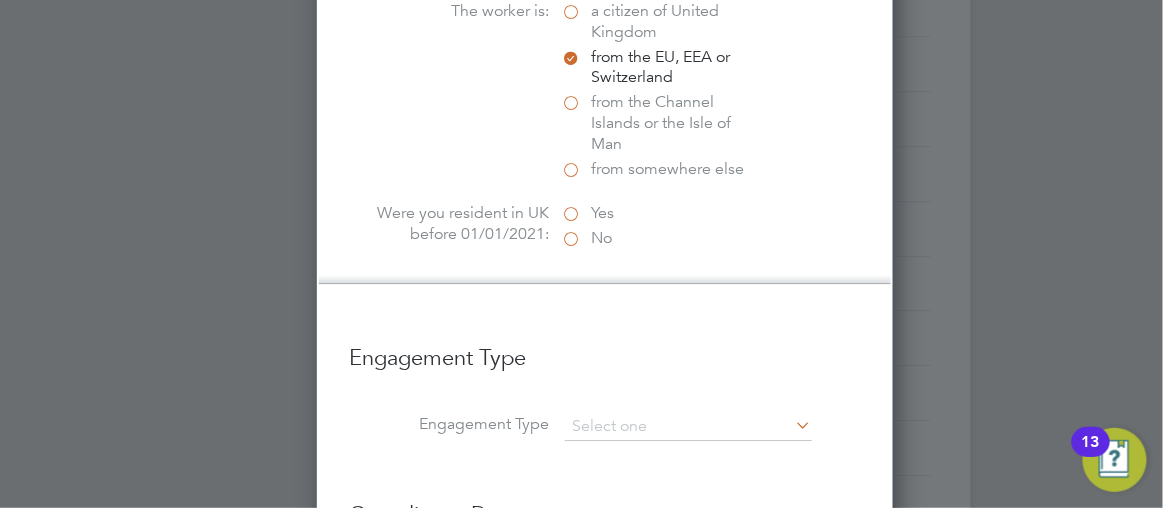 click 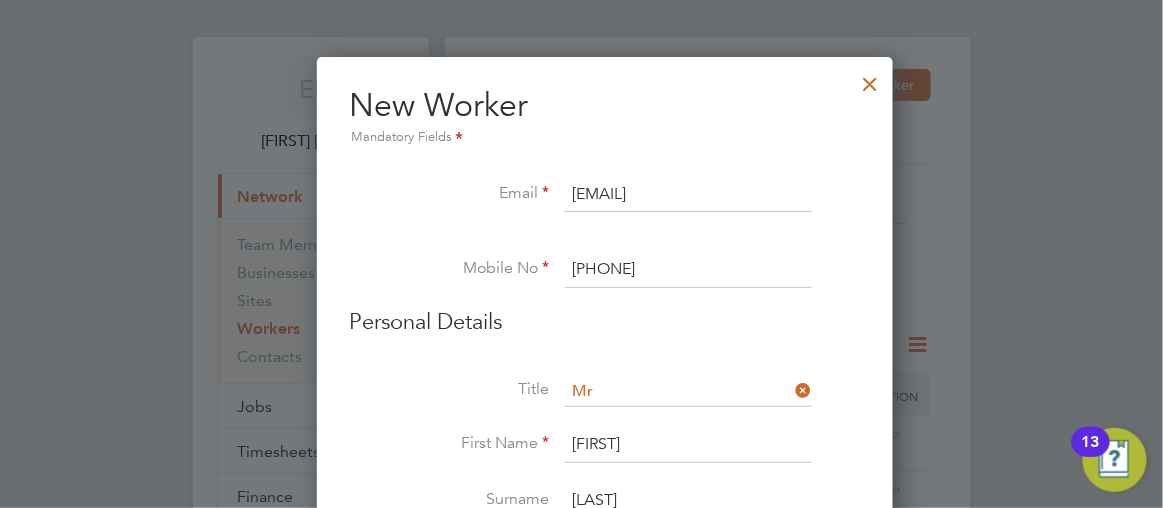 scroll, scrollTop: 0, scrollLeft: 0, axis: both 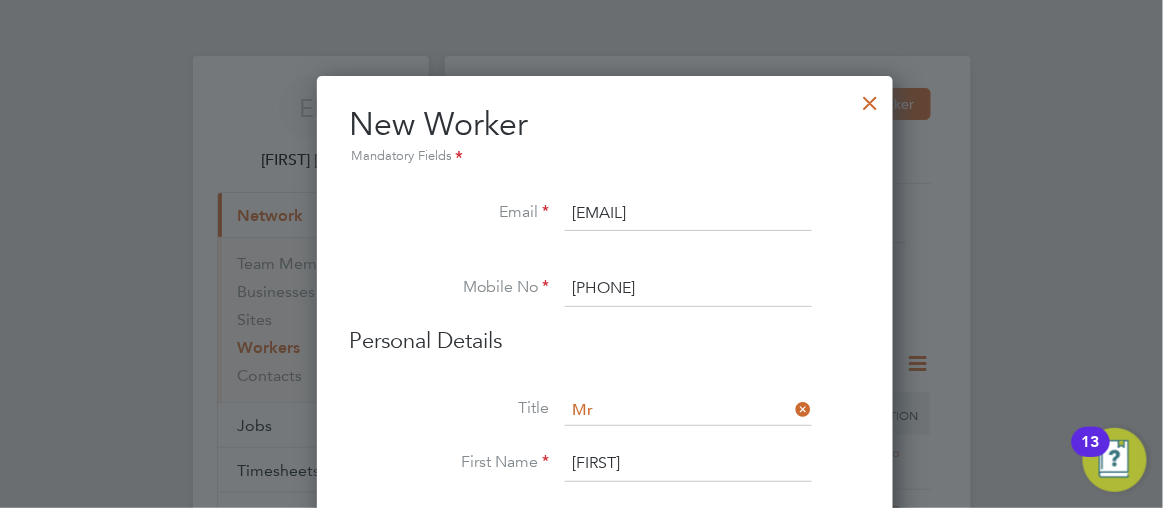 click at bounding box center (870, 98) 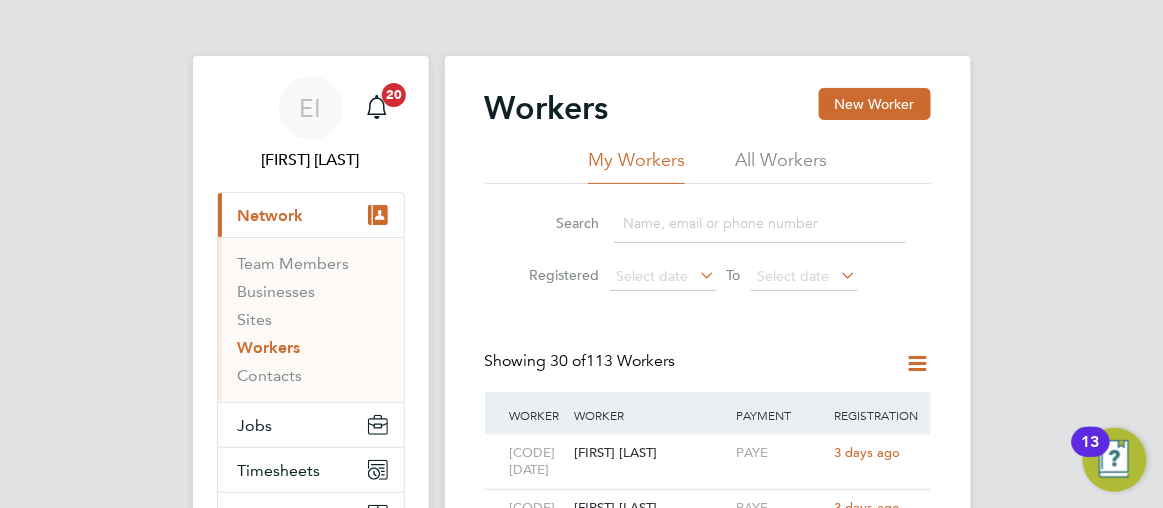 click on "EI   Esther Isaac   Notifications
20   Applications:   Current page:   Network
Team Members   Businesses   Sites   Workers   Contacts   Jobs
Positions   Vacancies   Placements   Timesheets
Timesheets   Expenses   Finance
Invoices & Credit Notes   Statements   Payments   Reports
Margin Report   CIS Reports   Report Downloads   Preferences
My Business   Doc. Requirements   VMS Configurations   Notifications   Activity Logs
.st0{fill:#C0C1C2;}
Powered by Engage Workers New Worker My Workers All Workers Search   Registered
Select date
To
Select date
Showing   30 of  113 Workers   Worker ID Worker Payment Option Registration Date KENA01082025 Kerry Nash PAYE 3 days ago SAEL01082025 Samson Eldred PAYE 3 days ago PAYE -" at bounding box center [581, 1105] 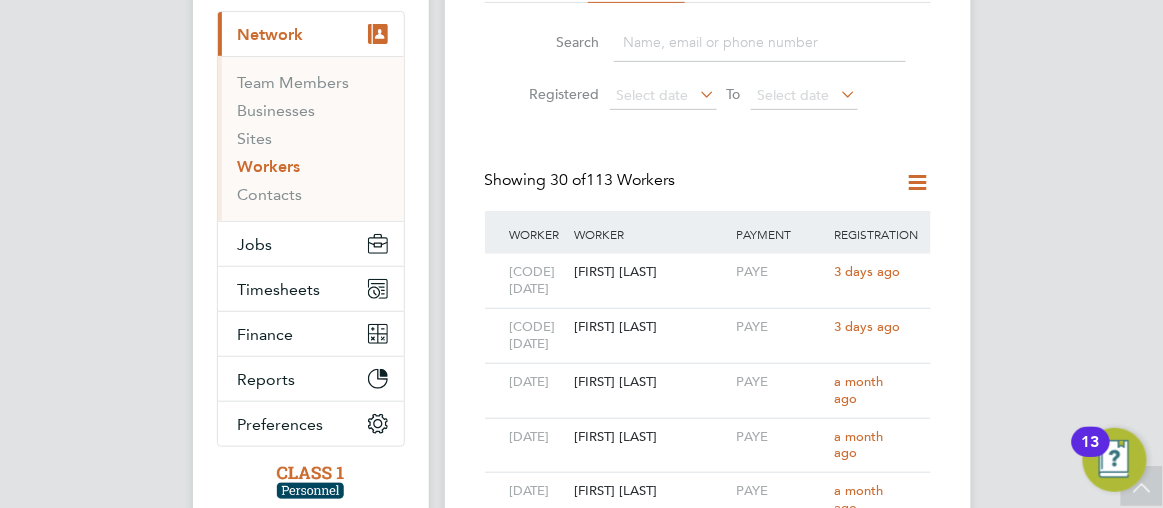 scroll, scrollTop: 218, scrollLeft: 0, axis: vertical 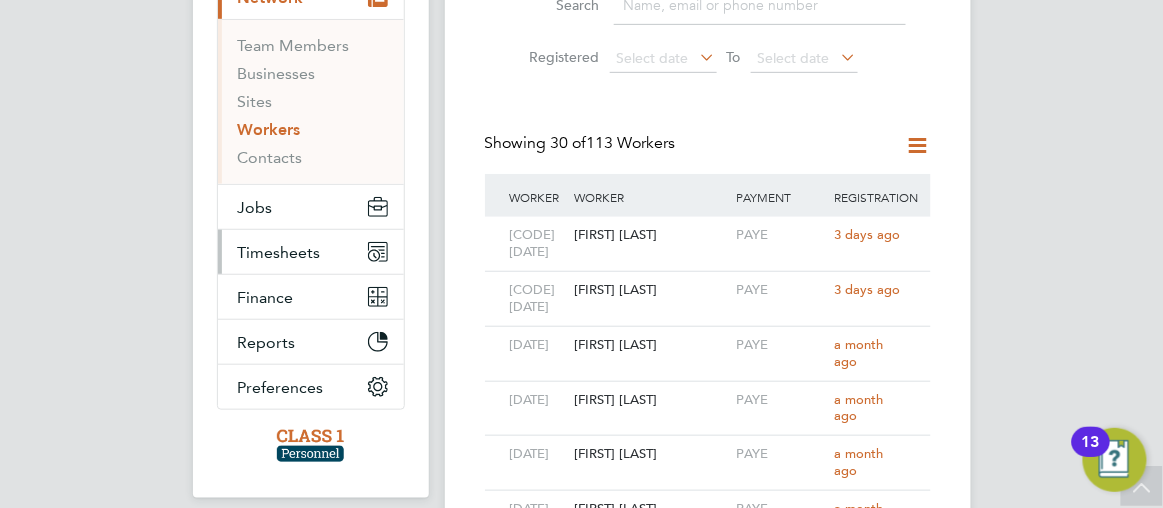click on "Timesheets" at bounding box center (279, 252) 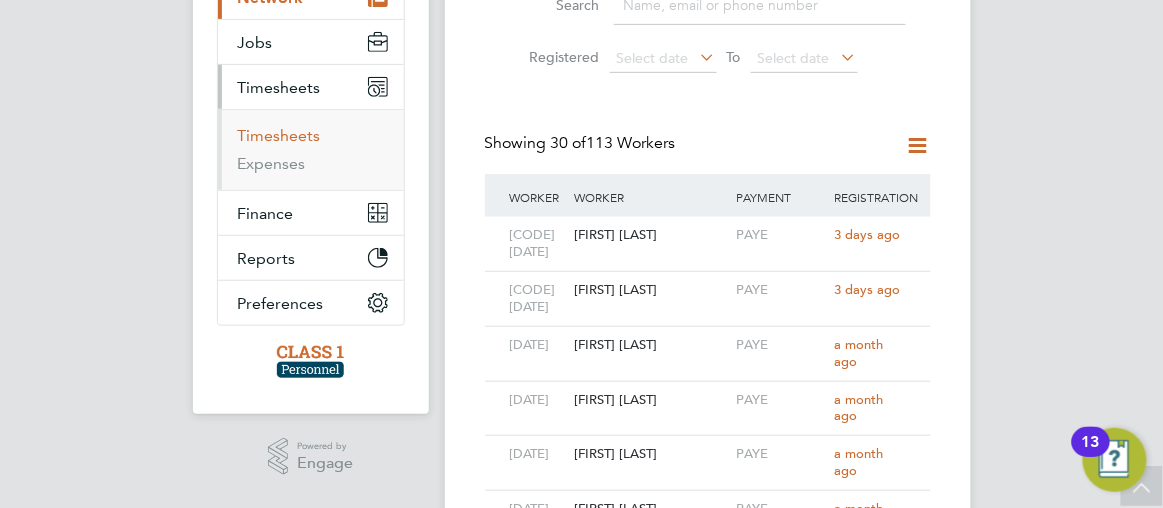 click on "Timesheets" at bounding box center (279, 135) 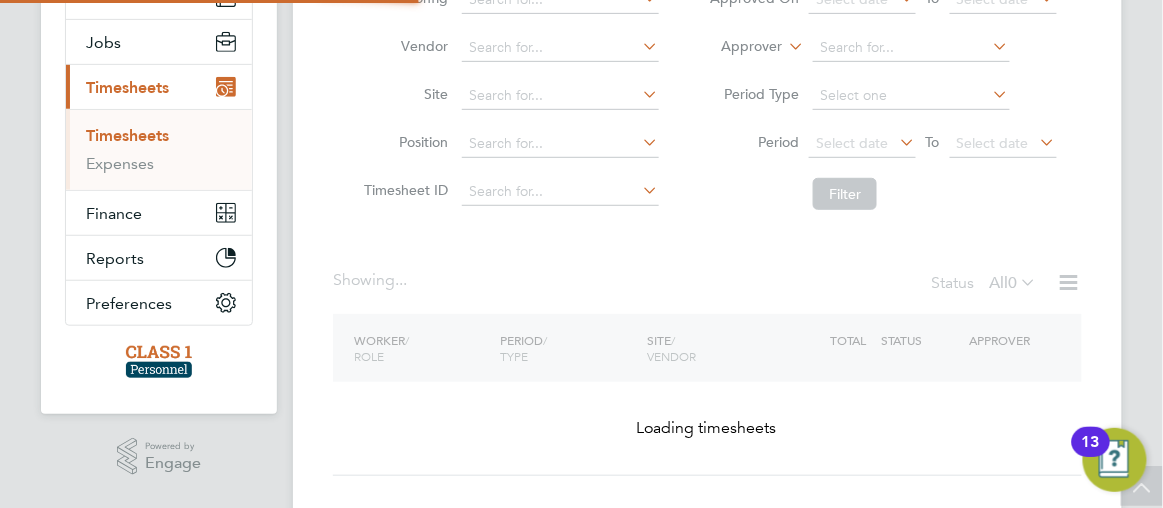 scroll, scrollTop: 0, scrollLeft: 0, axis: both 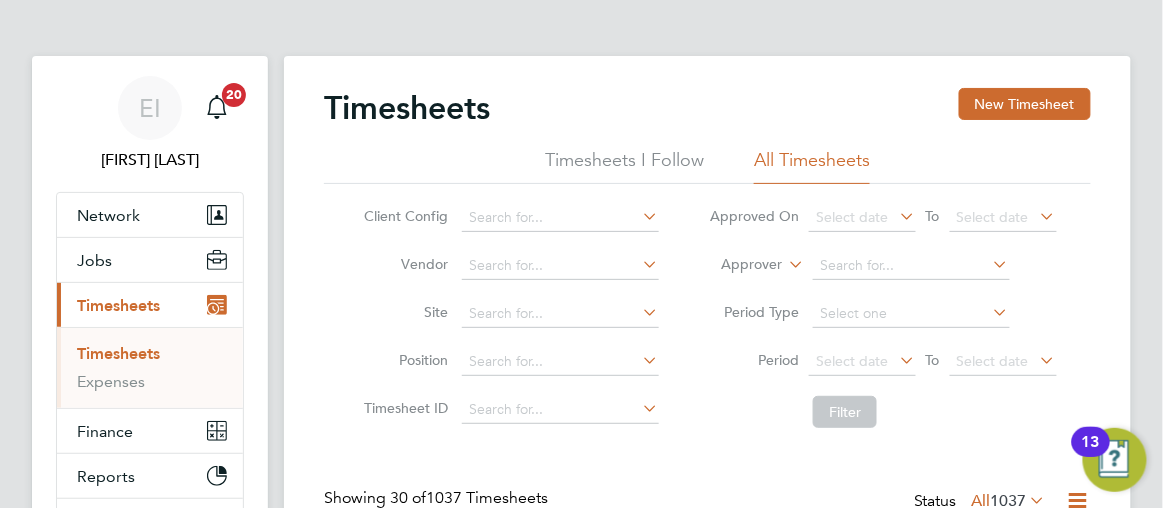 click on "Timesheets New Timesheet Timesheets I Follow All Timesheets Client Config   Vendor   Site   Position   Timesheet ID   Approved On
Select date
To
Select date
Approver     Period Type   Period
Select date
To
Select date
Filter Showing   30 of  1037 Timesheets Status  All  1037  WORKER  / ROLE WORKER  / PERIOD PERIOD  / TYPE SITE  / VENDOR TOTAL   TOTAL  / STATUS STATUS APPROVER Ifeoma Nkemehule Cleaner   28 Jul - 3 Aug 2025 28 Jul - 3 Aug 2025 Manual Thomas Tallis Schoo… Class 1 Personnel Li… £137.20 Approved Approved Monique Maussant Joseph Coffey NCHC Cleaner - Norfolk   28 Jul - 3 Aug 2025 28 Jul - 3 Aug 2025 Manual Norwich Comm Hosp Class 1 Personnel Li… £242.96 Submitted Submitted Alexandra Gergye Billy Green Cleaning Supervisor   28 Jul - 3 Aug 2025 28 Jul - 3 Aug 2025 Manual Colman Hospital Class 1 Personnel Li… £722.65 Submitted Submitted Alexandra Gergye Nancy Konadu Cleaner   28 Jul - 3 Aug 2025 28 Jul - 3 Aug 2025 Manual Hellesdon Hospital" 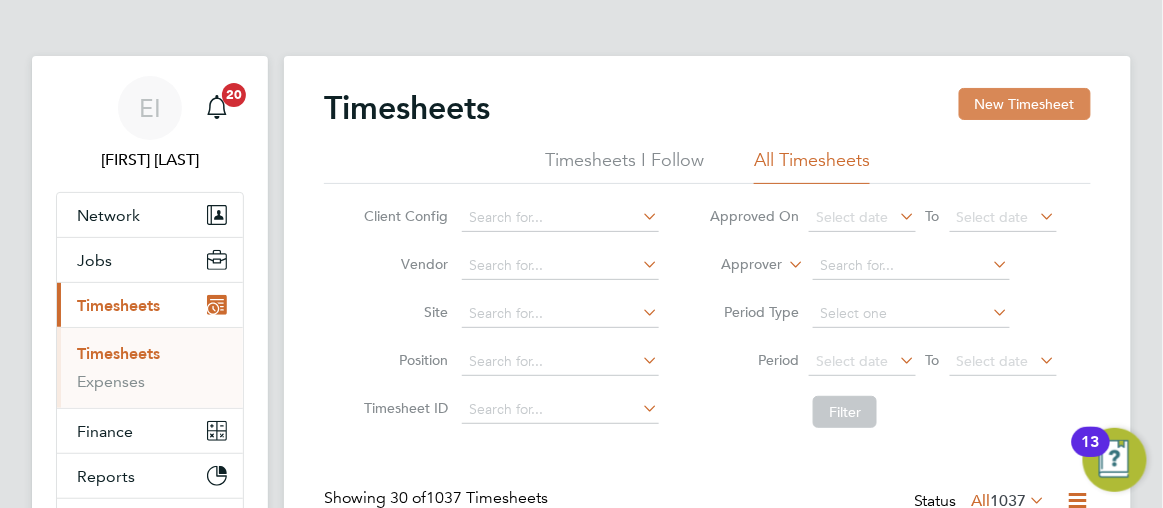 click on "New Timesheet" 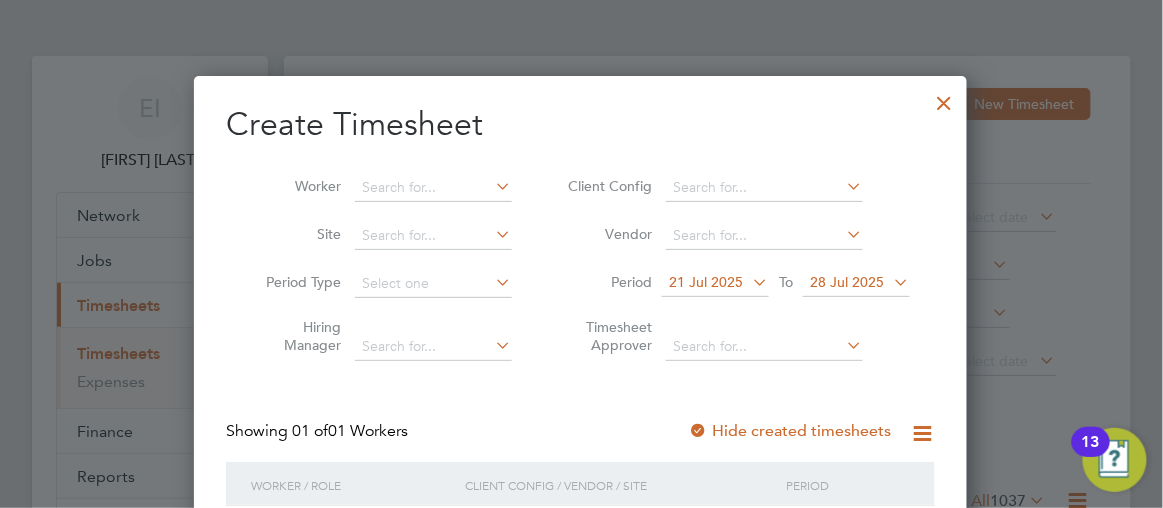 click 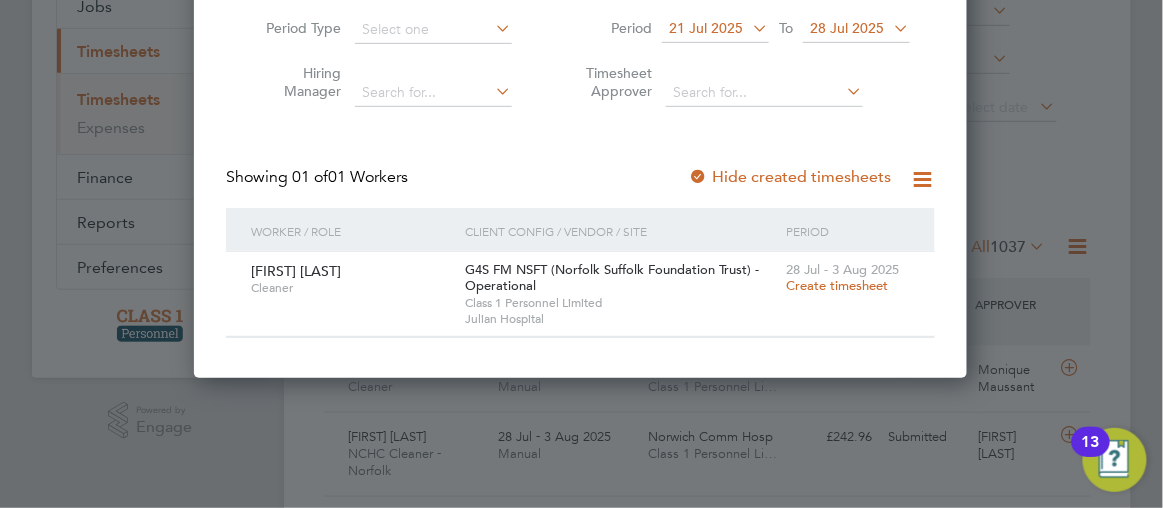 click on "Create timesheet" at bounding box center [837, 285] 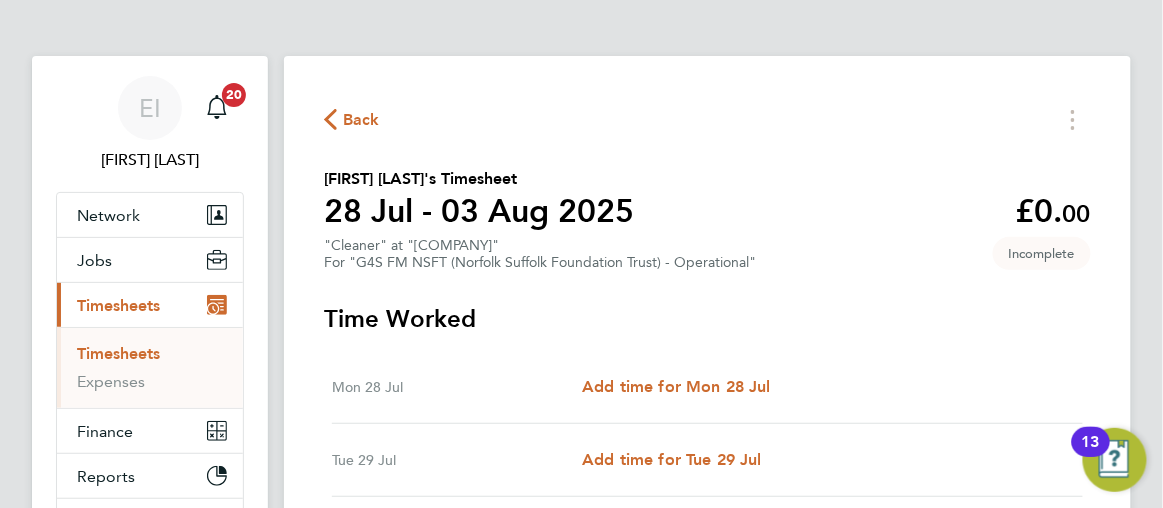 type 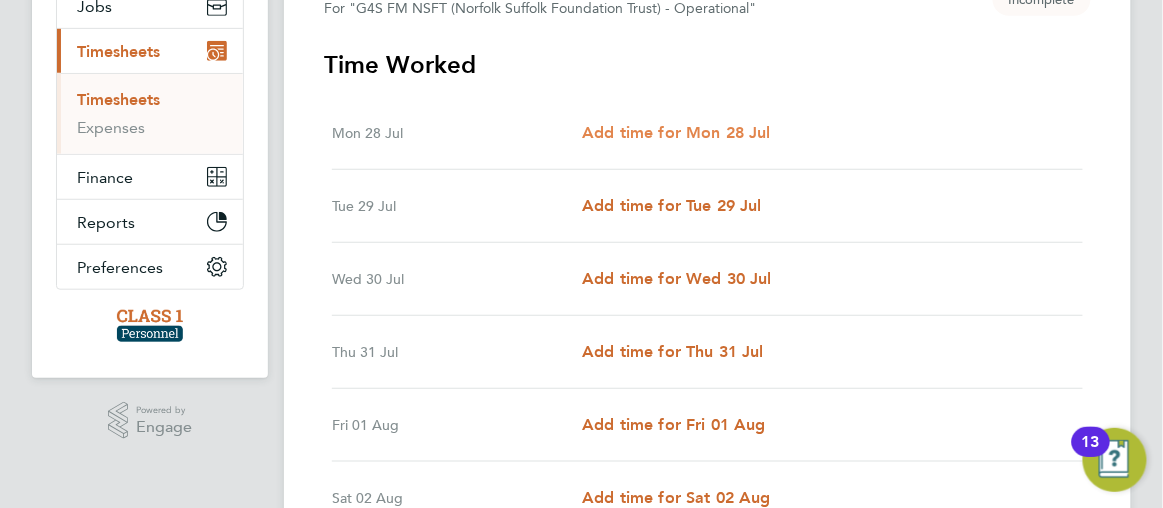 click on "Add time for Mon 28 Jul" at bounding box center [676, 132] 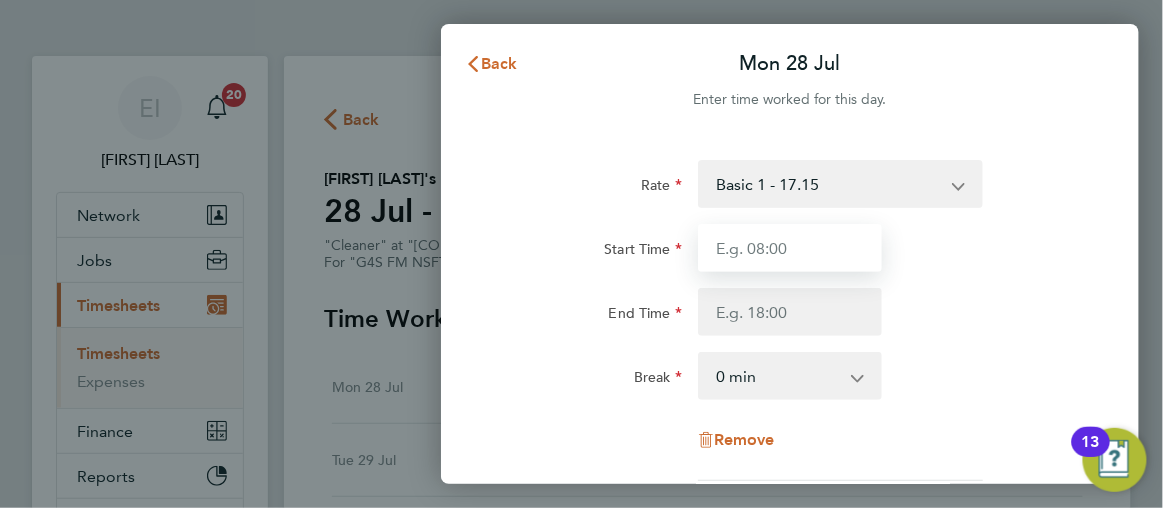 click on "Start Time" at bounding box center [790, 248] 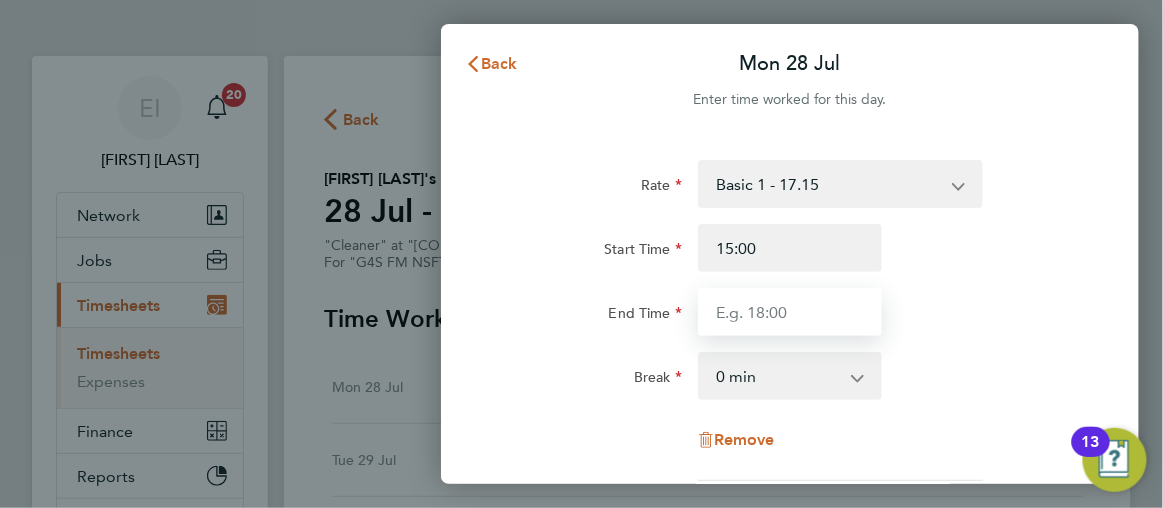 click on "End Time" at bounding box center [790, 312] 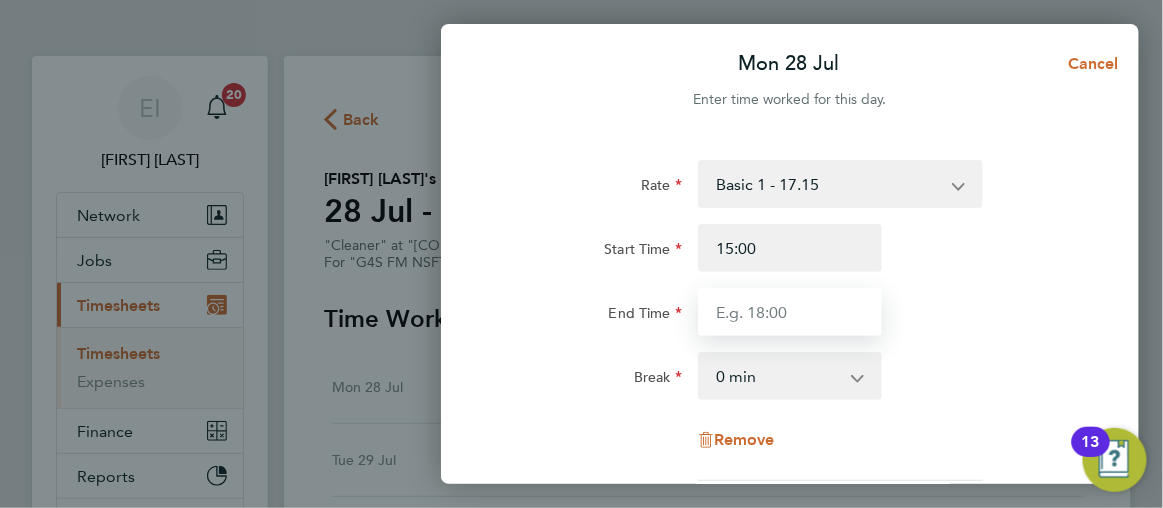 type on "19:00" 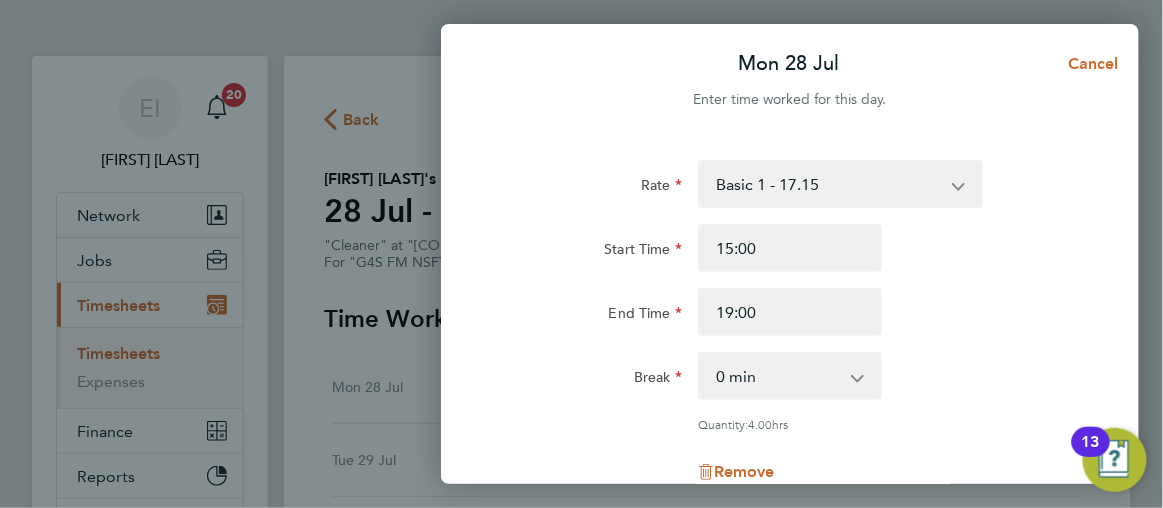click on "End Time 19:00" 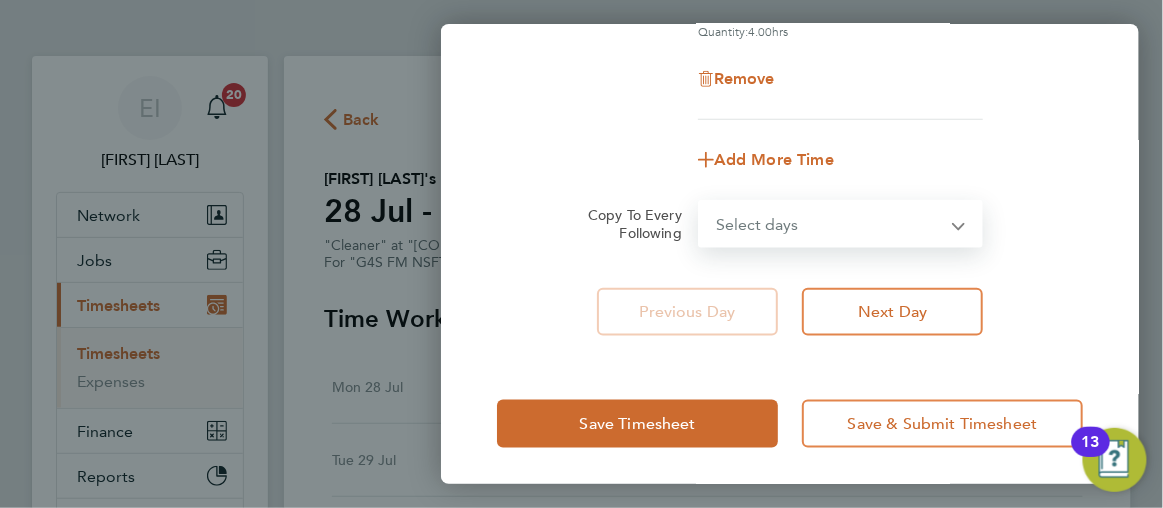 click on "Select days   Day   Weekday (Mon-Fri)   Weekend (Sat-Sun)   Tuesday   Wednesday   Thursday   Friday   Saturday   Sunday" at bounding box center (829, 224) 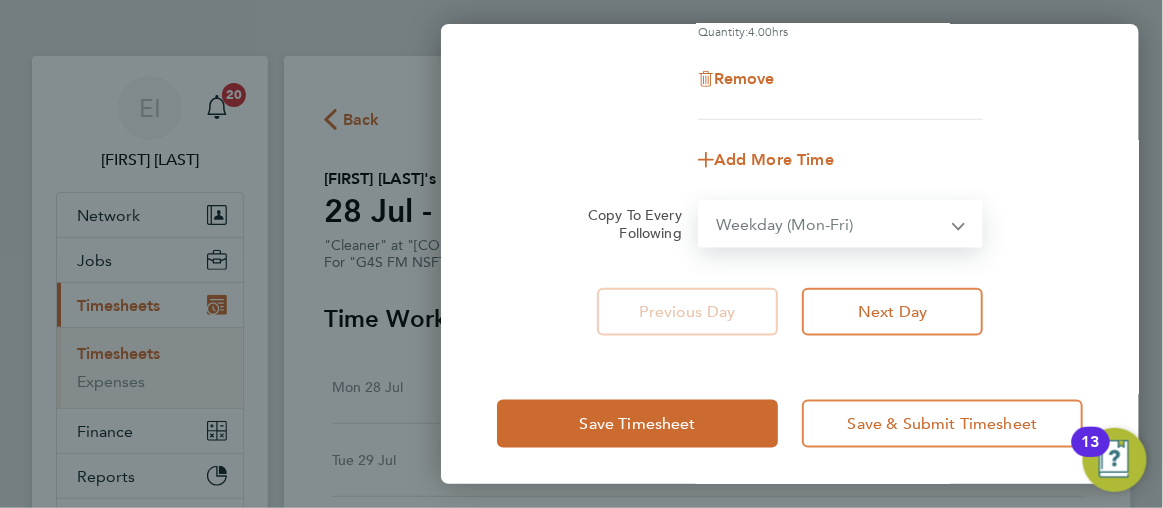 click on "Select days   Day   Weekday (Mon-Fri)   Weekend (Sat-Sun)   Tuesday   Wednesday   Thursday   Friday   Saturday   Sunday" at bounding box center [829, 224] 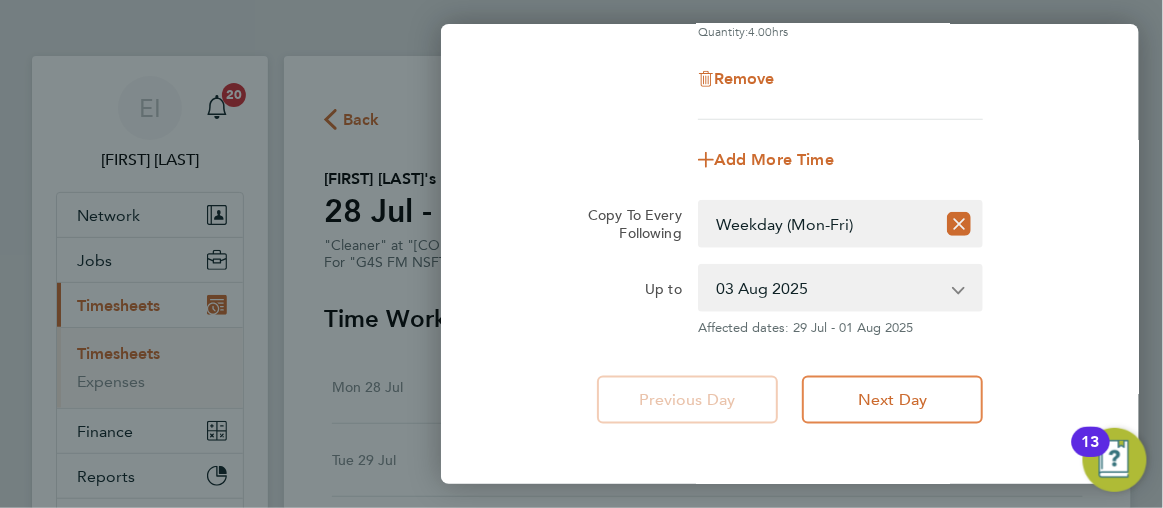 click on "Up to  29 Jul 2025   30 Jul 2025   31 Jul 2025   01 Aug 2025   02 Aug 2025   03 Aug 2025
Affected dates: 29 Jul - 01 Aug 2025" 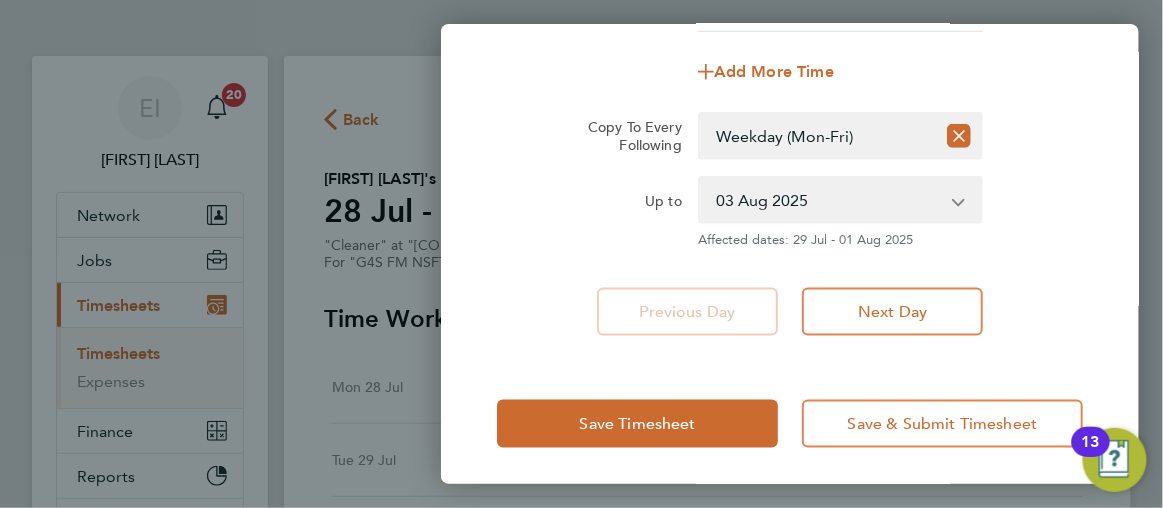 click on "Save Timesheet   Save & Submit Timesheet" 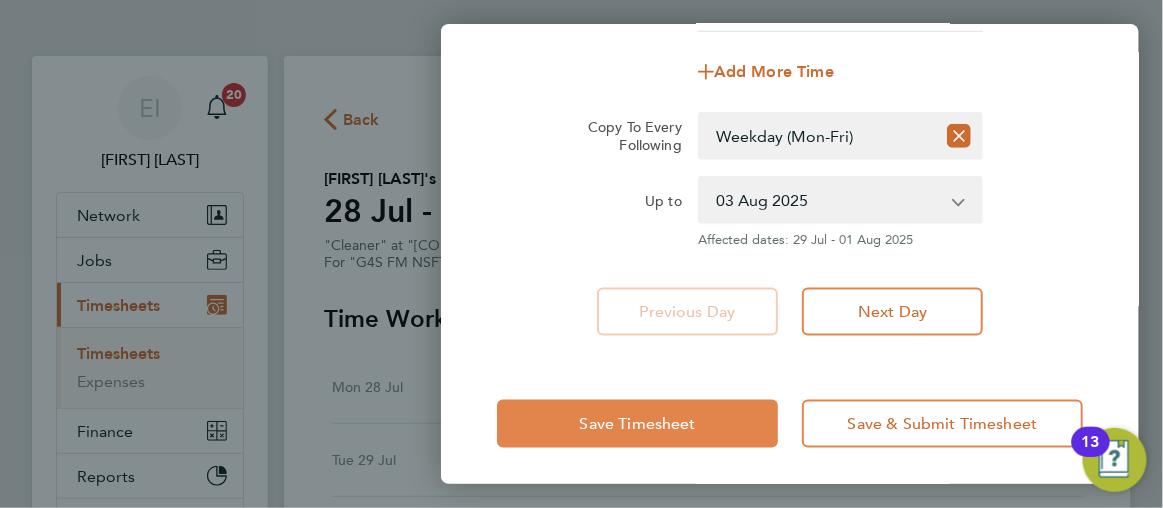 click on "Save Timesheet" 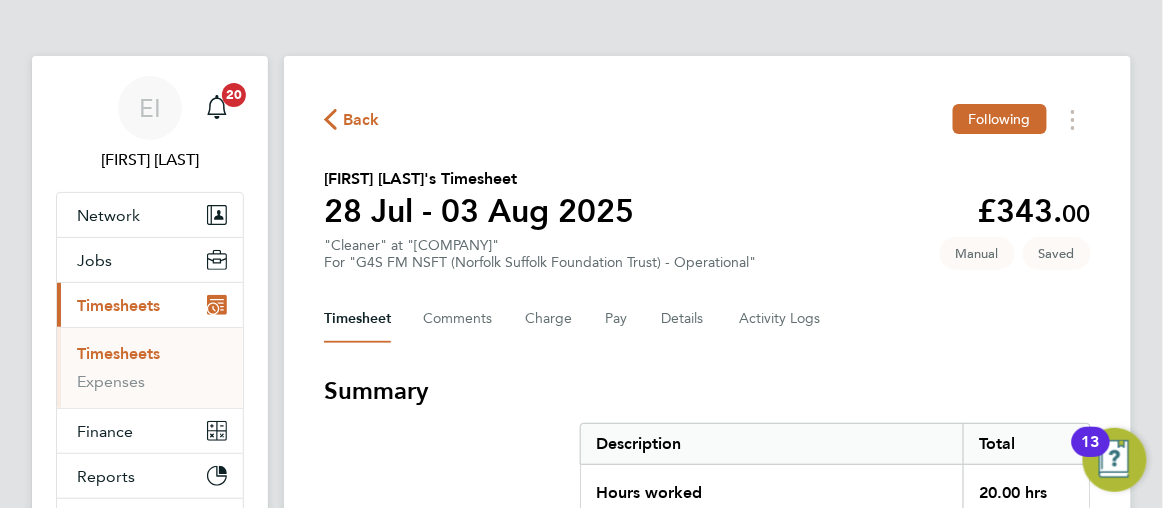 click on "Back  Following
Samuel Wright's Timesheet   28 Jul - 03 Aug 2025   £343. 00  "Cleaner" at "Julian Hospital"  For "G4S FM NSFT (Norfolk Suffolk Foundation Trust) - Operational"  Saved   Manual   Timesheet   Comments   Charge   Pay   Details   Activity Logs   Summary   Description   Total   Hours worked   20.00 hrs   Basic 1   20.00 hrs   Time Worked   Mon 28 Jul   15:00 to 19:00   |   0 min   4.00 hrs   |   Basic 1   (£17.15) =   £68.60   Edit   Tue 29 Jul   15:00 to 19:00   |   0 min   4.00 hrs   |   Basic 1   (£17.15) =   £68.60   Edit   Wed 30 Jul   15:00 to 19:00   |   0 min   4.00 hrs   |   Basic 1   (£17.15) =   £68.60   Edit   Thu 31 Jul   15:00 to 19:00   |   0 min   4.00 hrs   |   Basic 1   (£17.15) =   £68.60   Edit   Fri 01 Aug   15:00 to 19:00   |   0 min   4.00 hrs   |   Basic 1   (£17.15) =   £68.60   Edit   Sat 02 Aug   Add time for Sat 02 Aug   Add time for Sat 02 Aug   Sun 03 Aug   Add time for Sun 03 Aug   Add time for Sun 03 Aug   Submit For Approval" 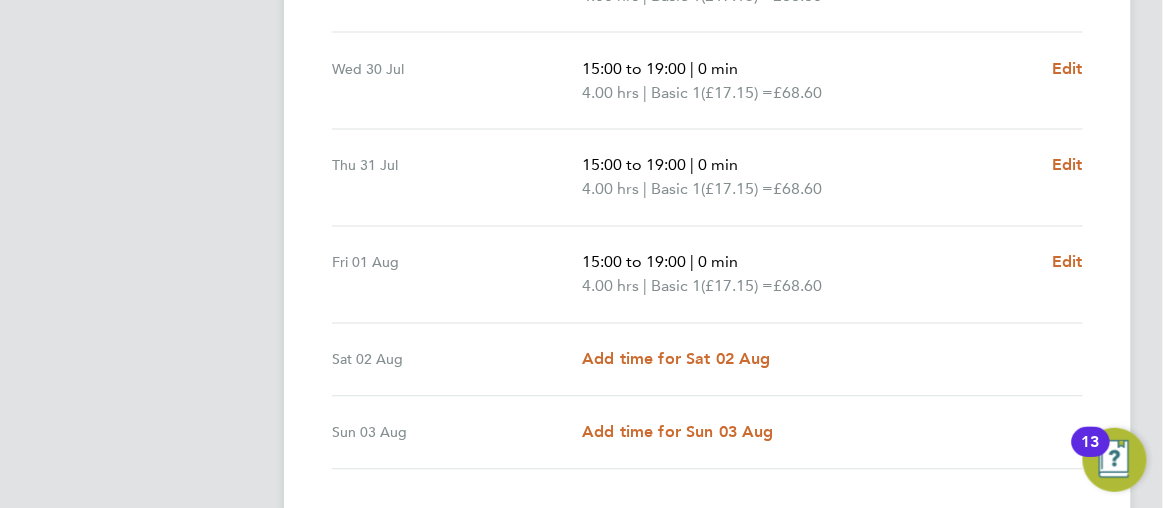 scroll, scrollTop: 932, scrollLeft: 0, axis: vertical 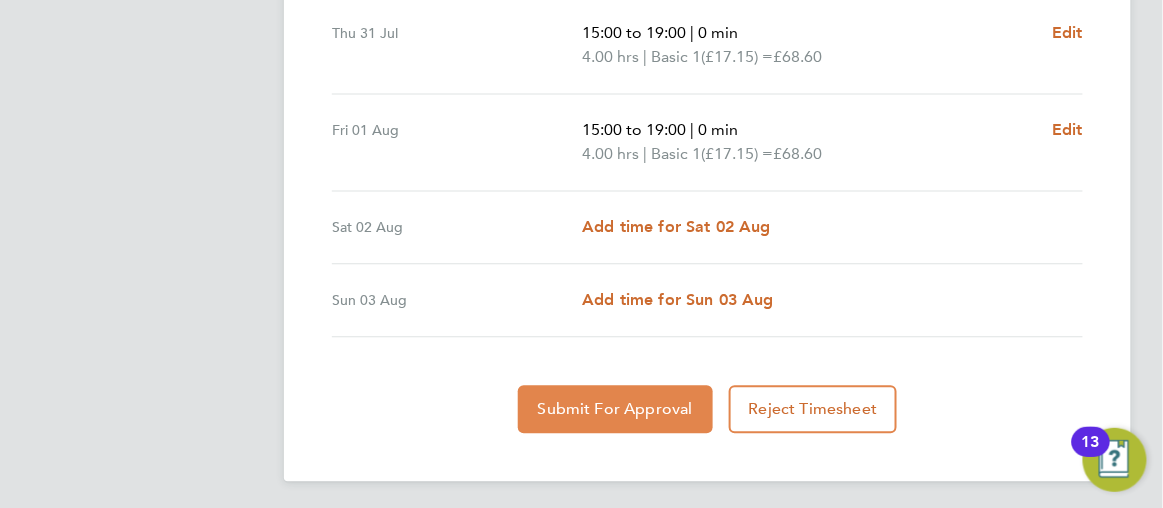 click on "Submit For Approval" 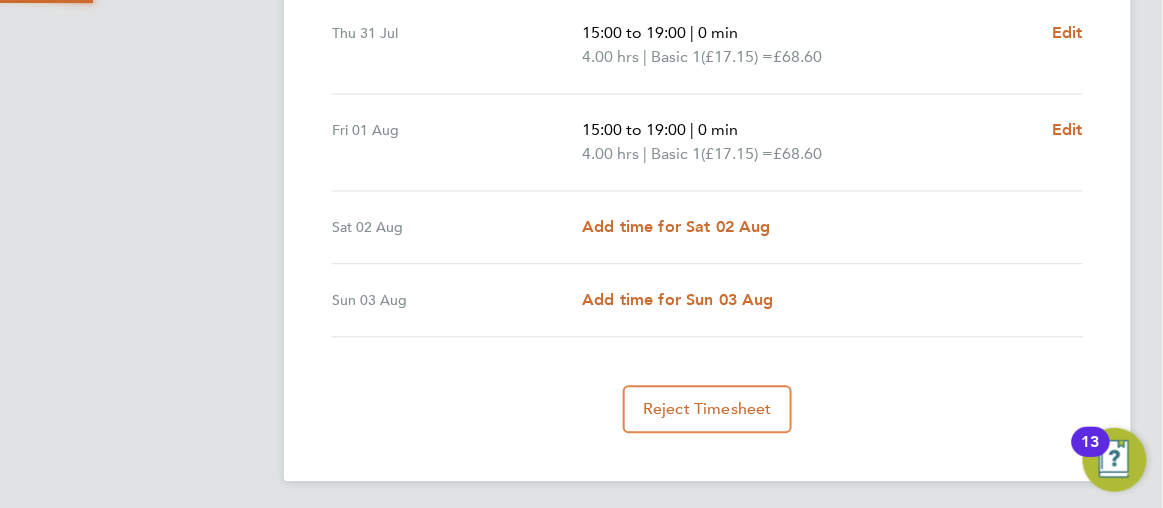 scroll, scrollTop: 931, scrollLeft: 0, axis: vertical 